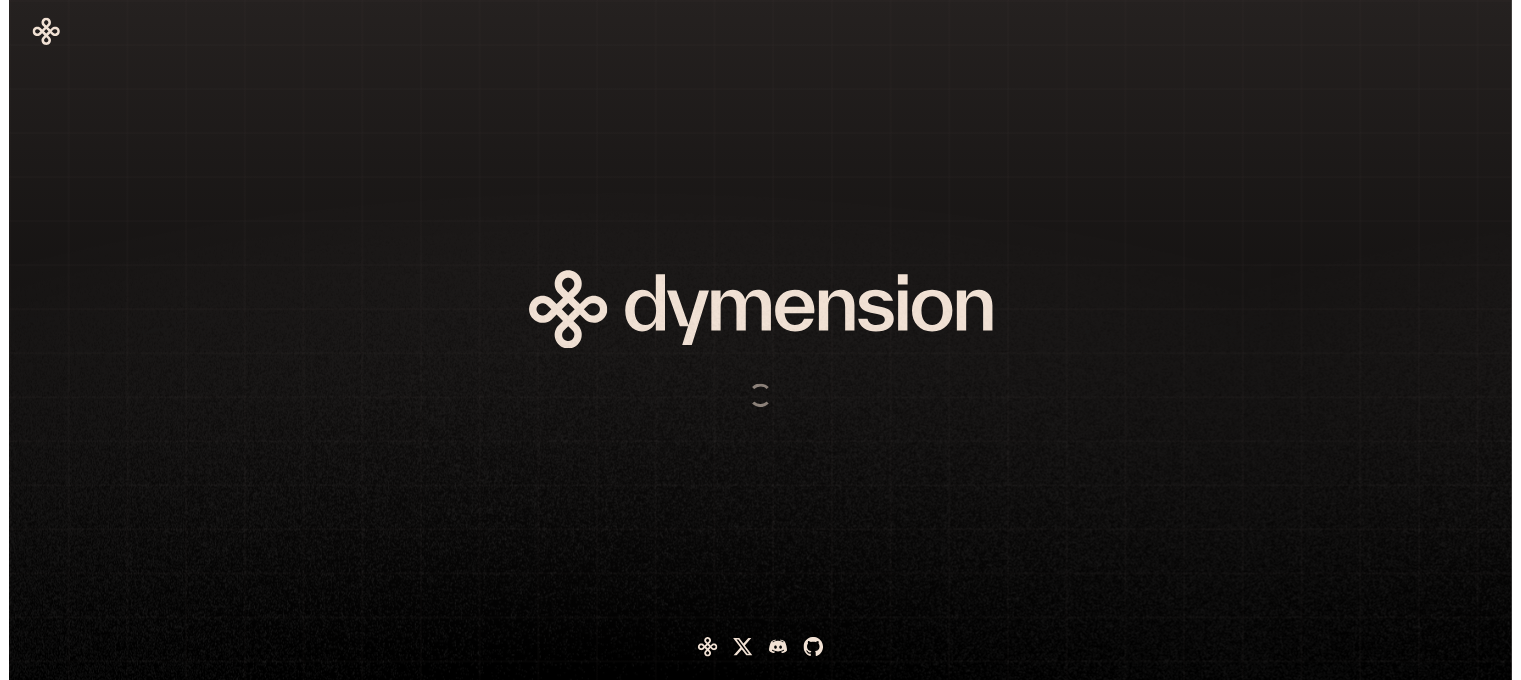 scroll, scrollTop: 0, scrollLeft: 0, axis: both 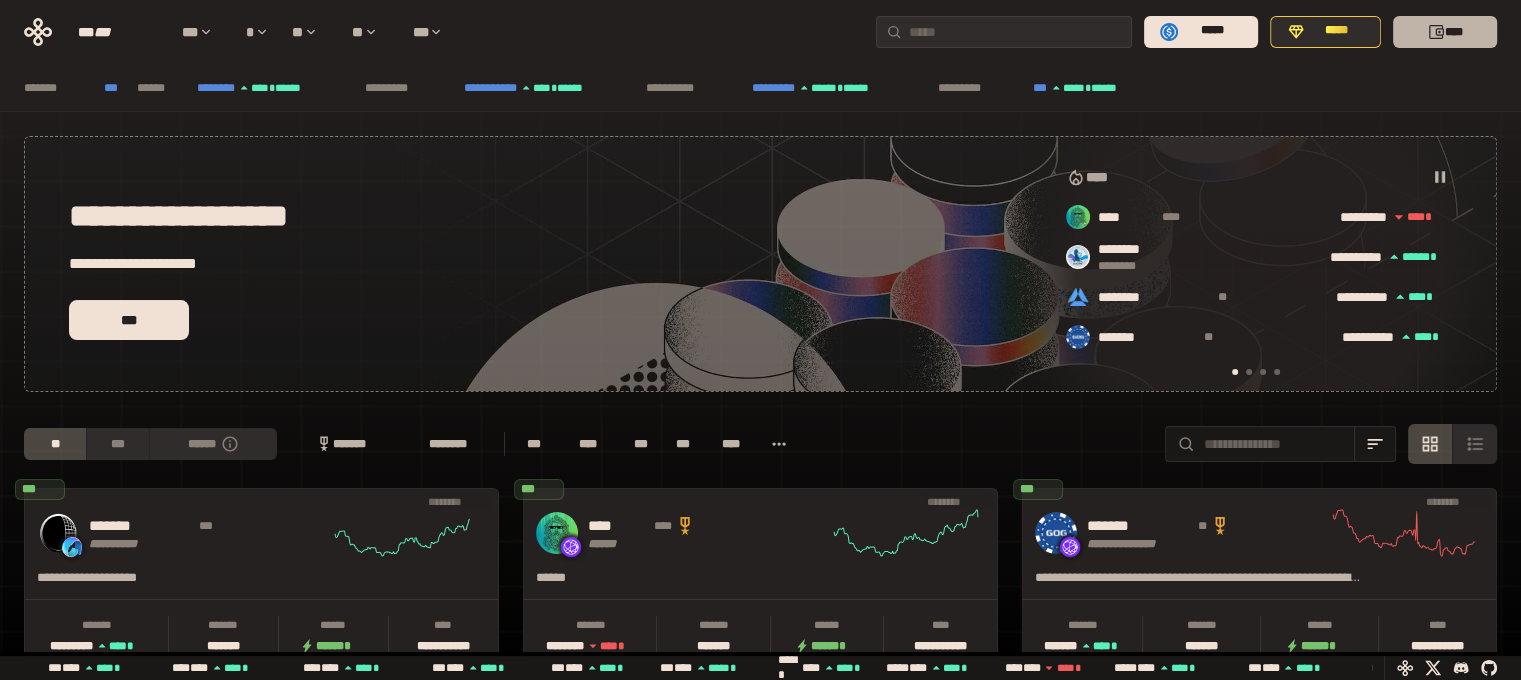 click on "****" at bounding box center [1454, 32] 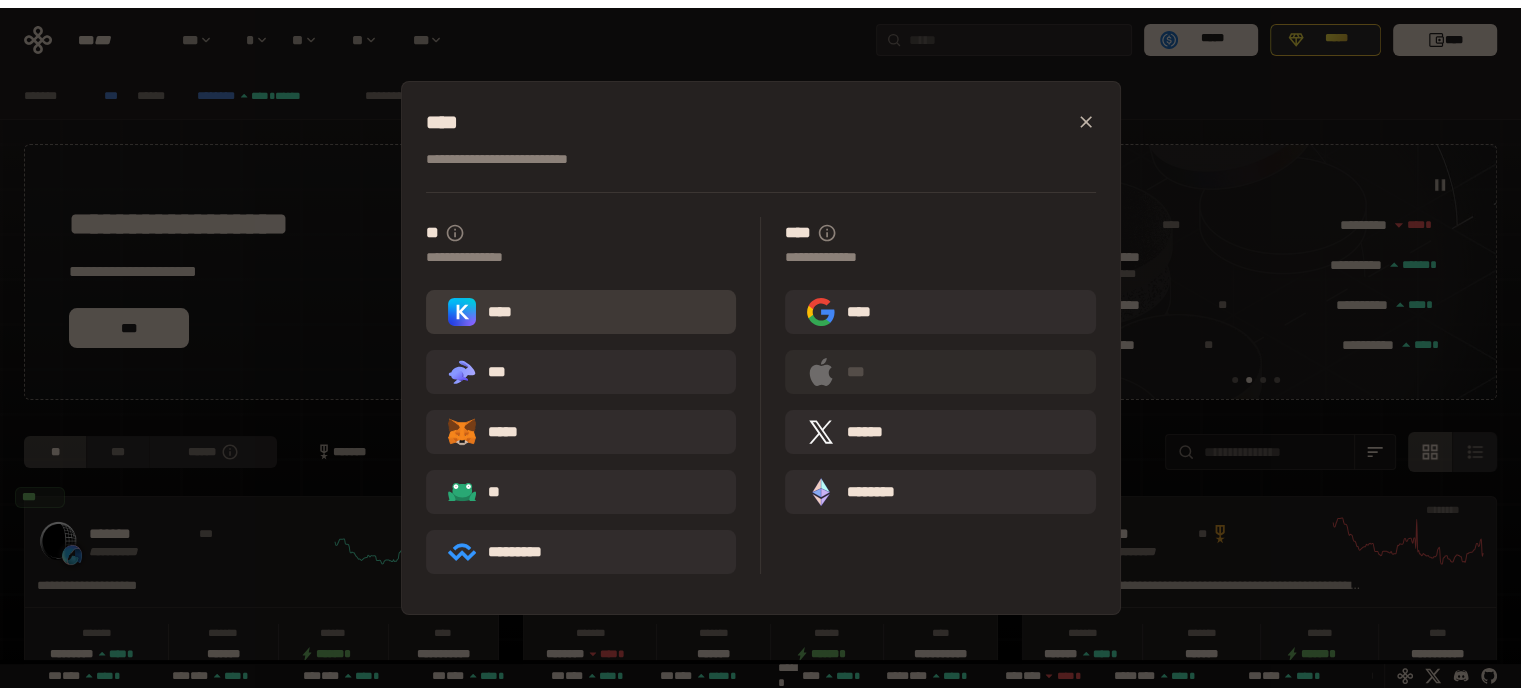 scroll, scrollTop: 0, scrollLeft: 436, axis: horizontal 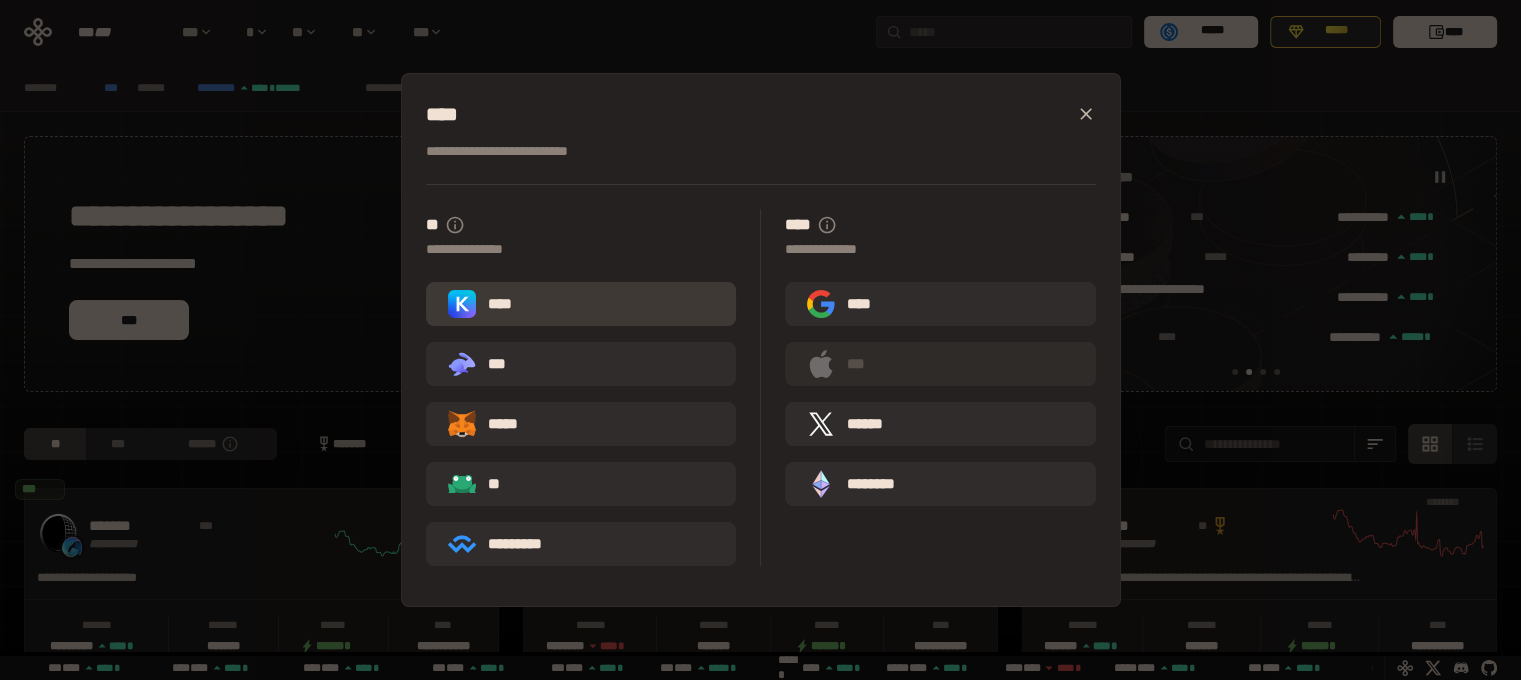 click on "****" at bounding box center (581, 304) 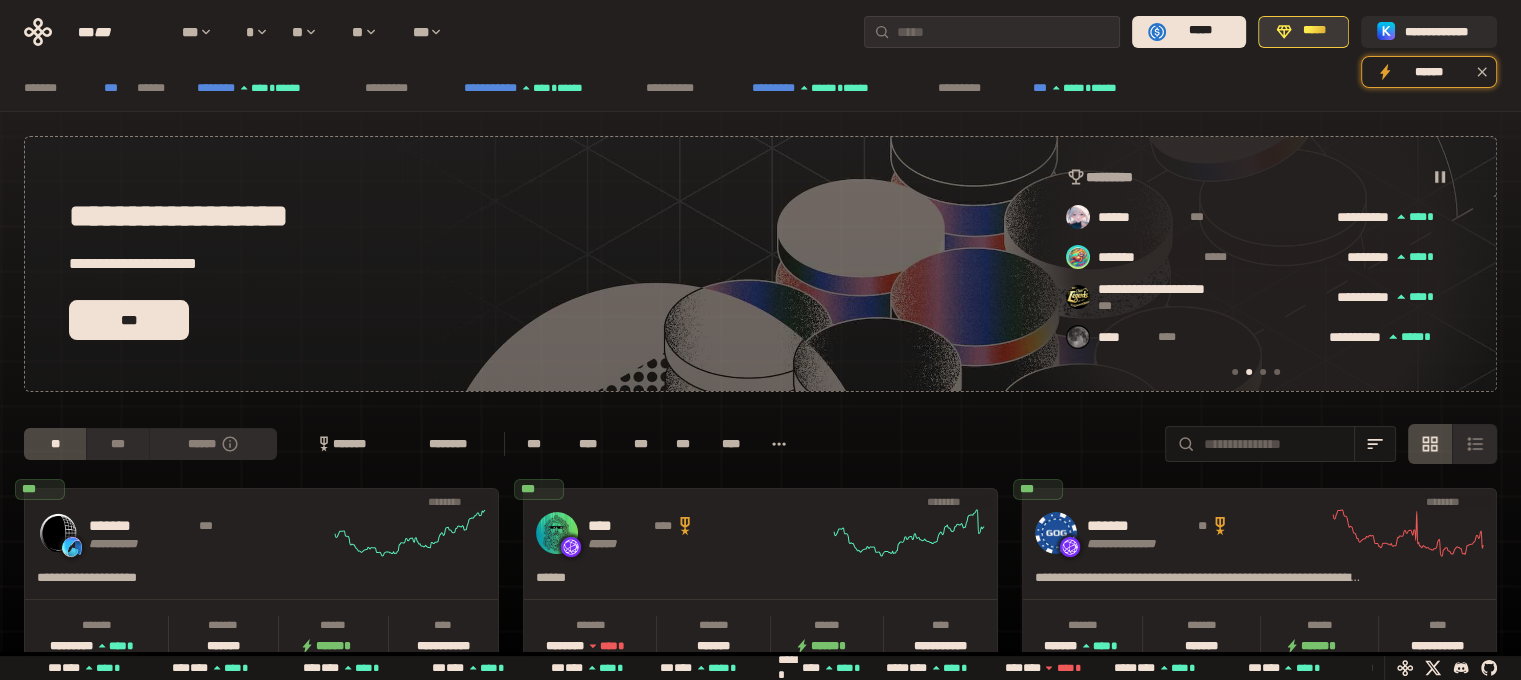 click on "*****" at bounding box center (1314, 30) 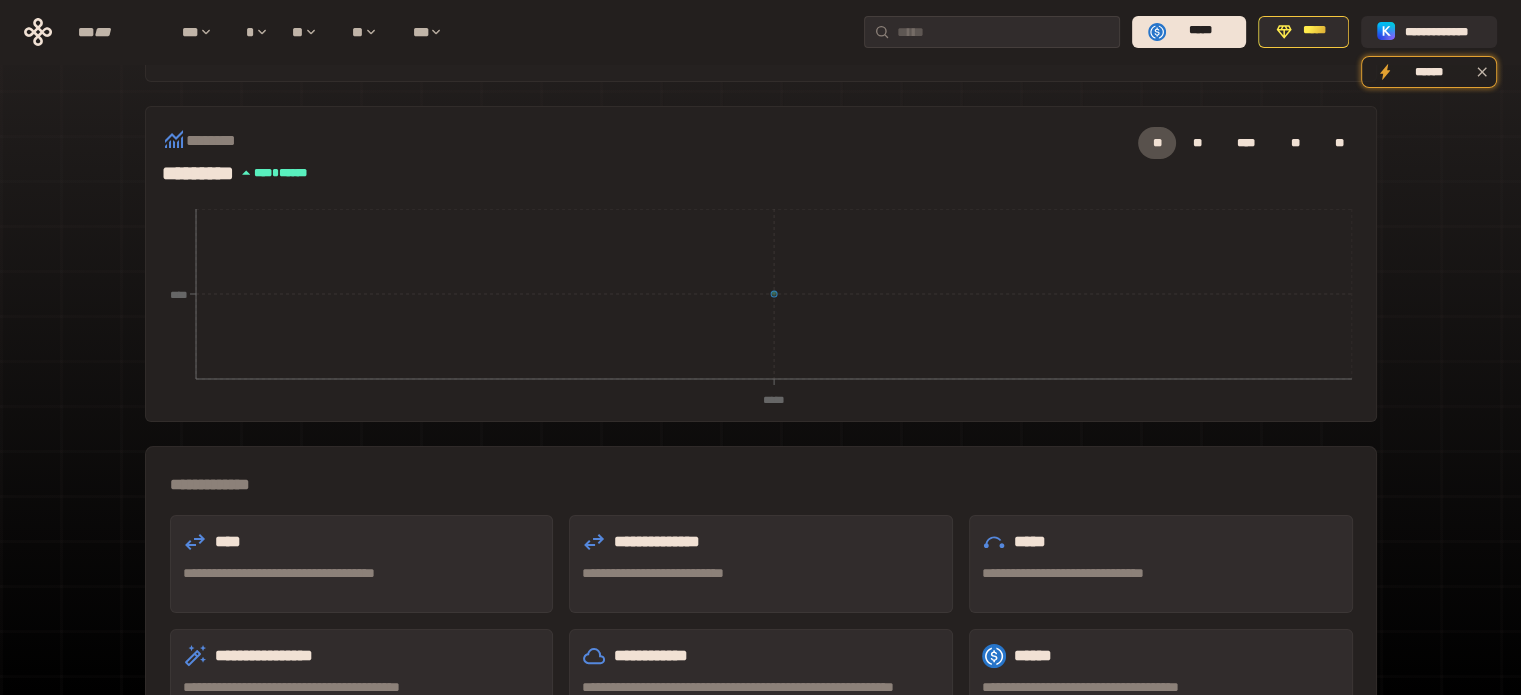 scroll, scrollTop: 100, scrollLeft: 0, axis: vertical 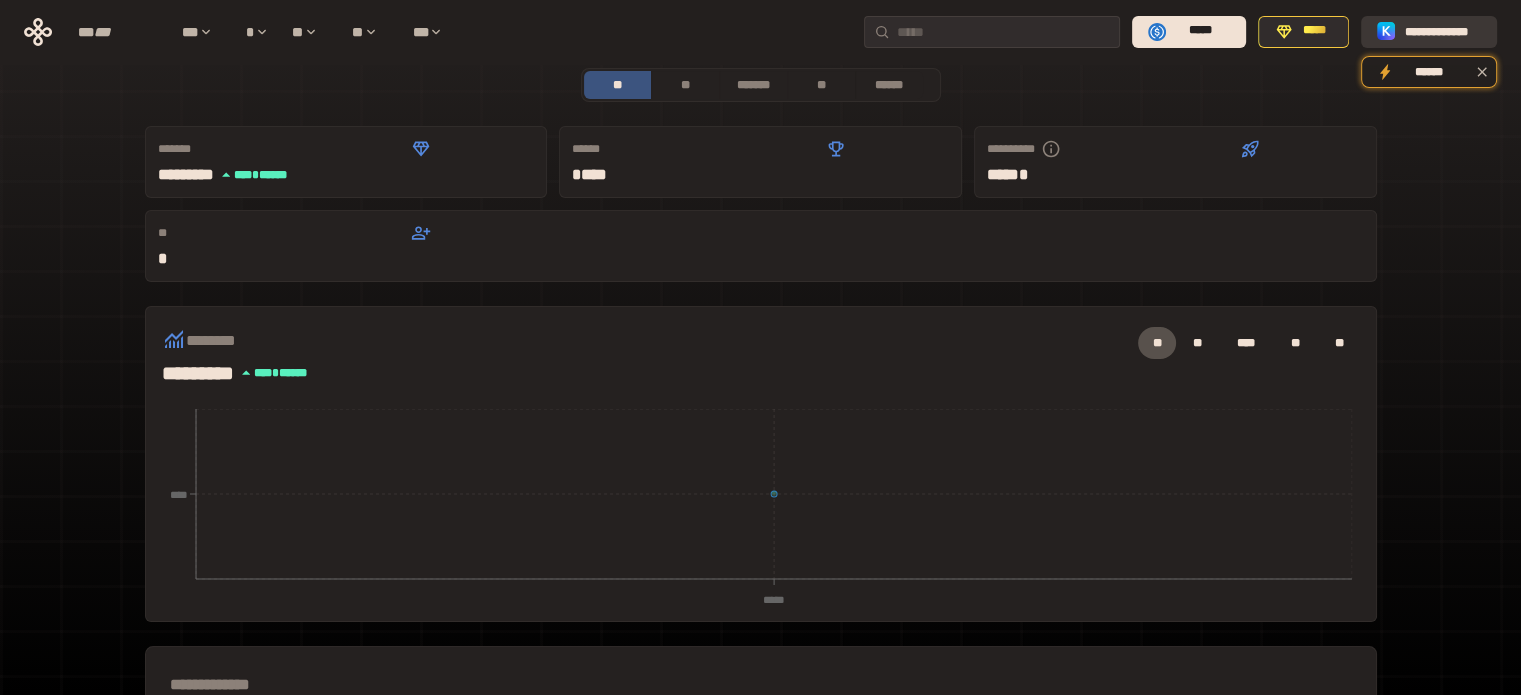 click on "**********" at bounding box center [1436, 32] 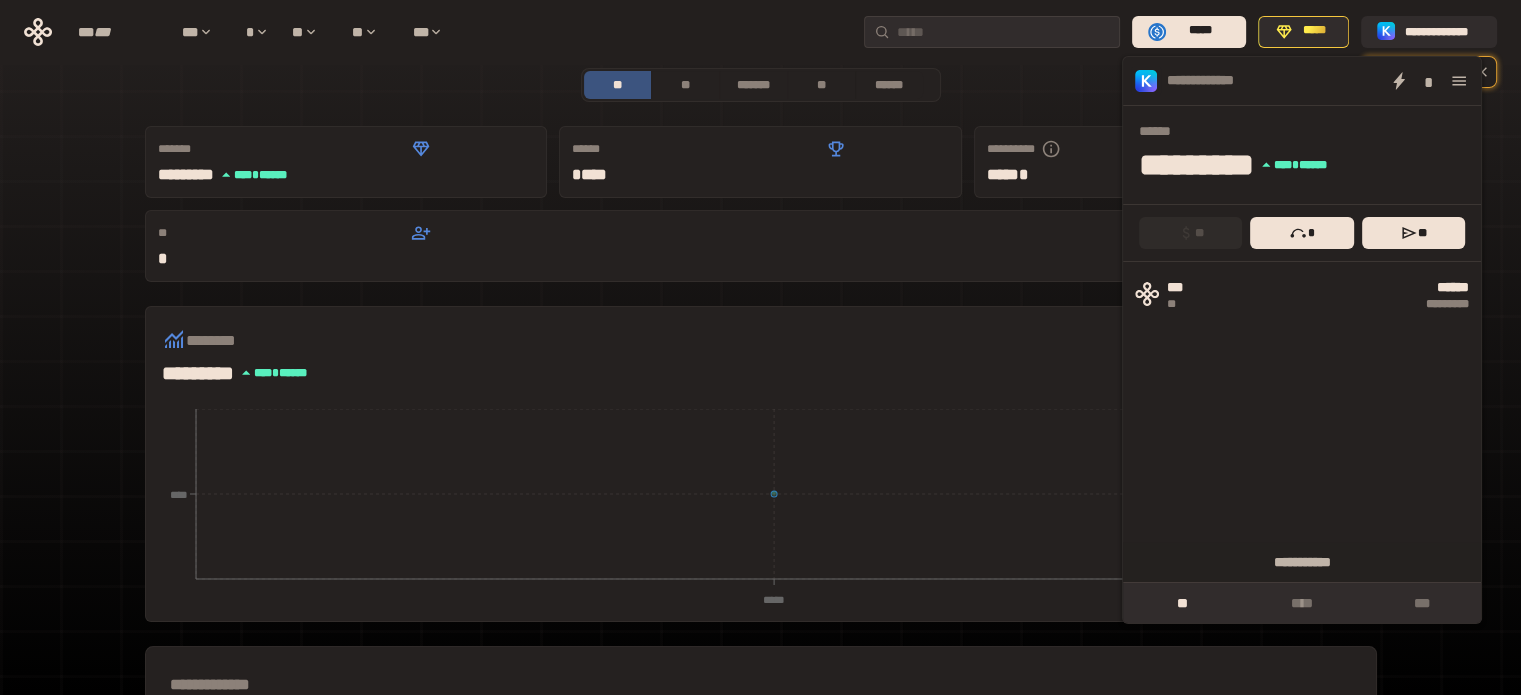 click 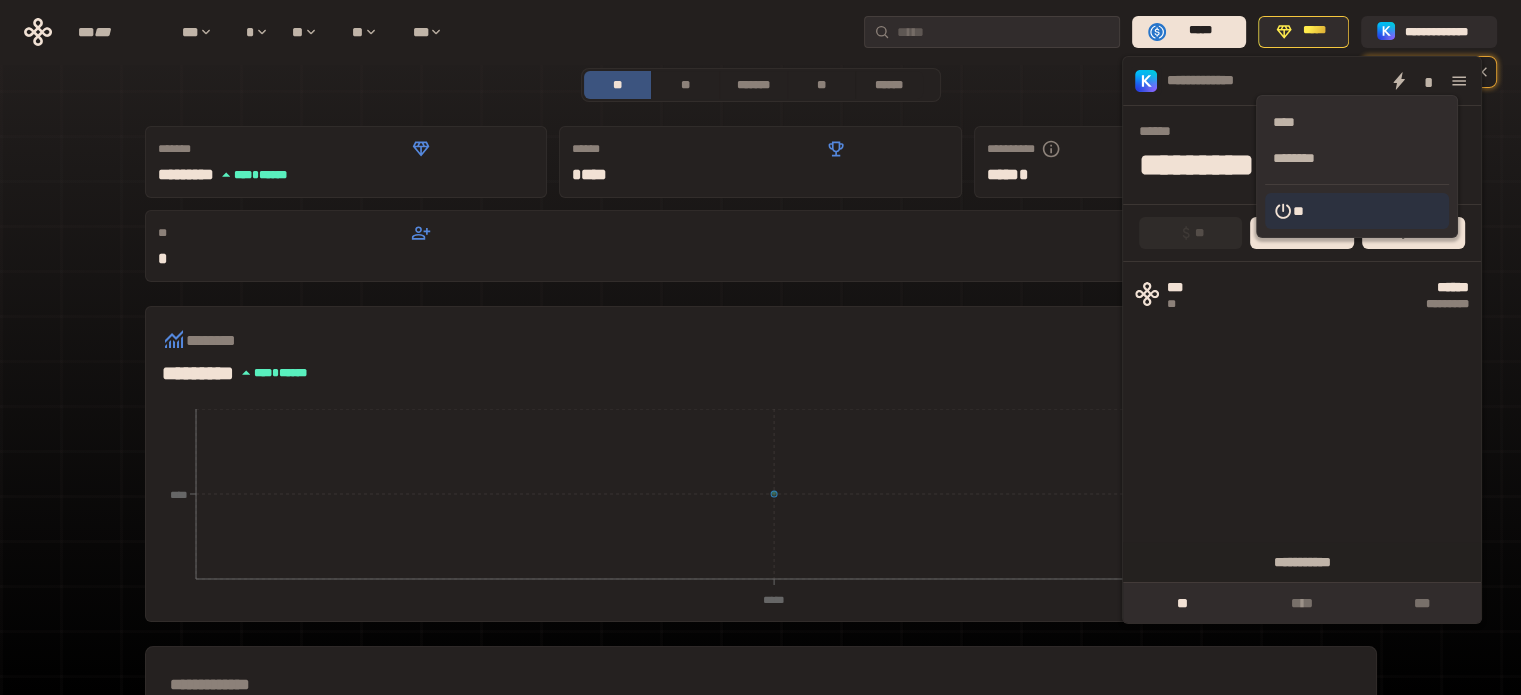 click on "**" at bounding box center [1357, 211] 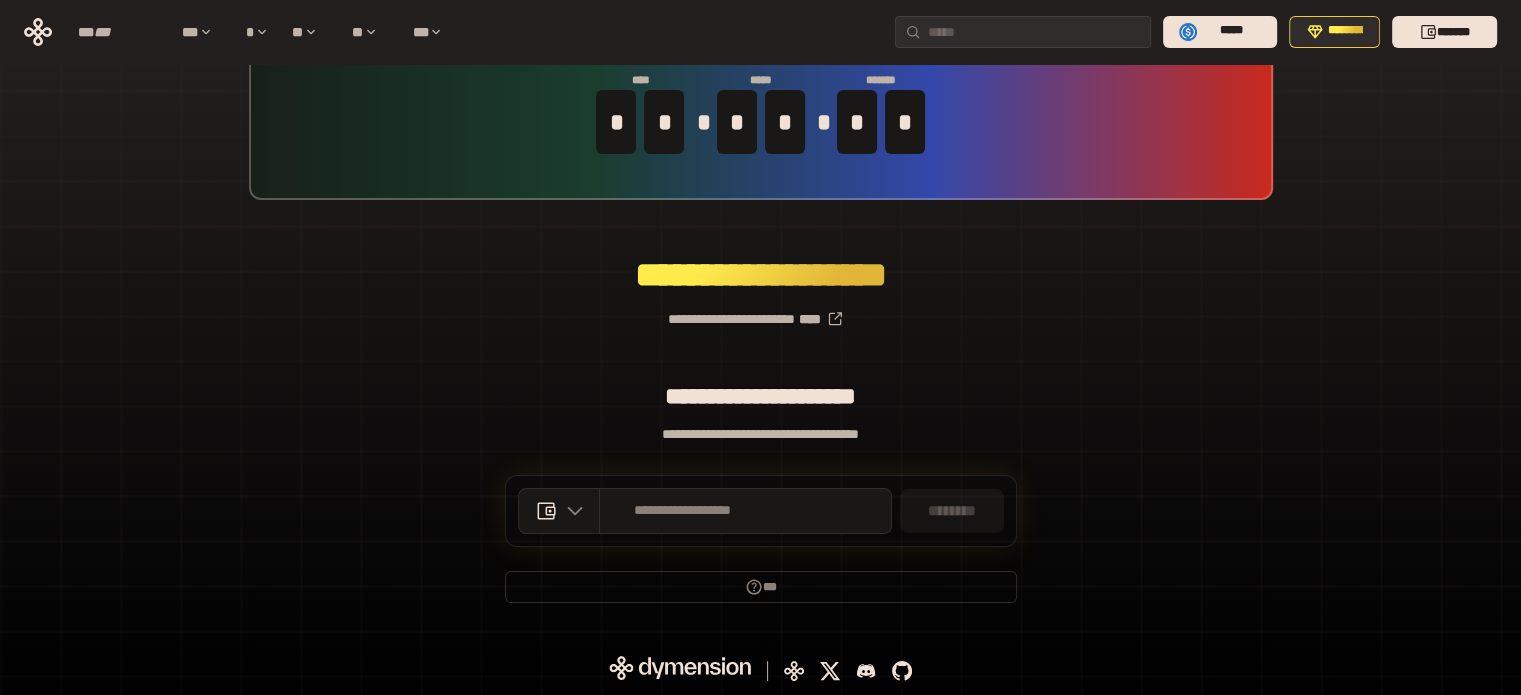 scroll, scrollTop: 87, scrollLeft: 0, axis: vertical 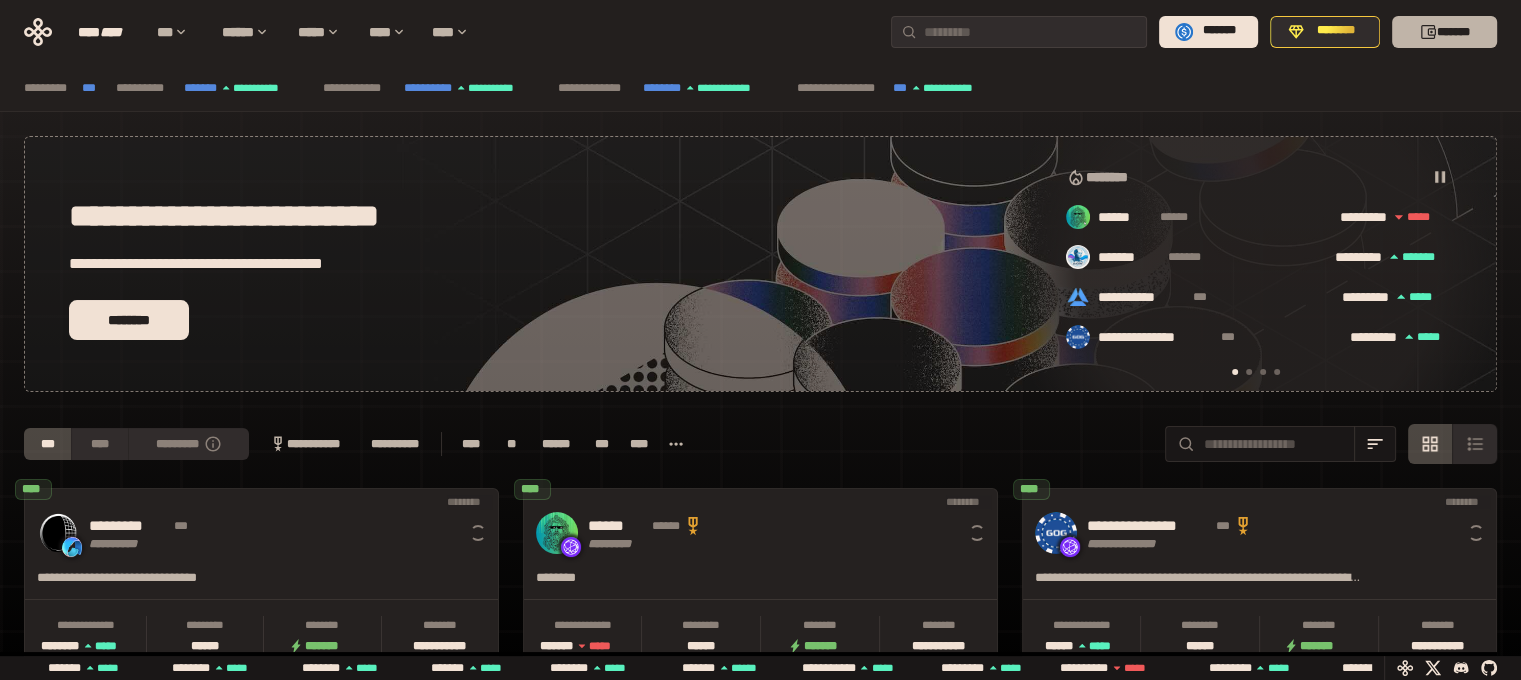 click on "*******" at bounding box center [1444, 32] 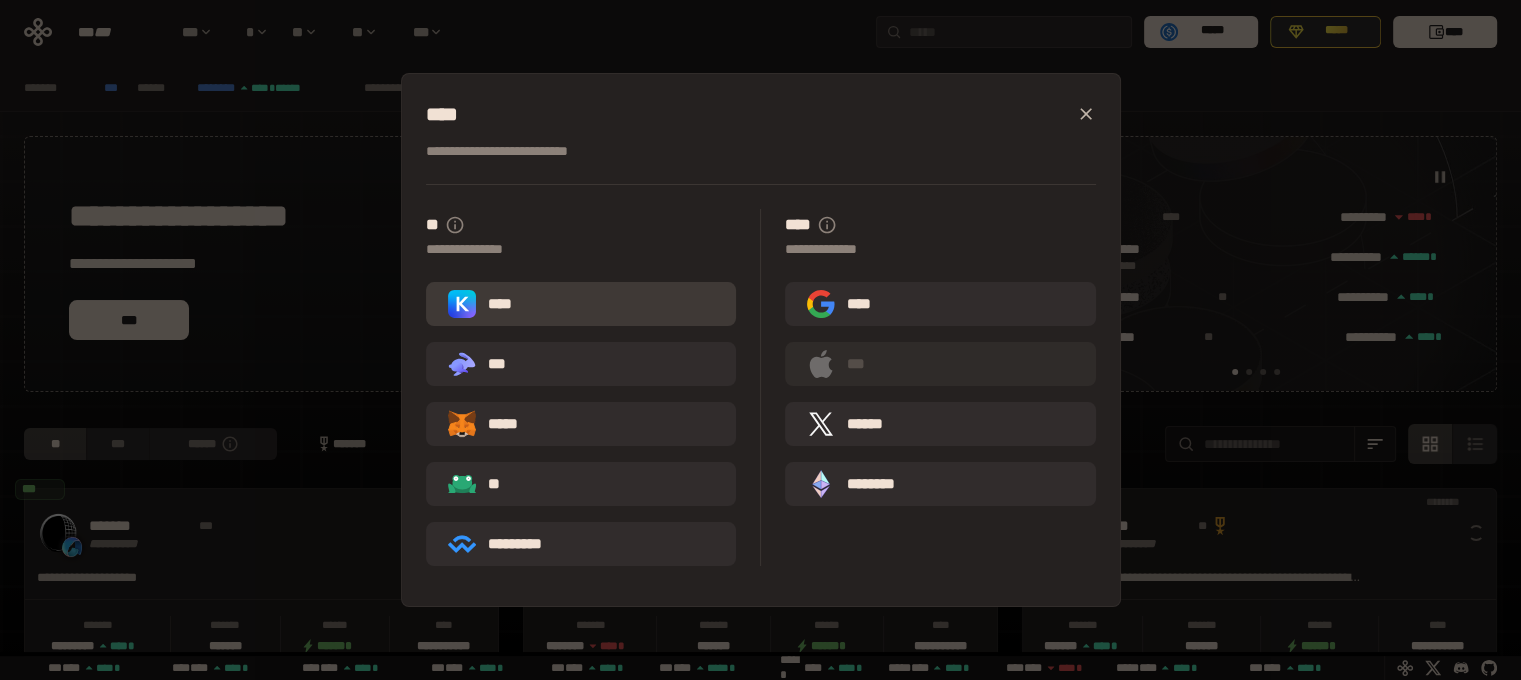 click on "****" at bounding box center [581, 304] 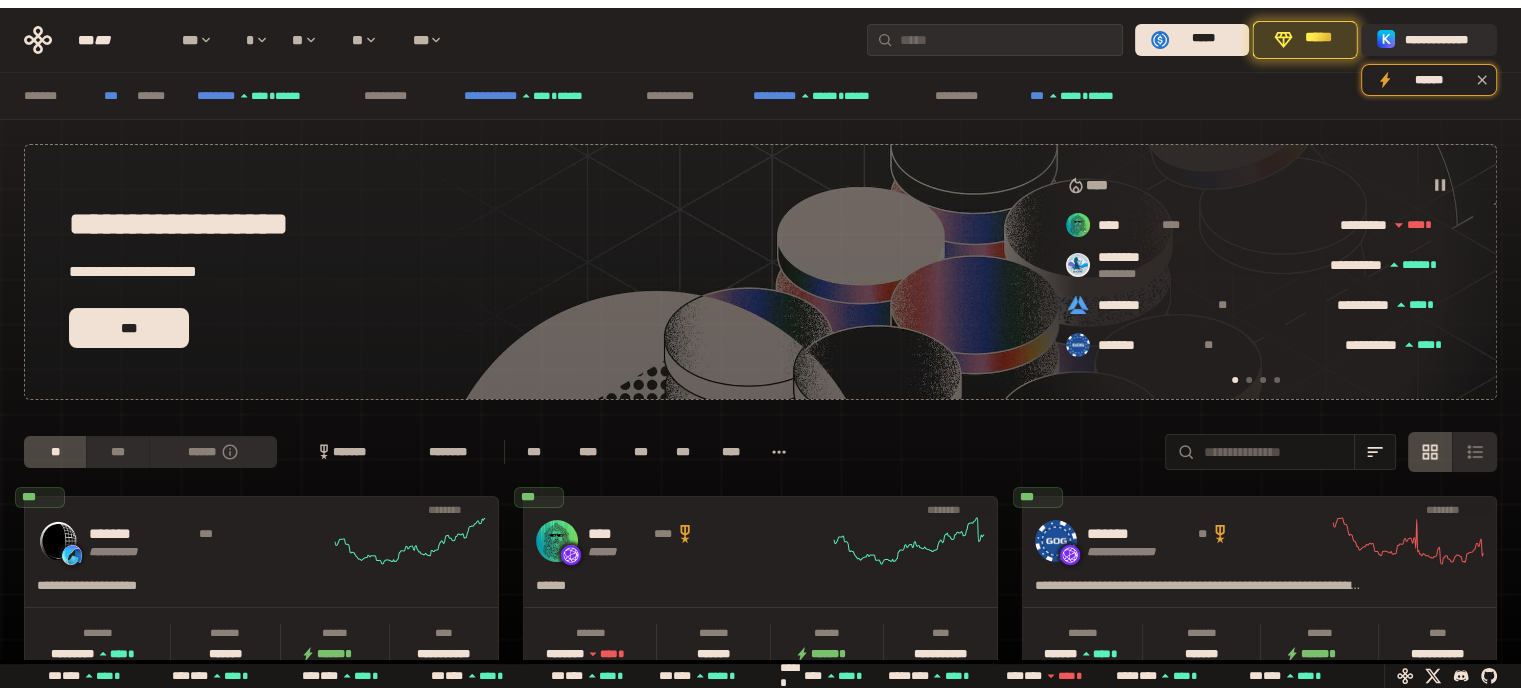 scroll, scrollTop: 0, scrollLeft: 436, axis: horizontal 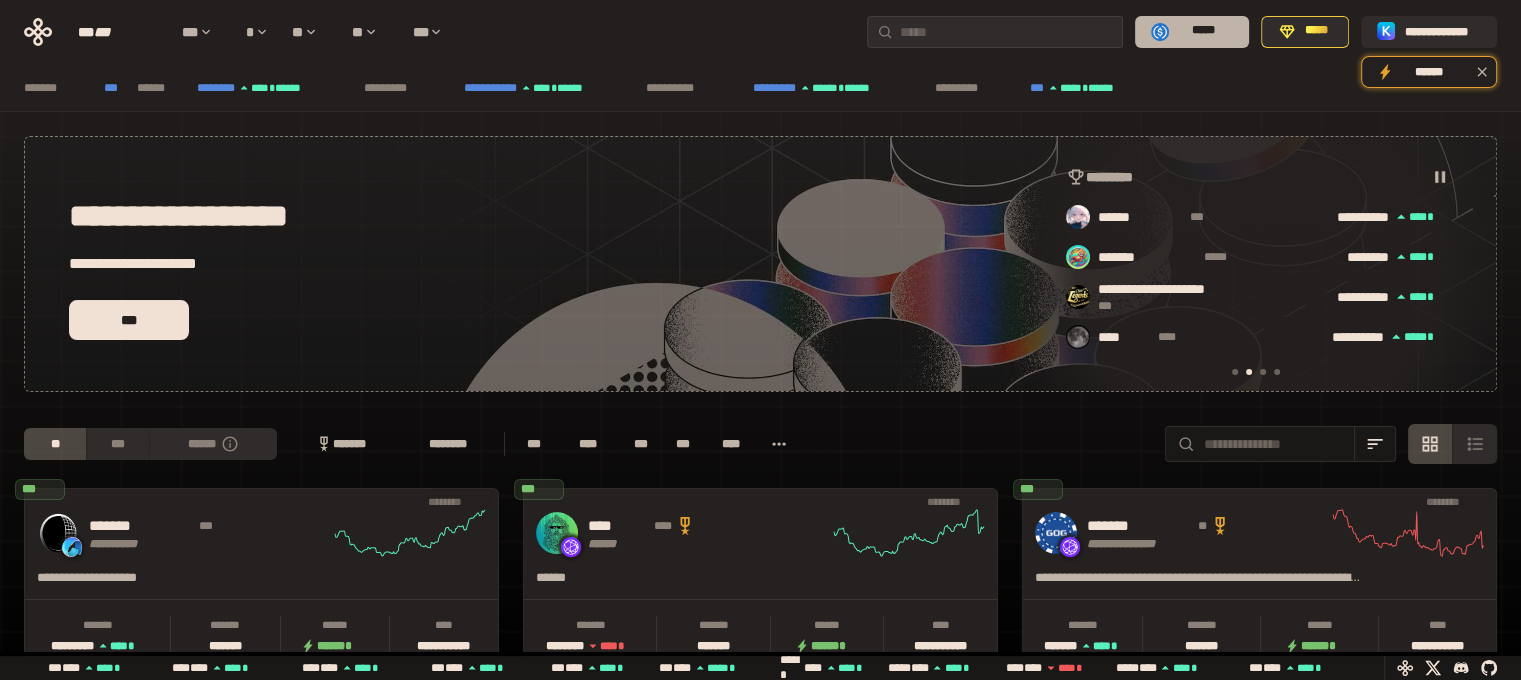 click on "*****" at bounding box center (1192, 32) 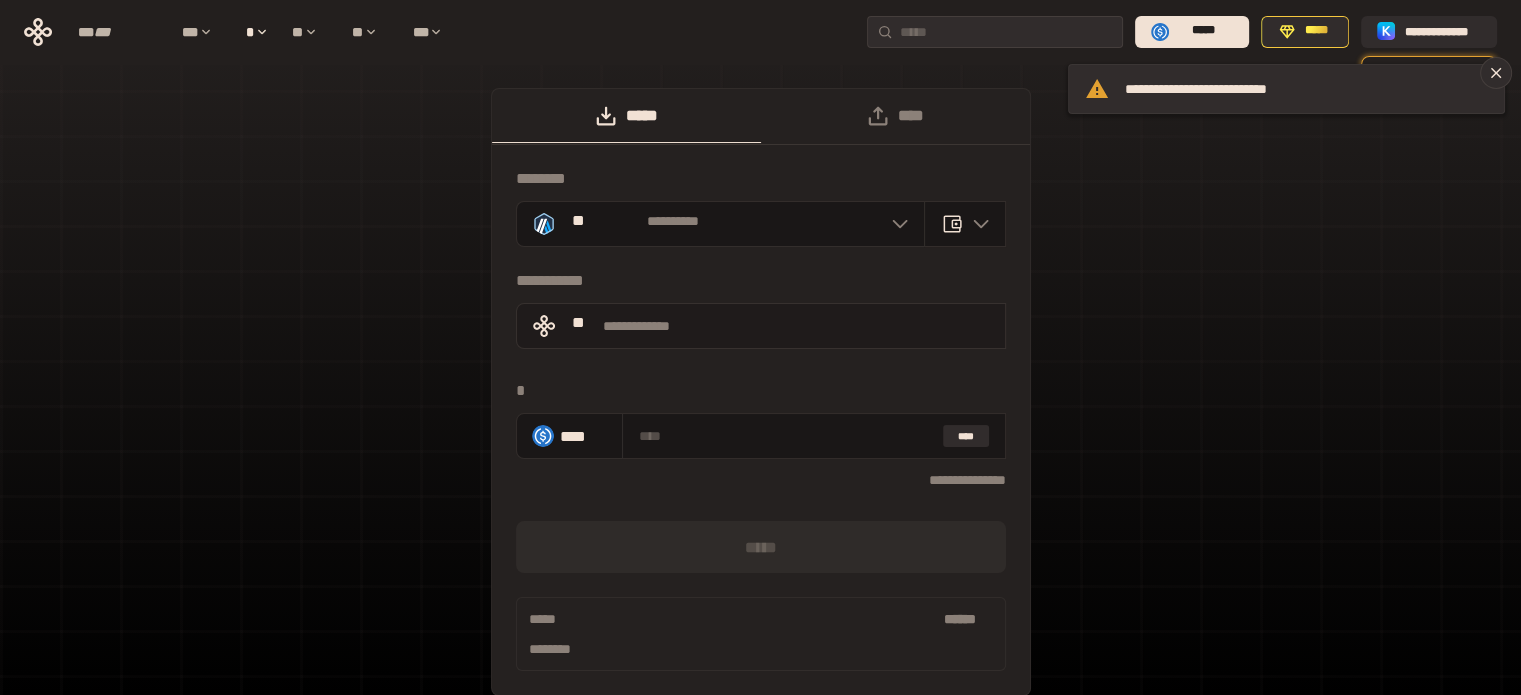 click on "**********" at bounding box center (761, 326) 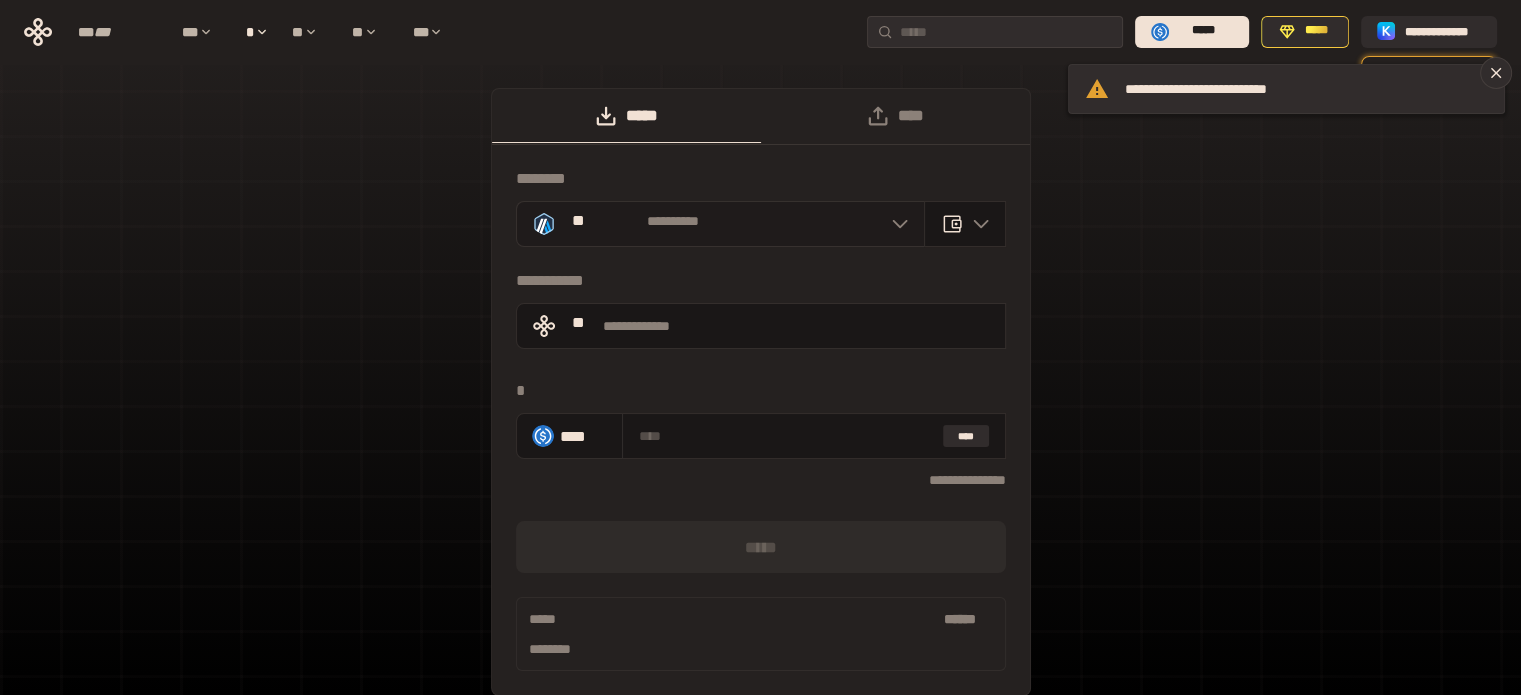 click on "**********" at bounding box center (721, 224) 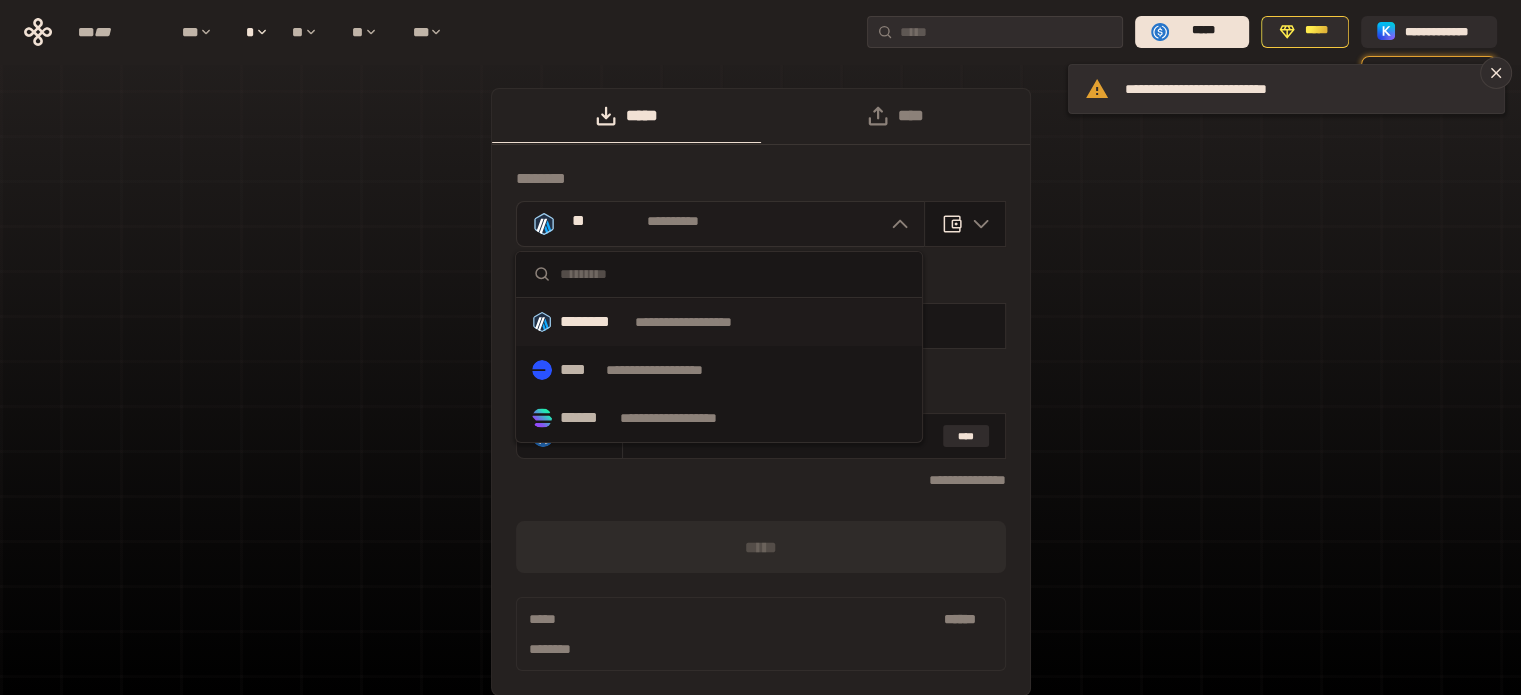 click on "**********" at bounding box center [721, 224] 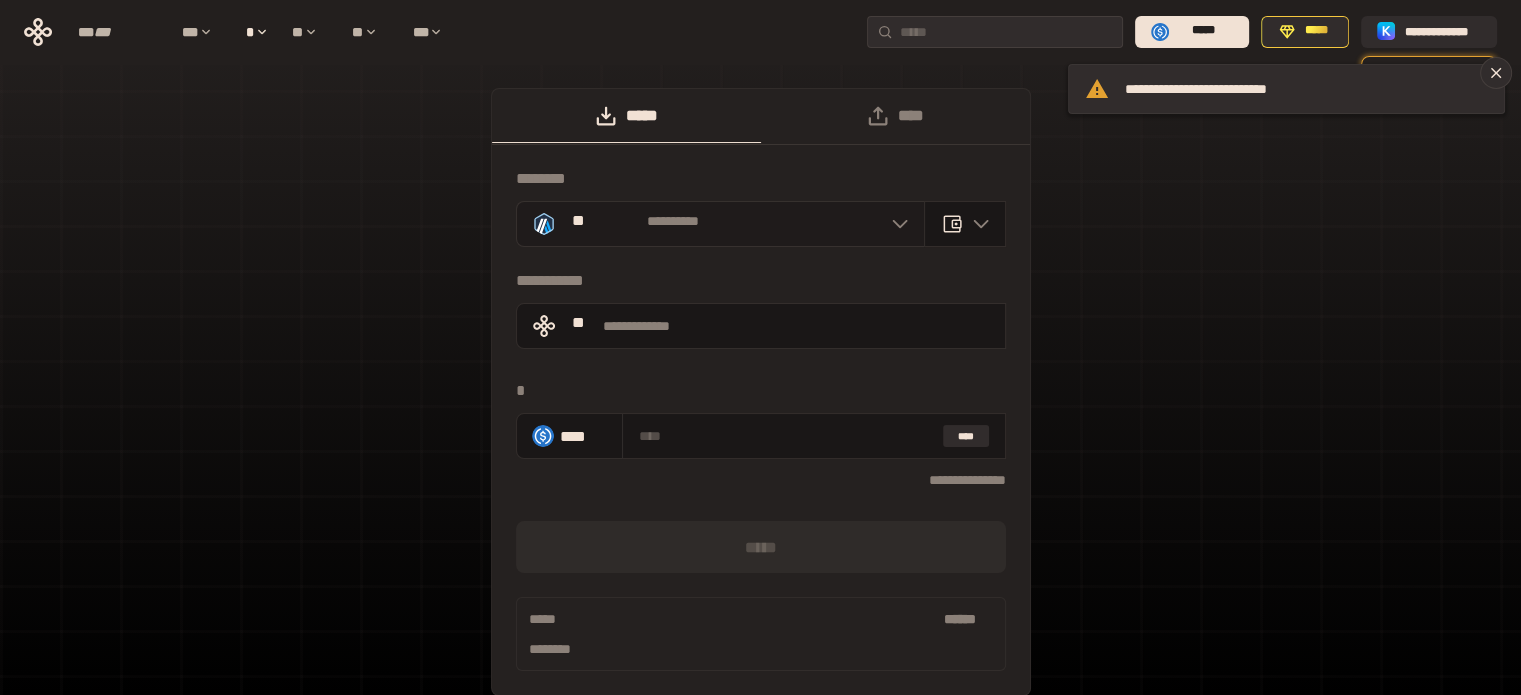 click on "**********" at bounding box center (721, 224) 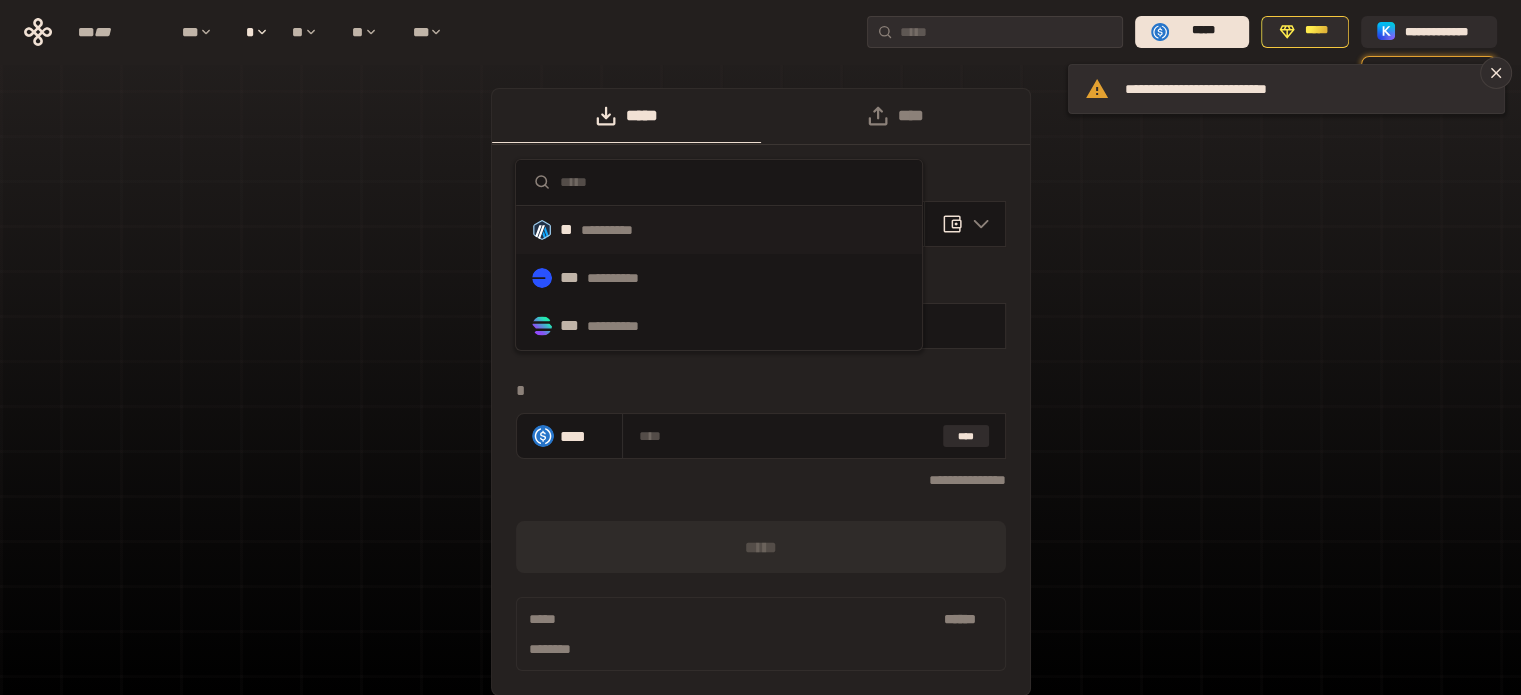scroll, scrollTop: 92, scrollLeft: 0, axis: vertical 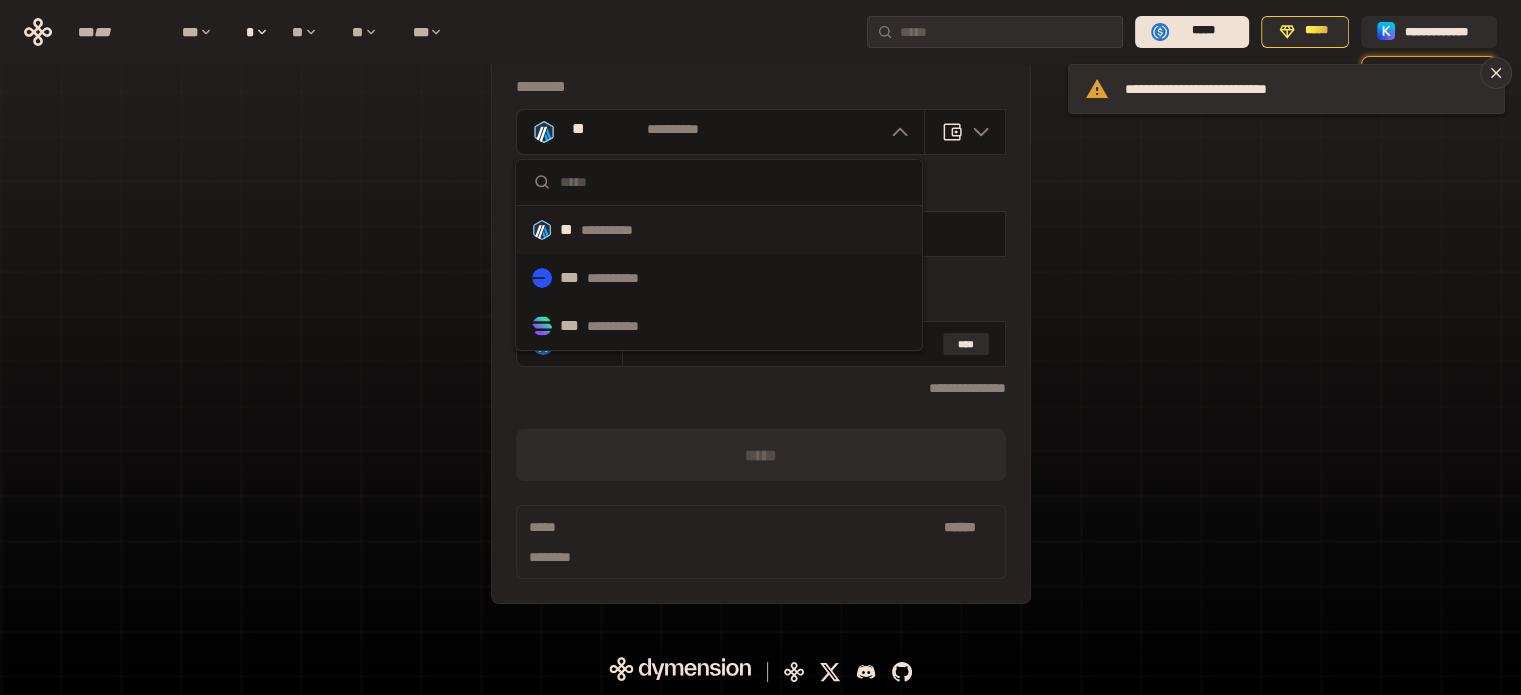 click on "**********" at bounding box center [760, 310] 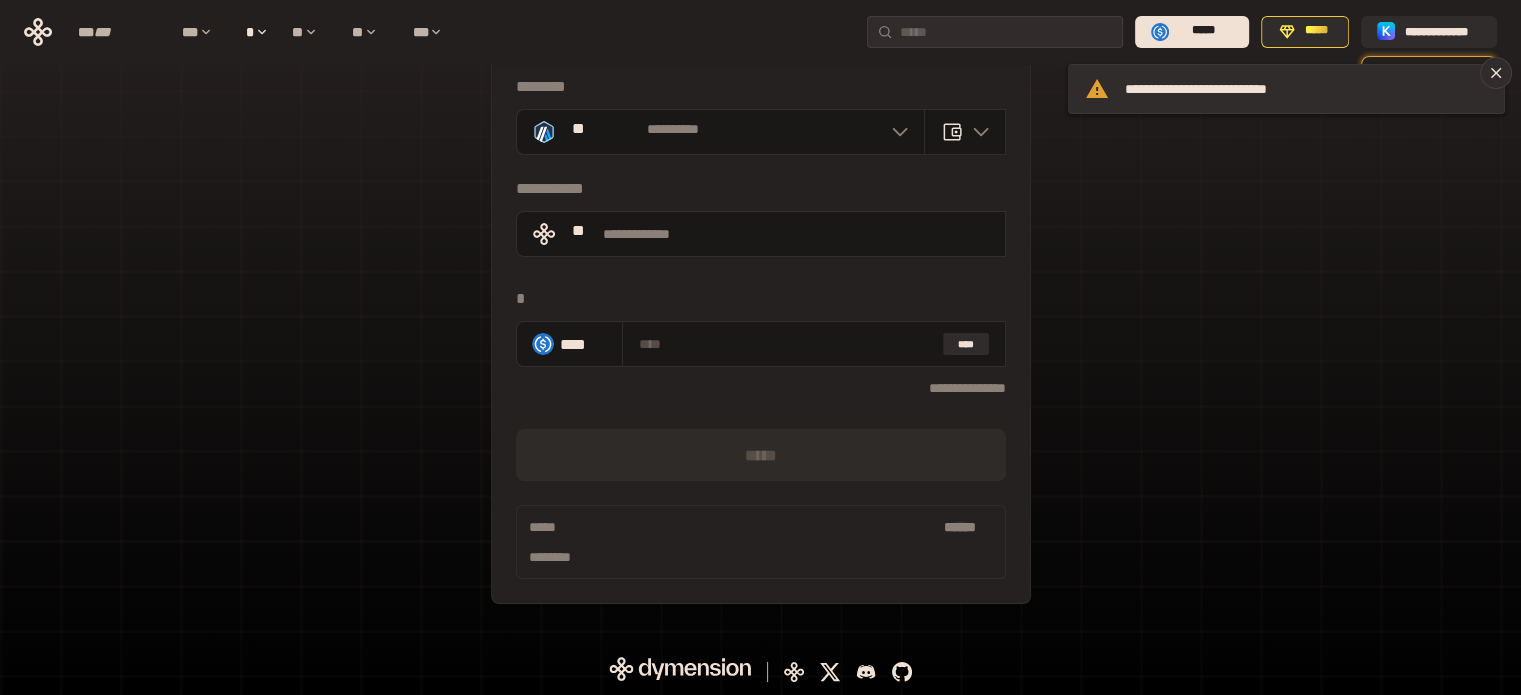 click on "**********" at bounding box center (760, 310) 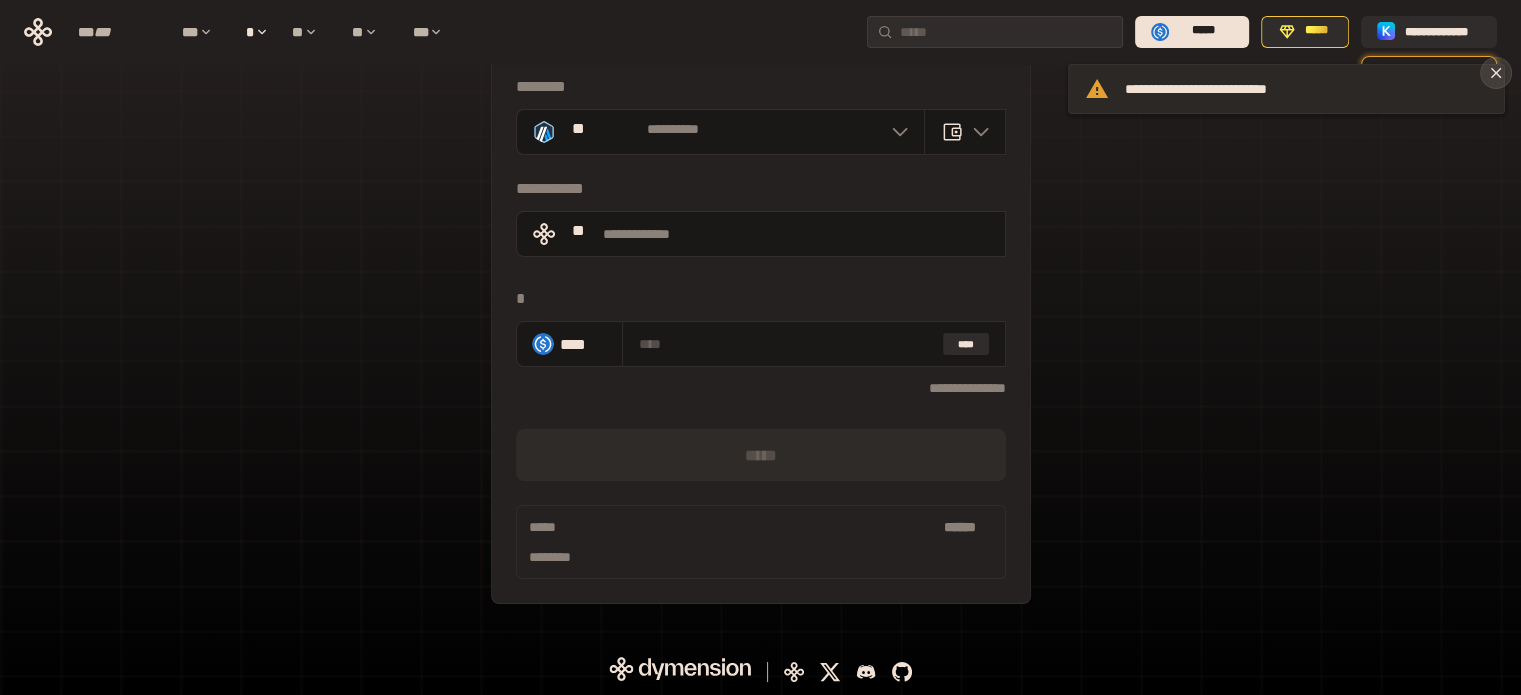 click 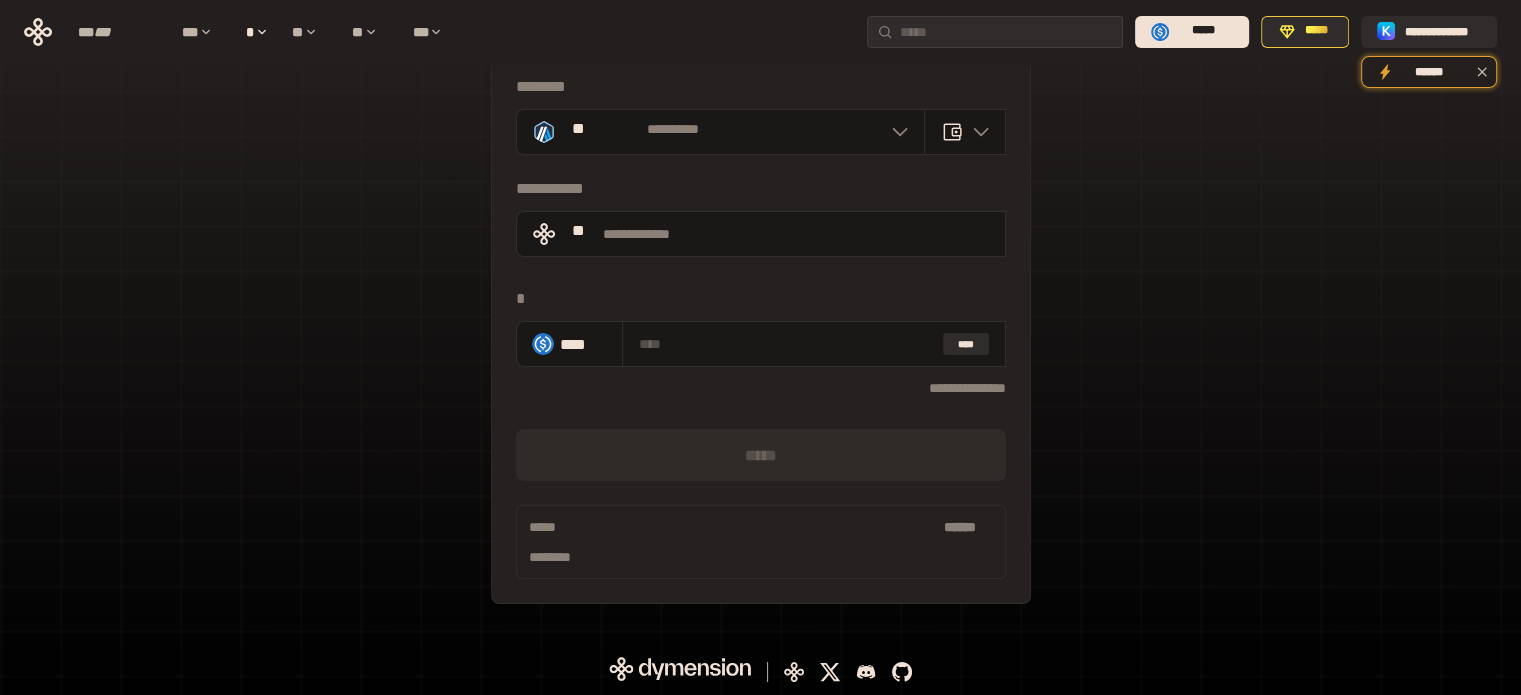 click on "**********" at bounding box center [760, 32] 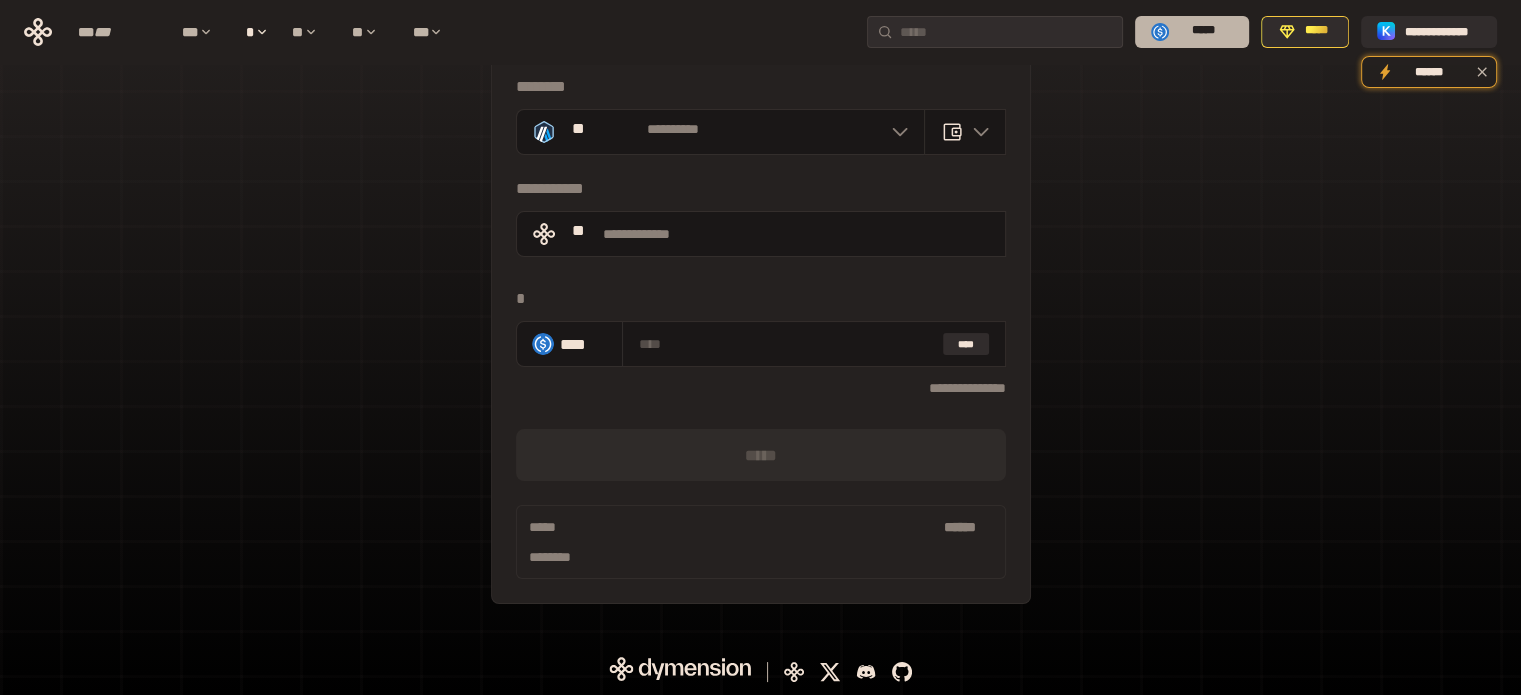 click on "*****" at bounding box center [1202, 30] 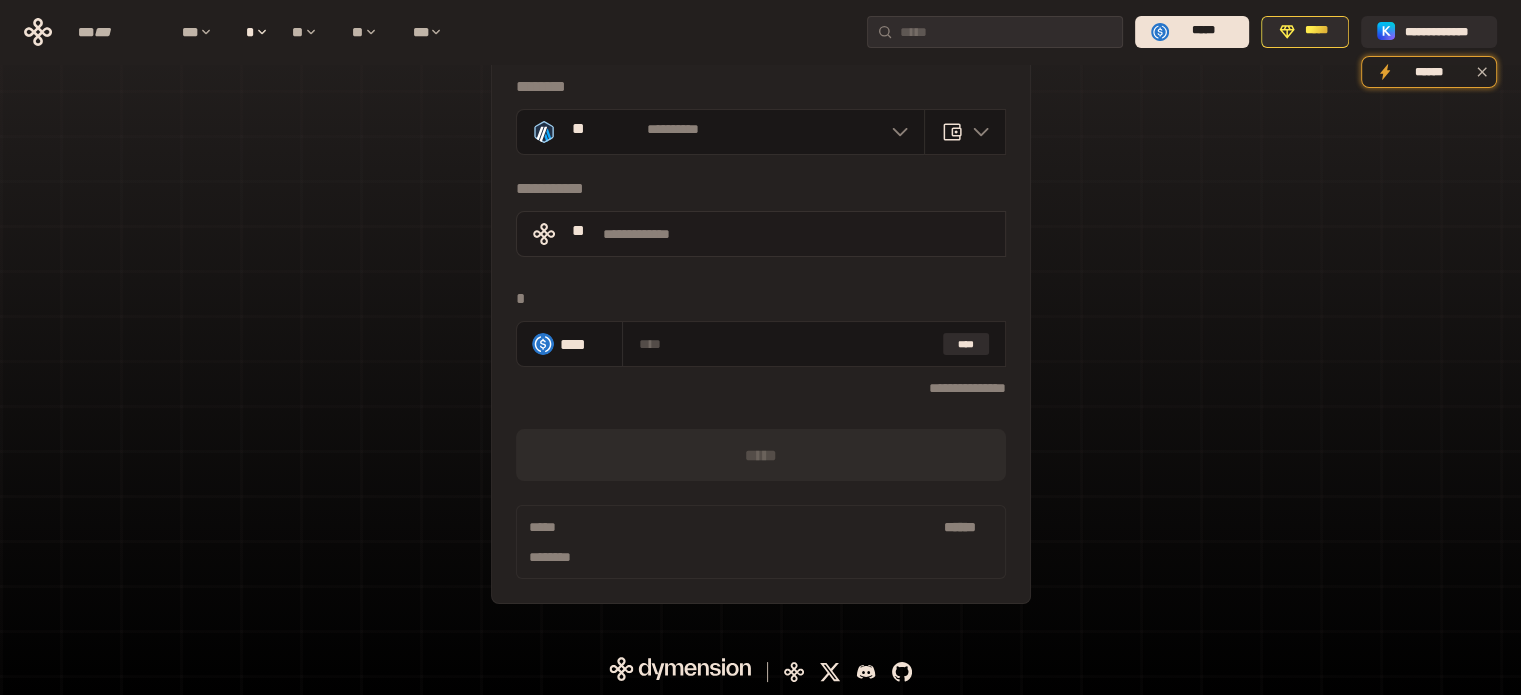 scroll, scrollTop: 0, scrollLeft: 0, axis: both 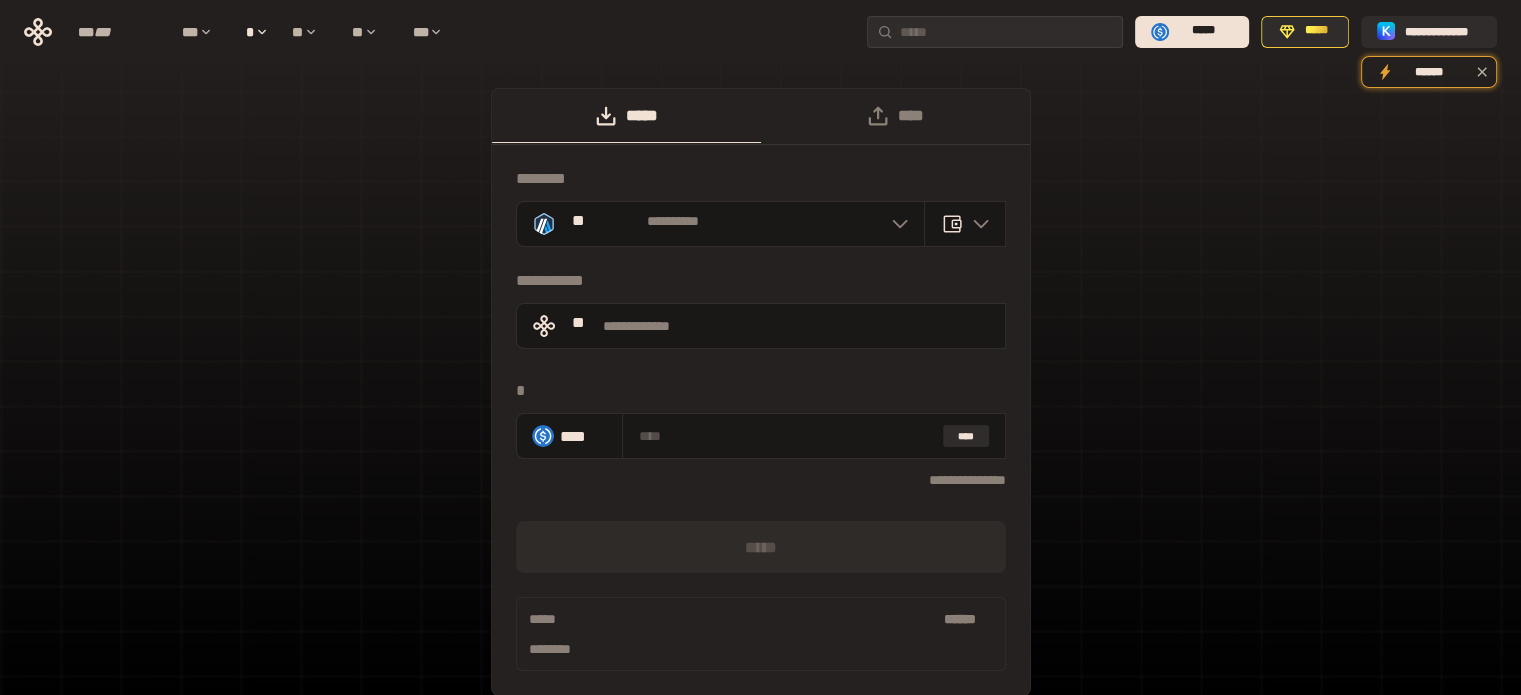 click 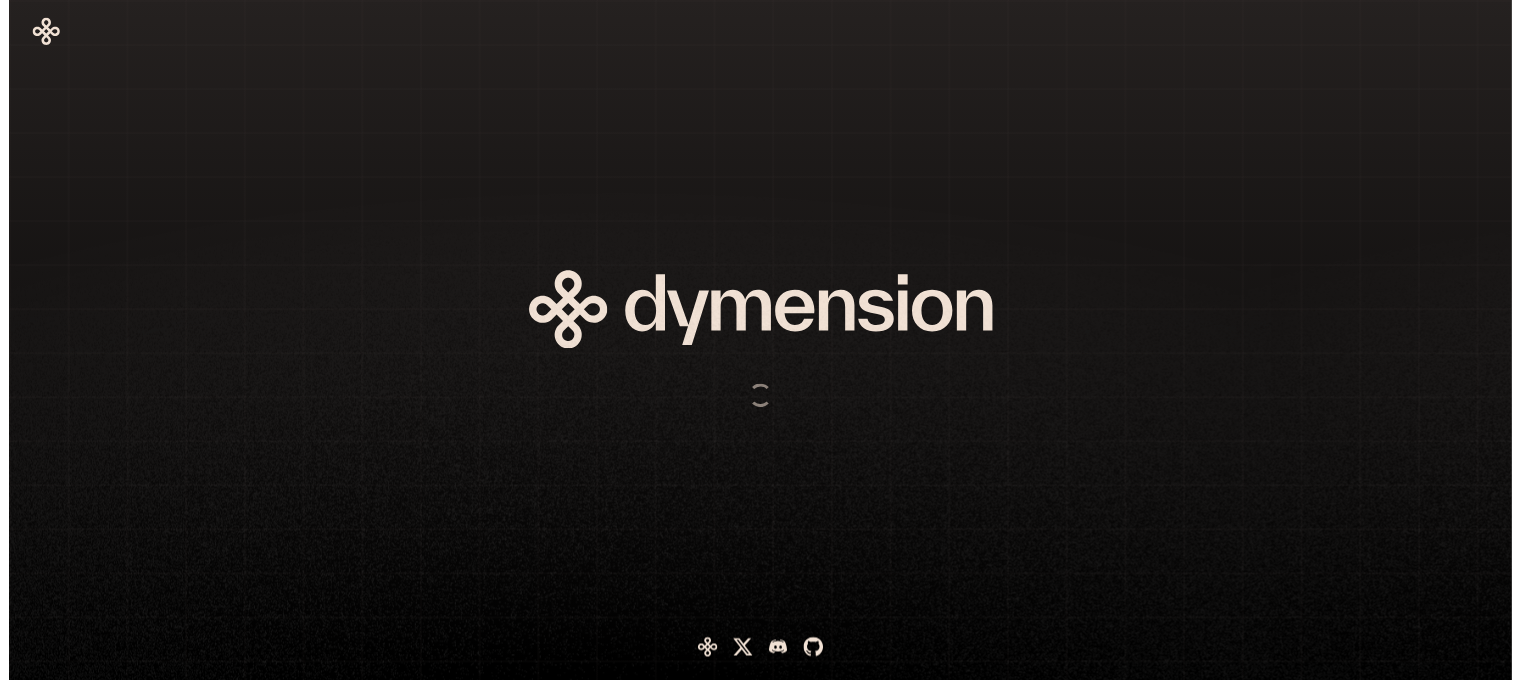 scroll, scrollTop: 0, scrollLeft: 0, axis: both 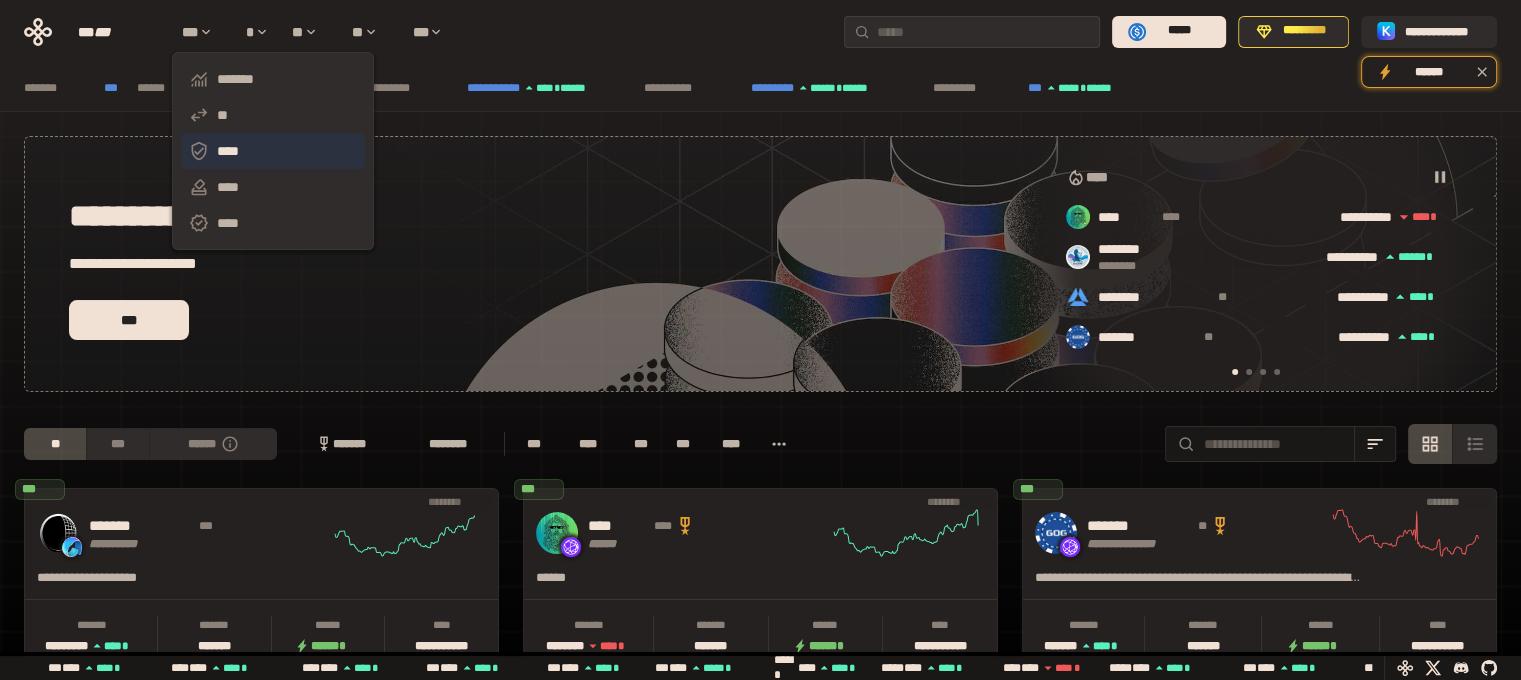 click on "****" at bounding box center [228, 151] 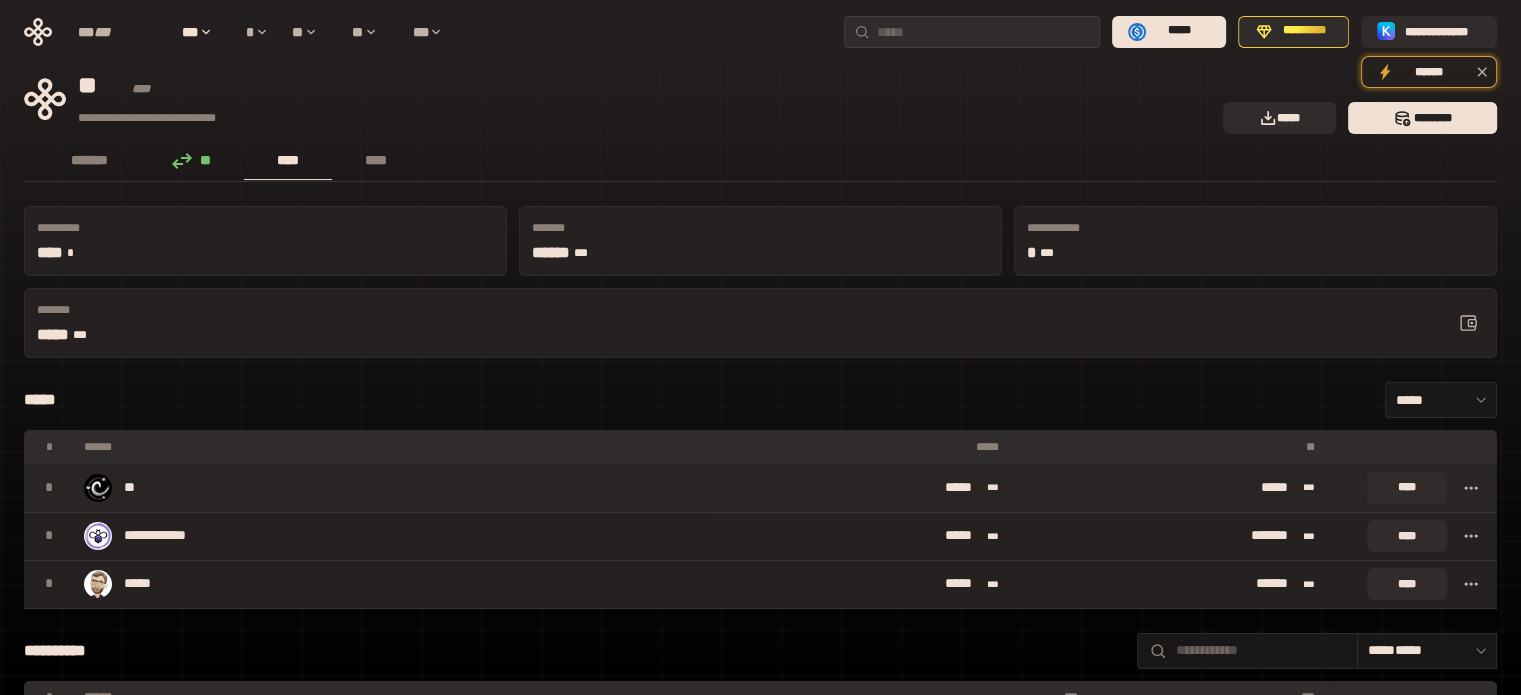 scroll, scrollTop: 100, scrollLeft: 0, axis: vertical 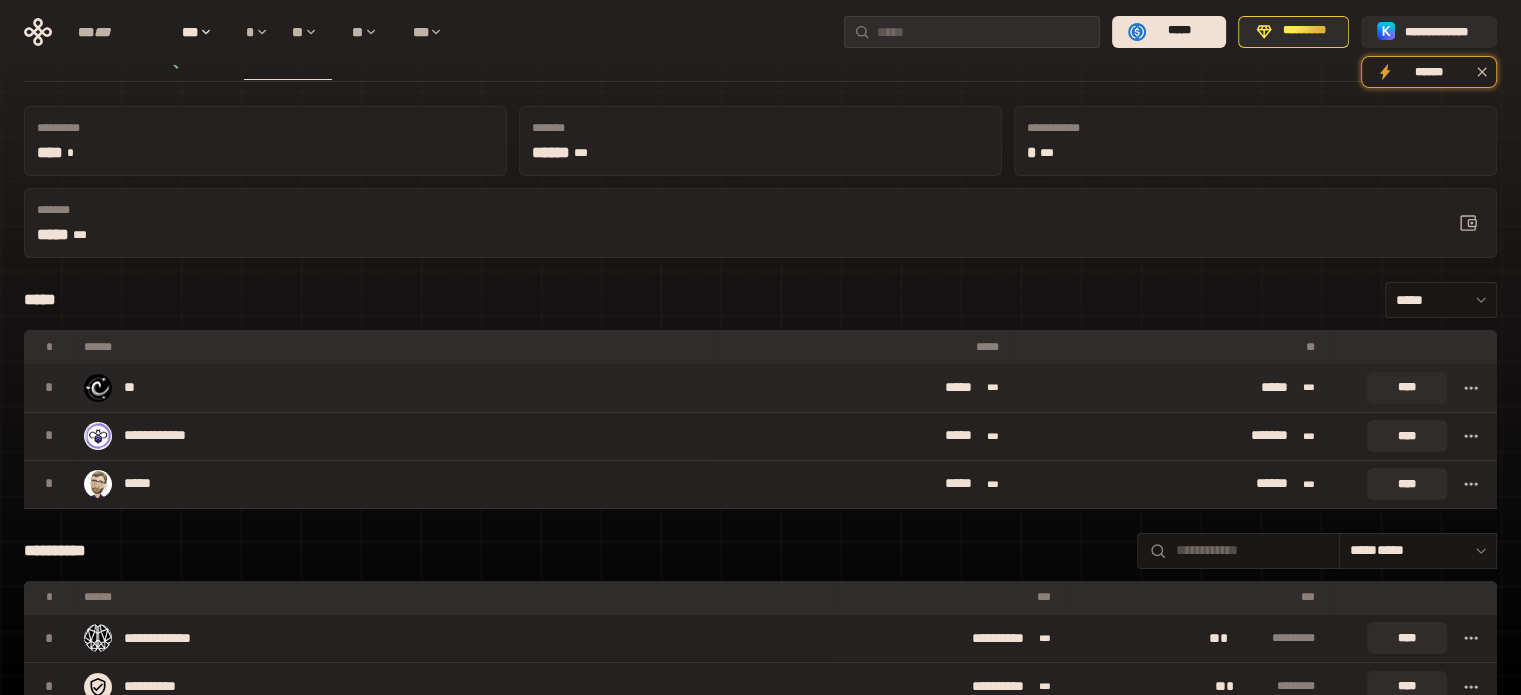 click 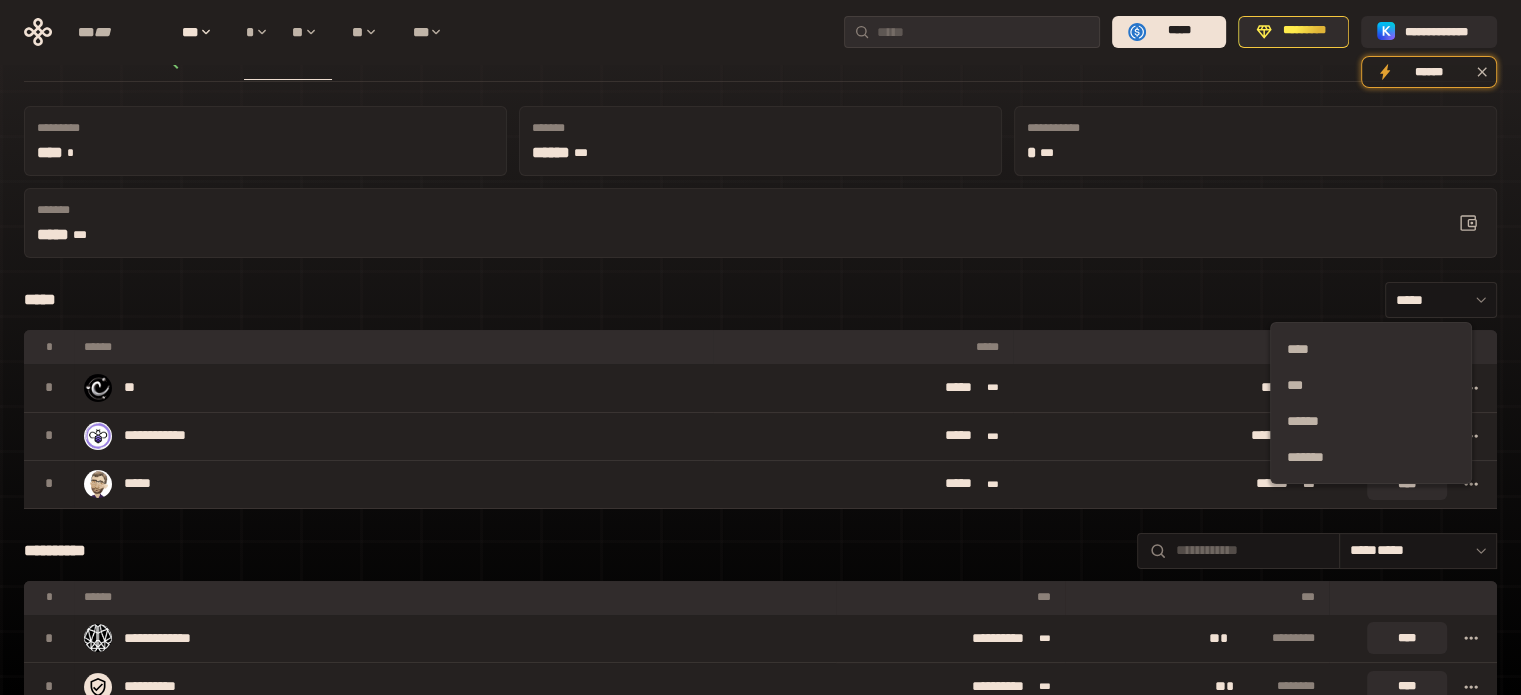 click on "**********" at bounding box center (760, 551) 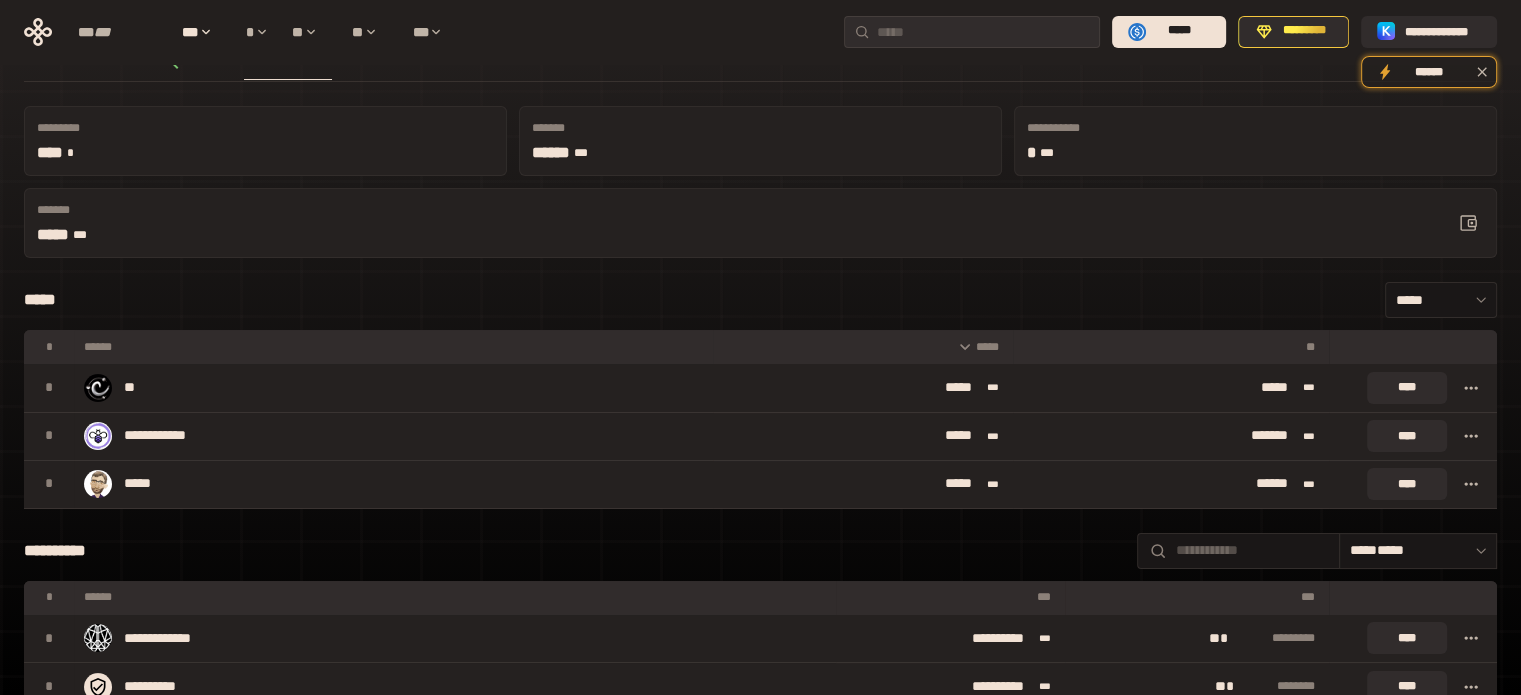 scroll, scrollTop: 0, scrollLeft: 0, axis: both 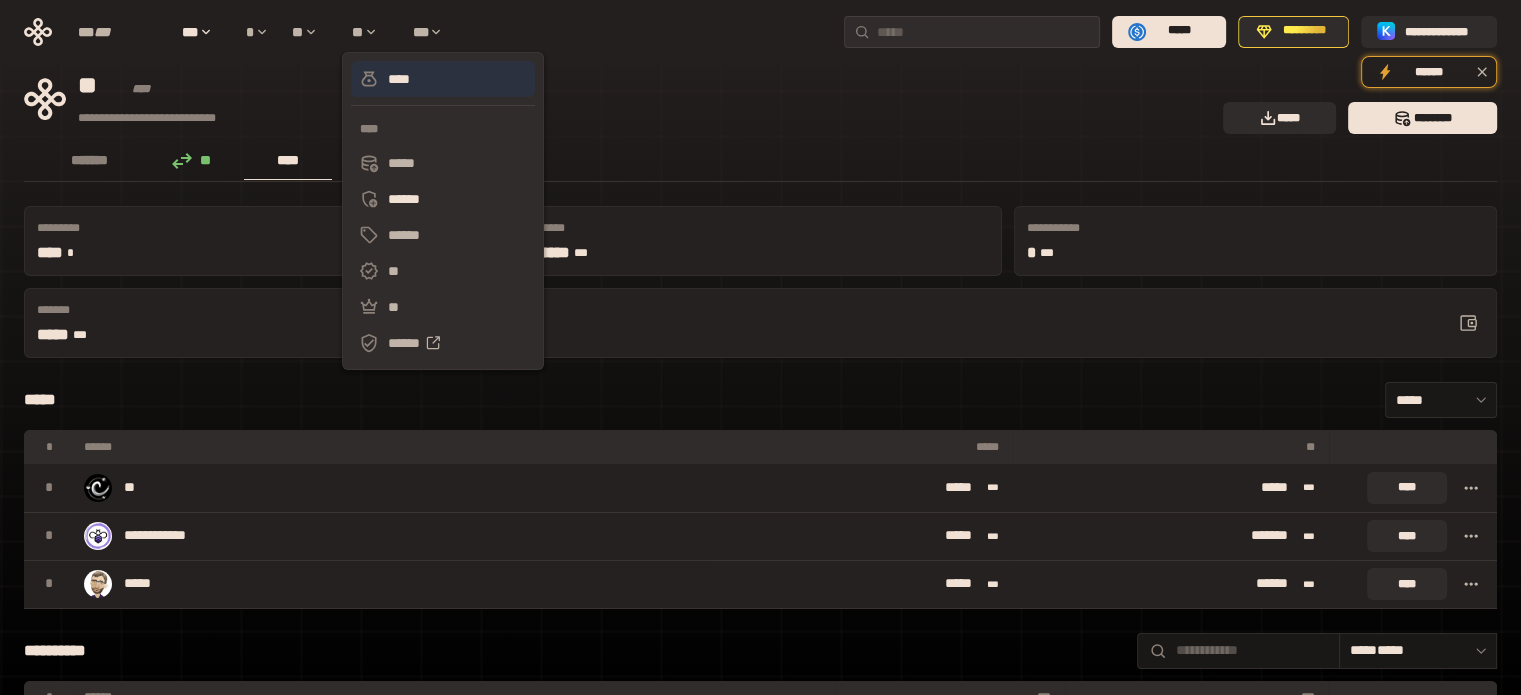 click on "****" at bounding box center (398, 79) 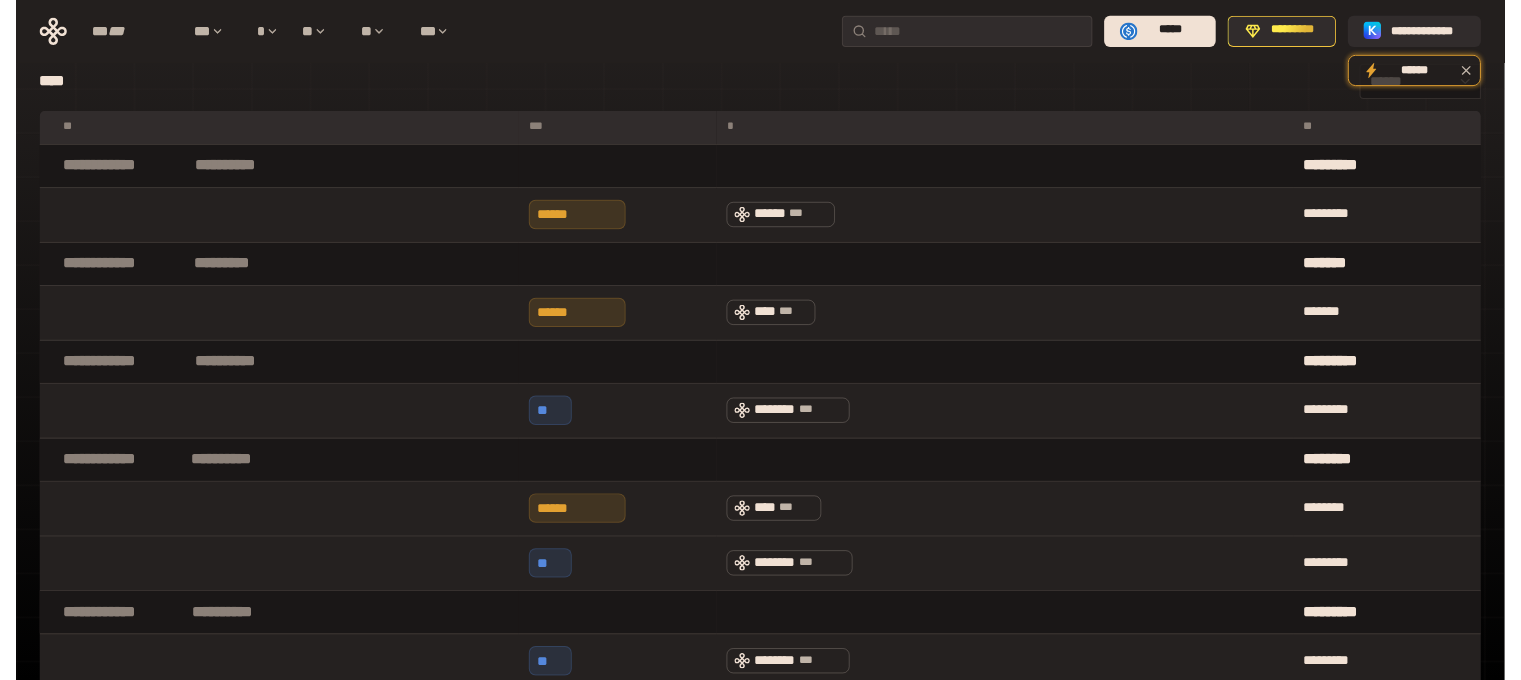 scroll, scrollTop: 0, scrollLeft: 0, axis: both 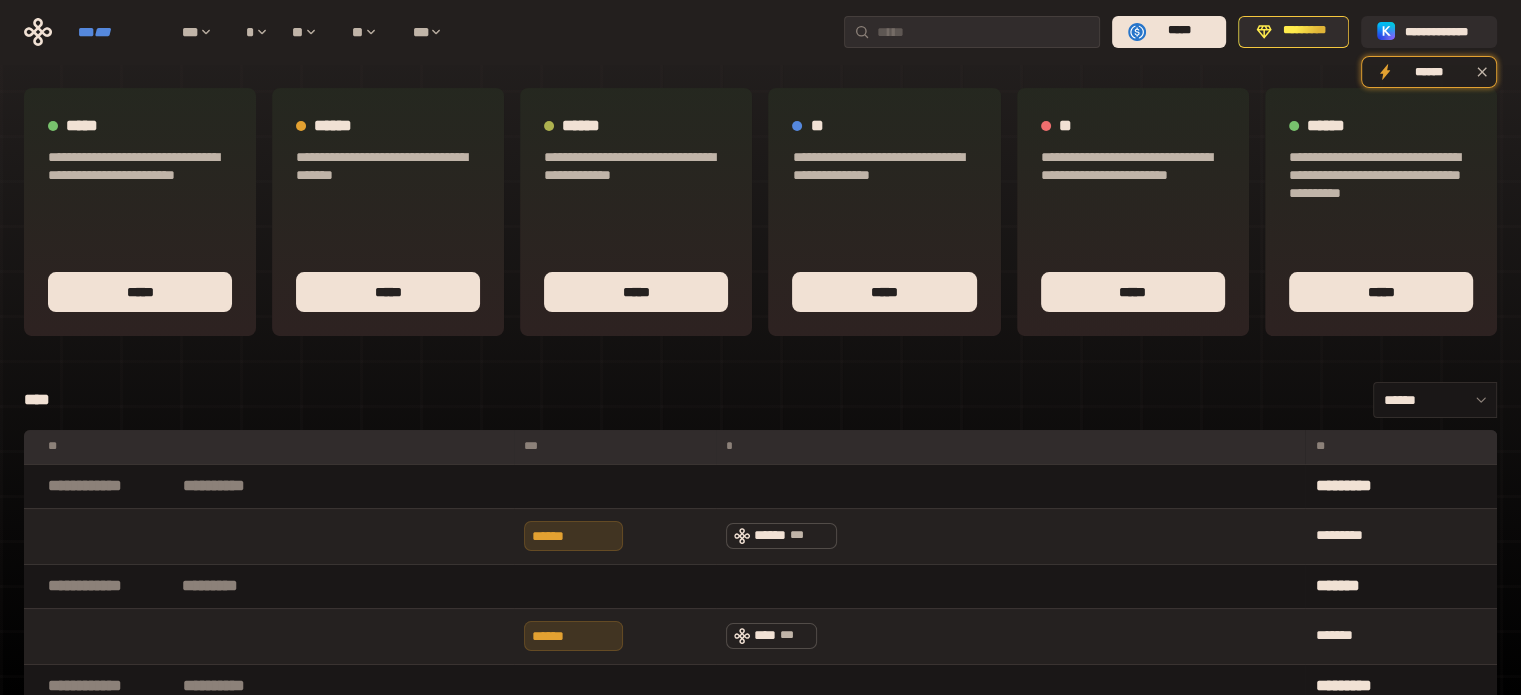 click on "***" at bounding box center (102, 32) 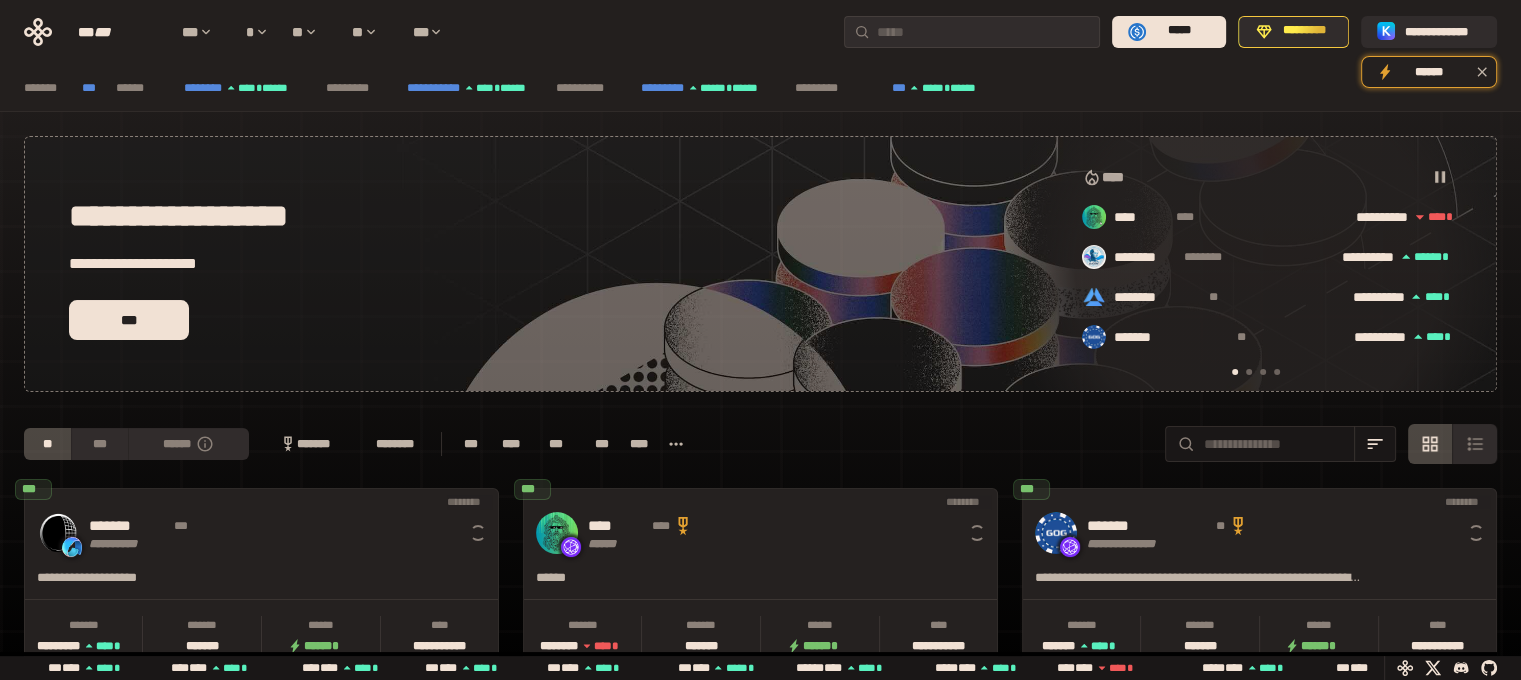 scroll, scrollTop: 0, scrollLeft: 16, axis: horizontal 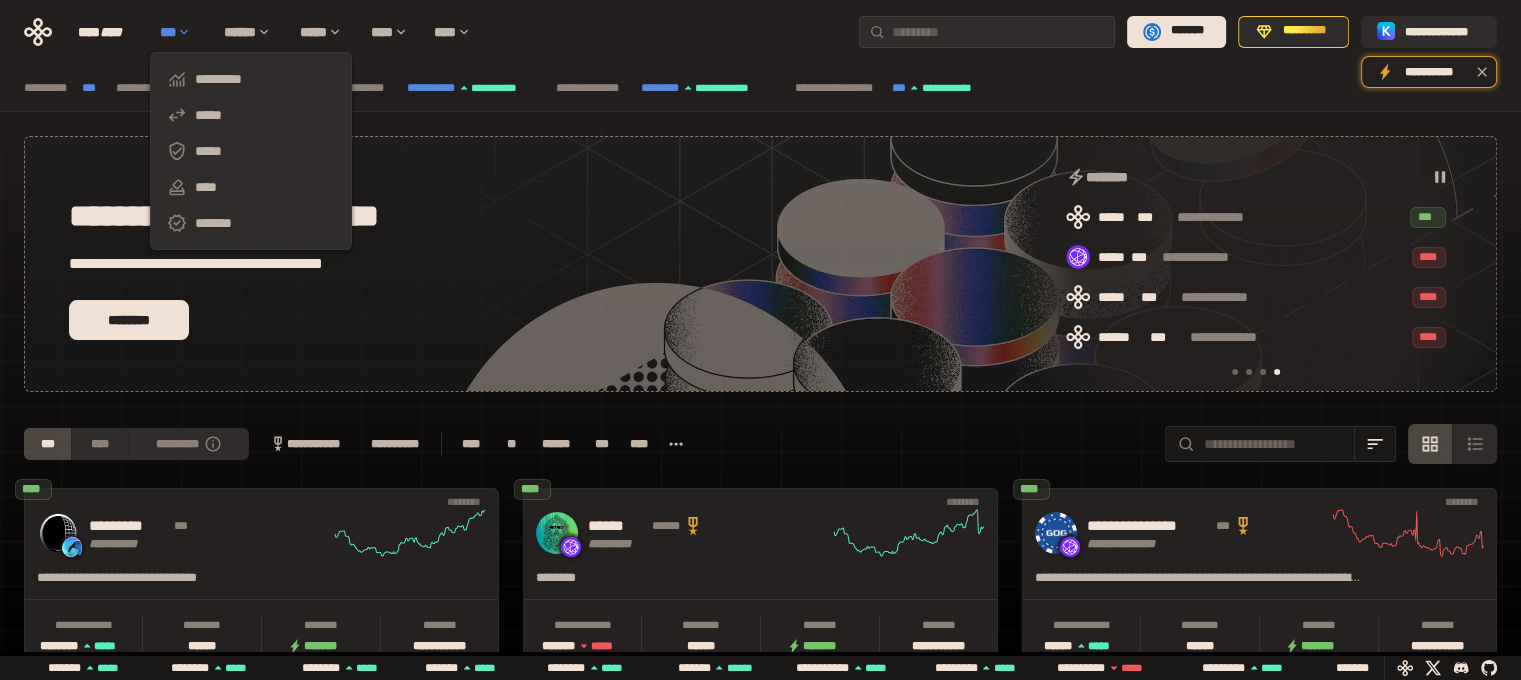 click on "***" at bounding box center [182, 32] 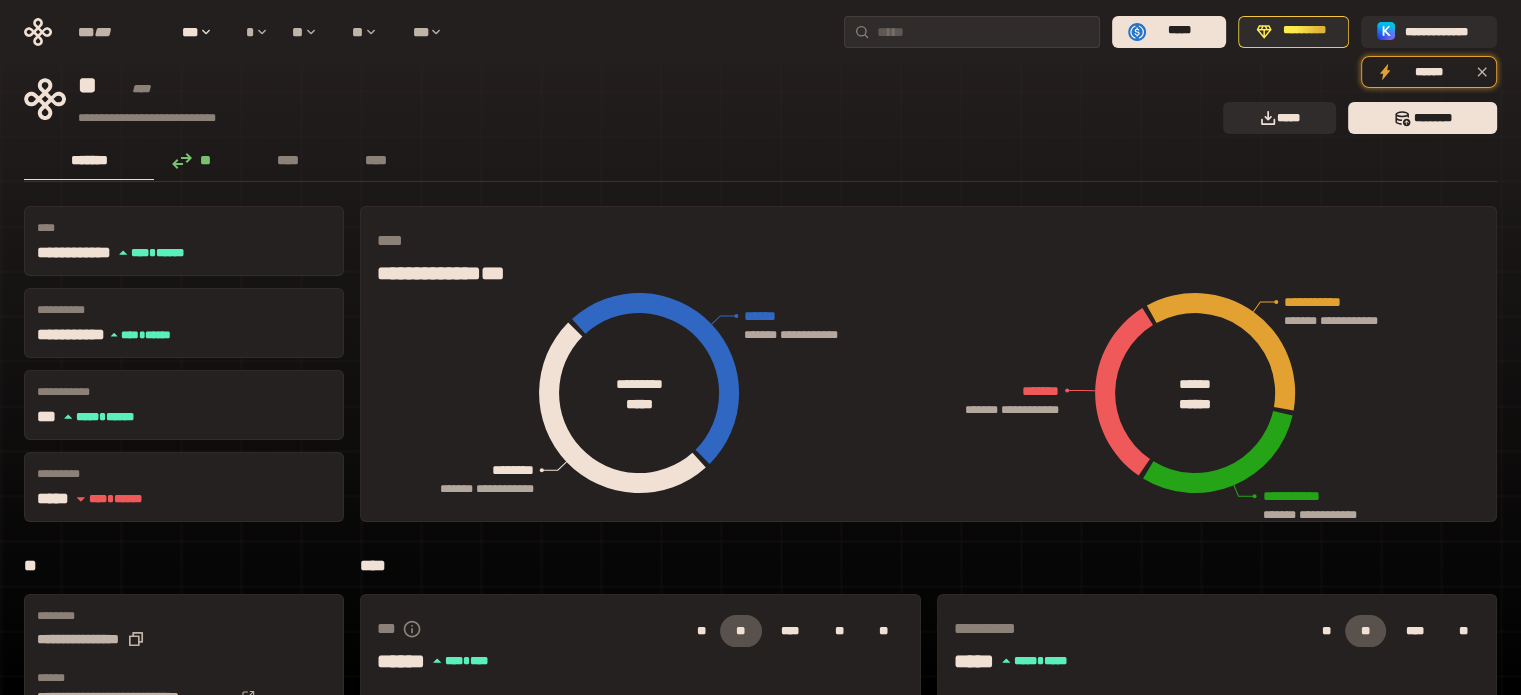 click on "**********" at bounding box center (760, 665) 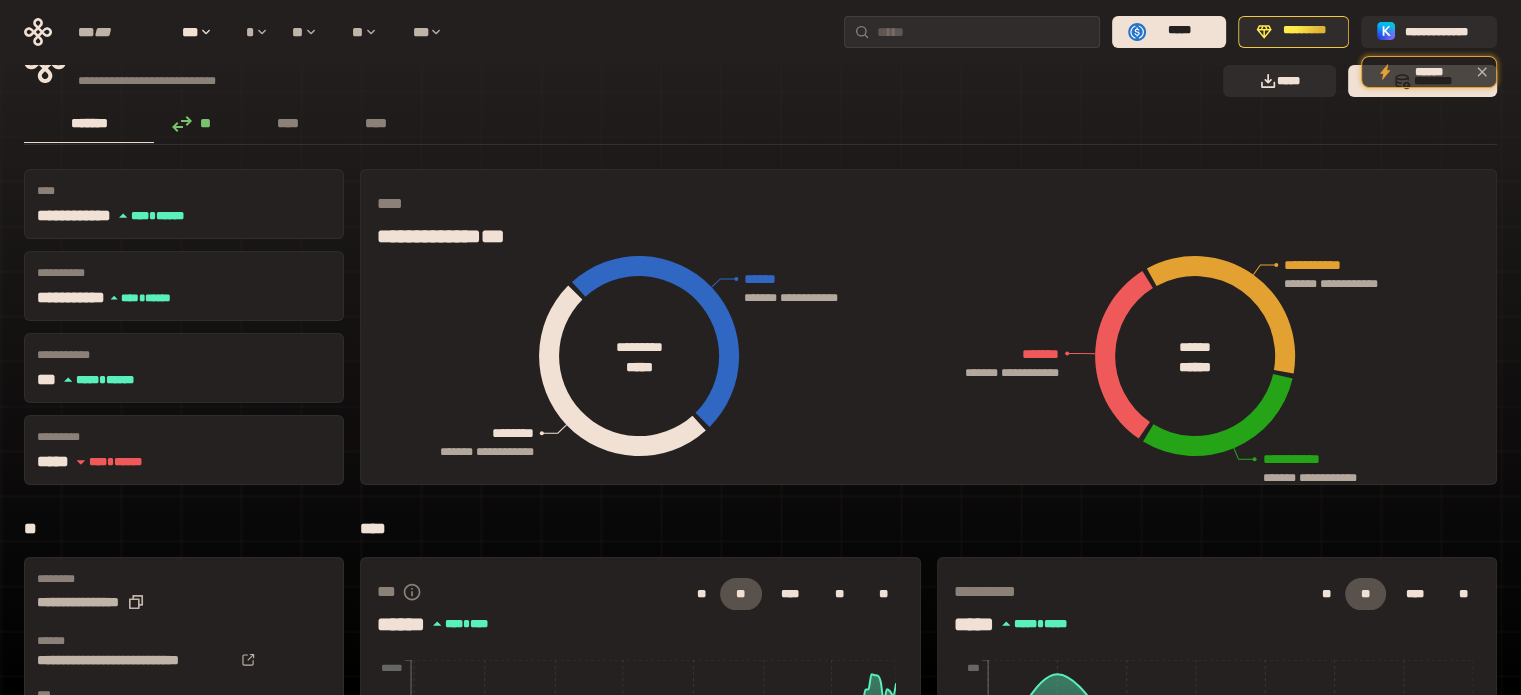 scroll, scrollTop: 0, scrollLeft: 0, axis: both 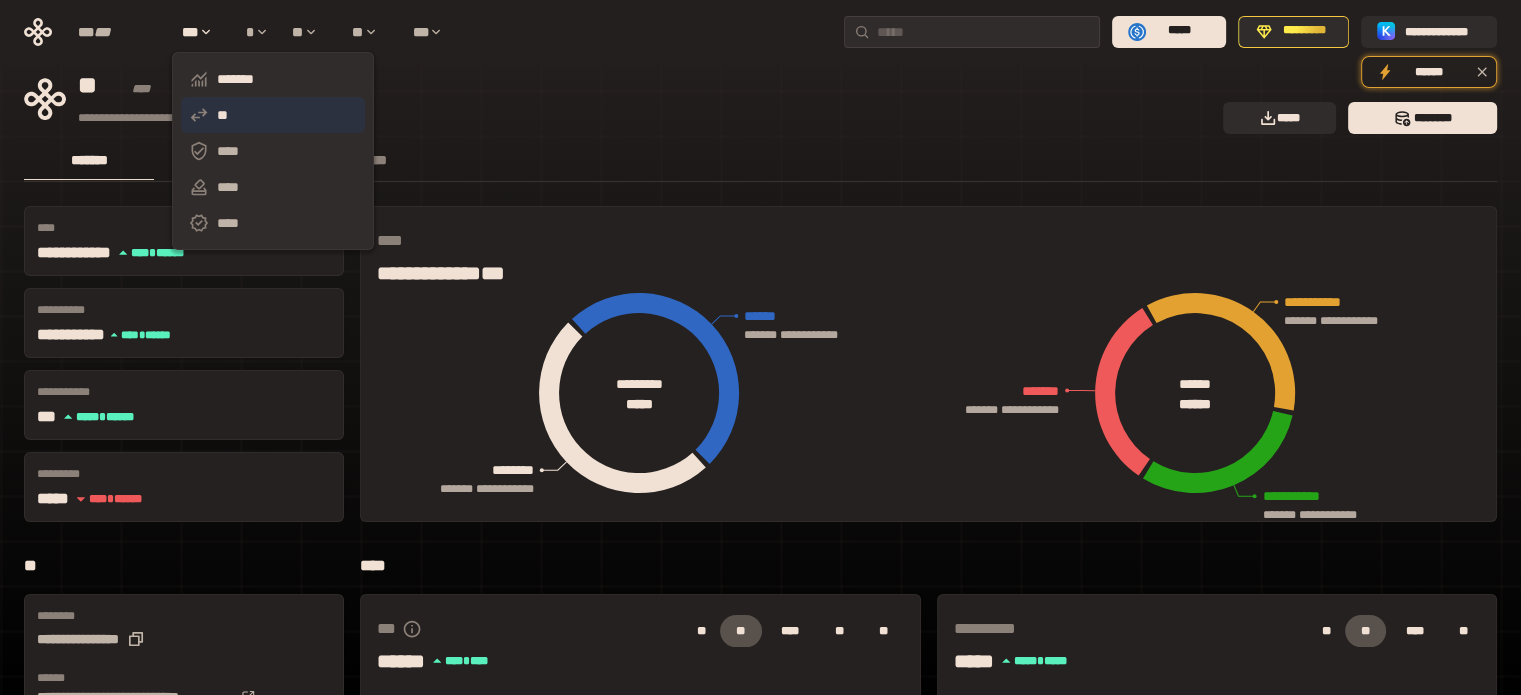 click on "**" at bounding box center (222, 115) 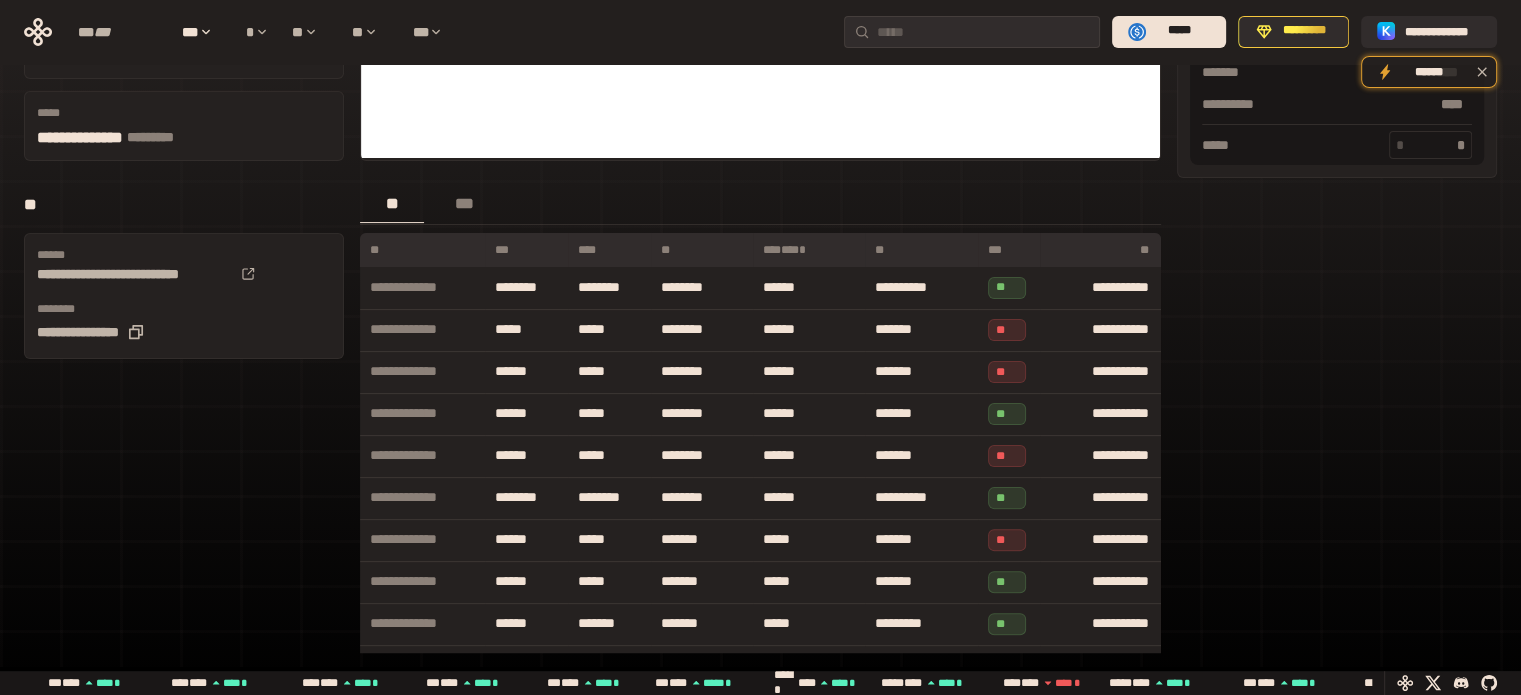 scroll, scrollTop: 0, scrollLeft: 0, axis: both 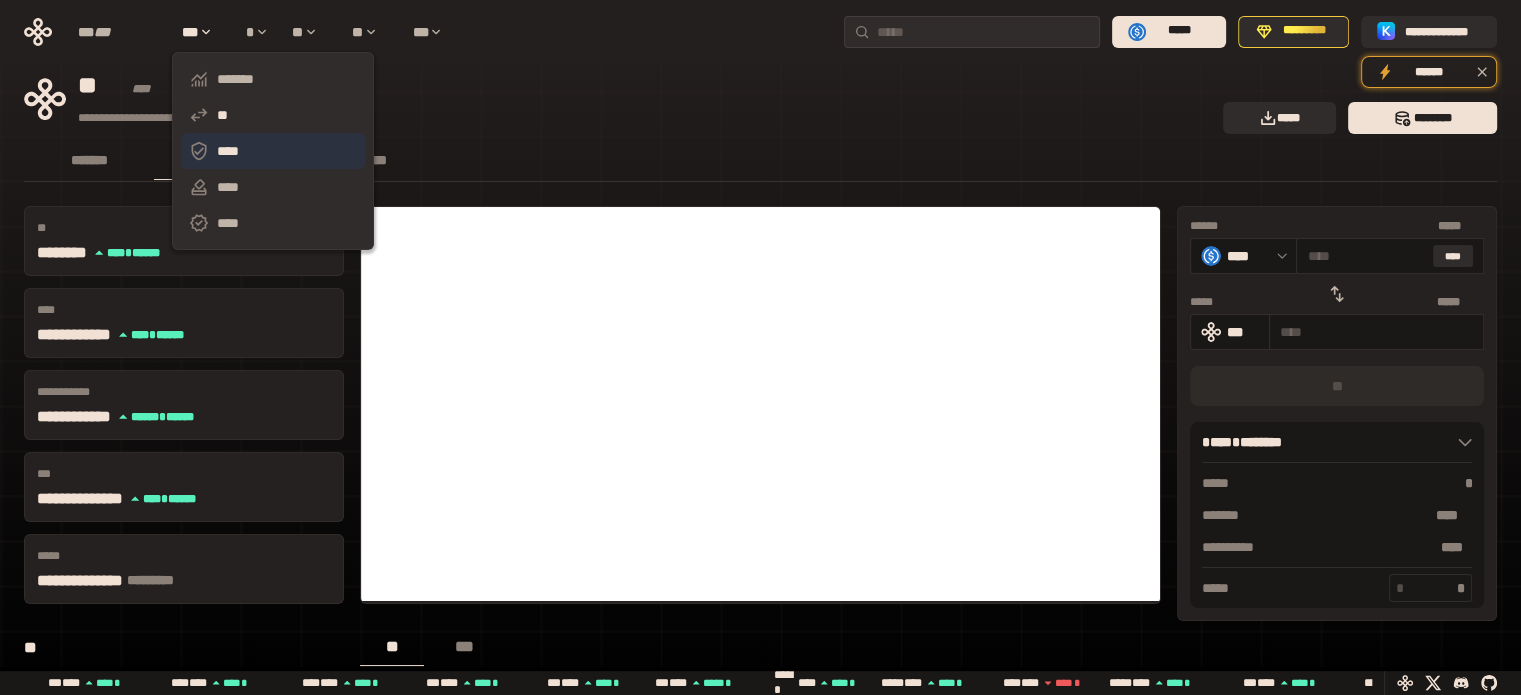 click on "****" at bounding box center [228, 151] 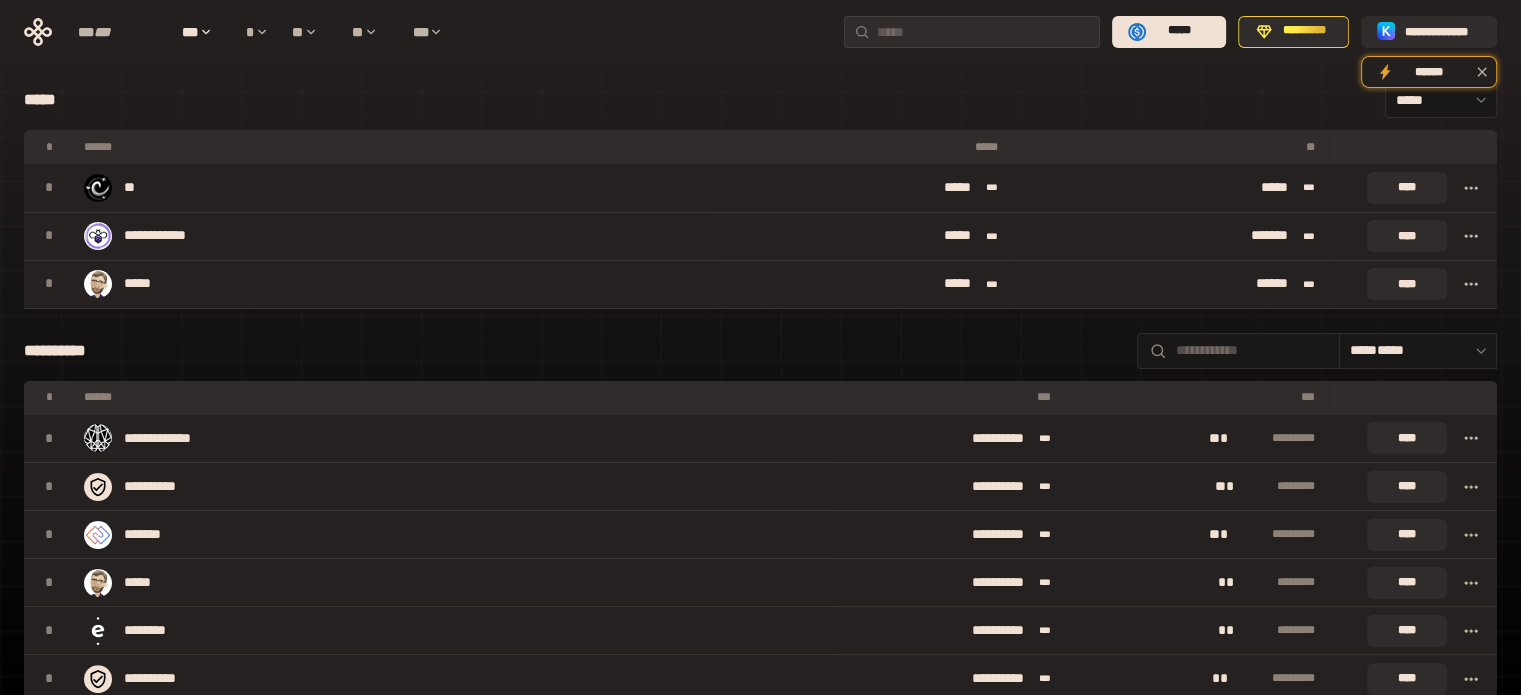 scroll, scrollTop: 0, scrollLeft: 0, axis: both 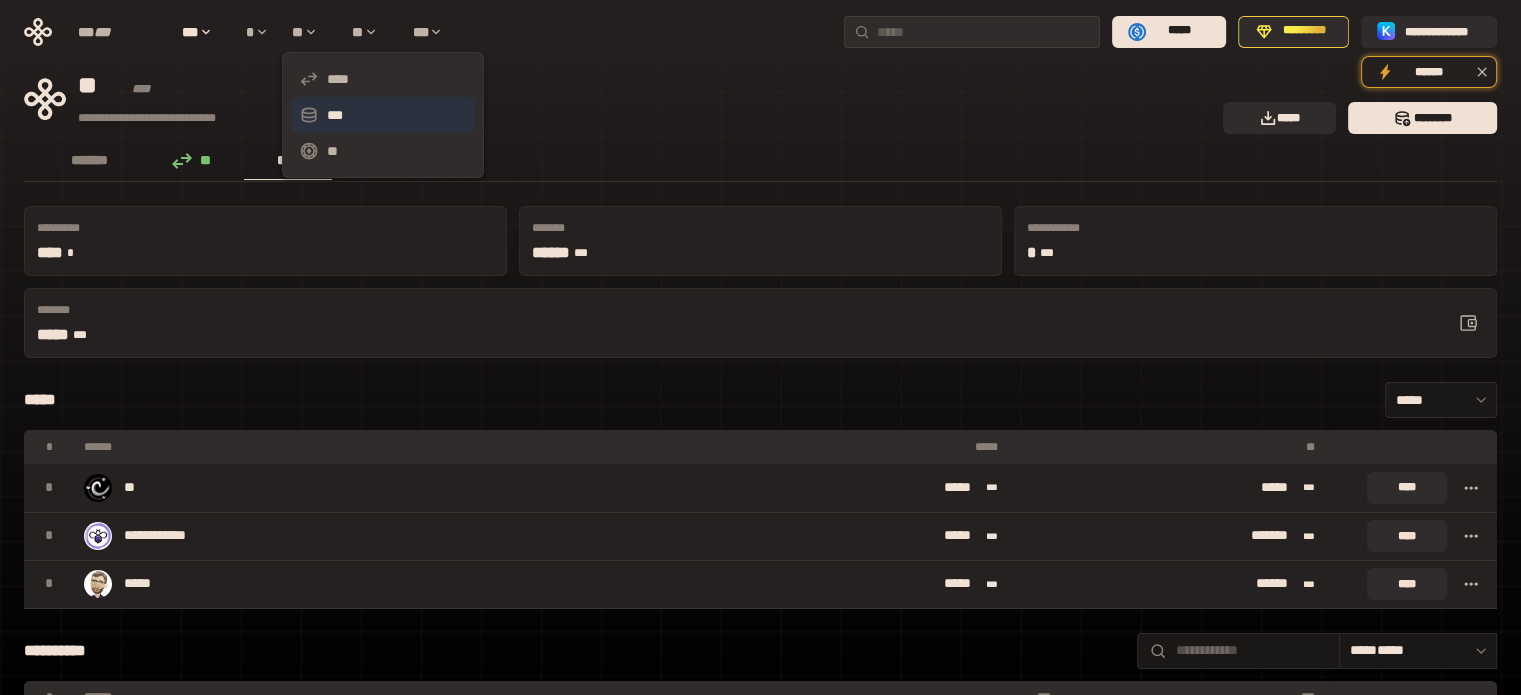 click on "***" at bounding box center (383, 115) 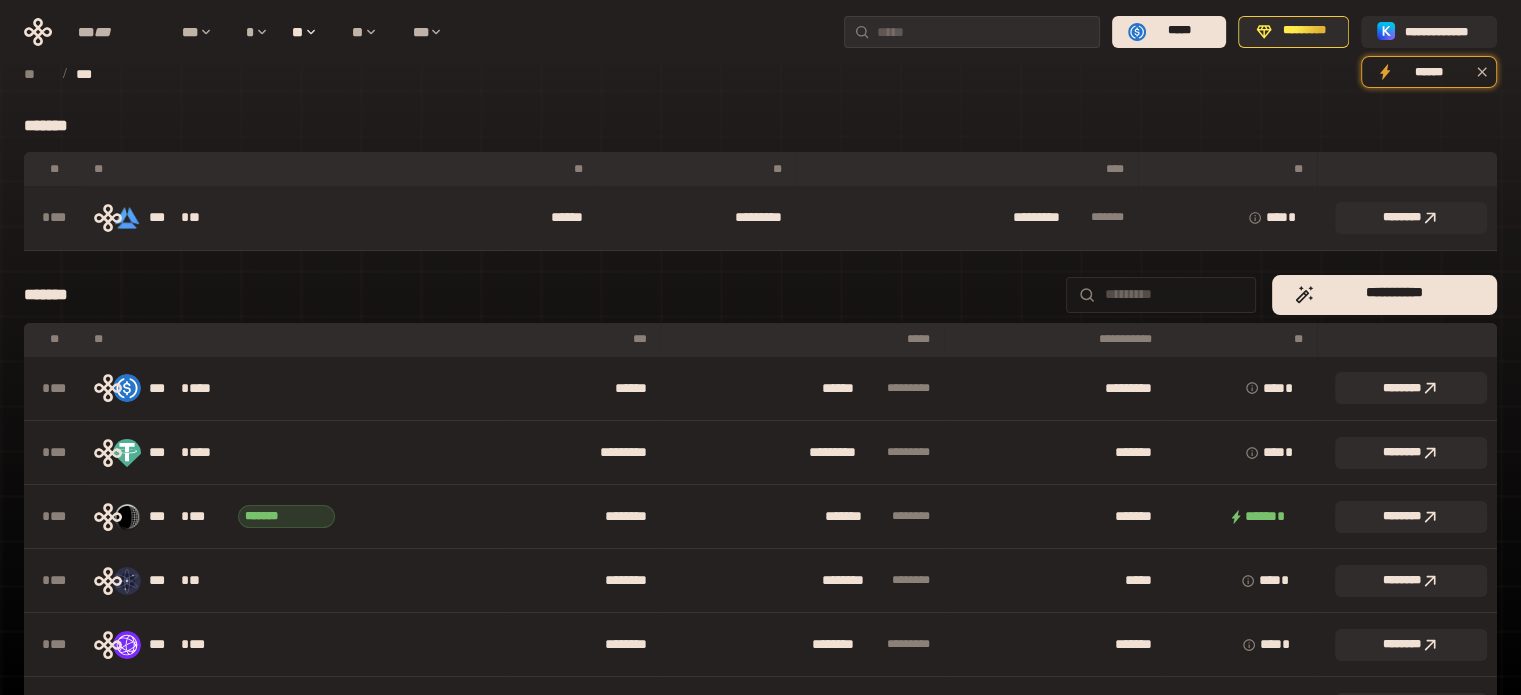 click on "********* * *** **" at bounding box center (966, 218) 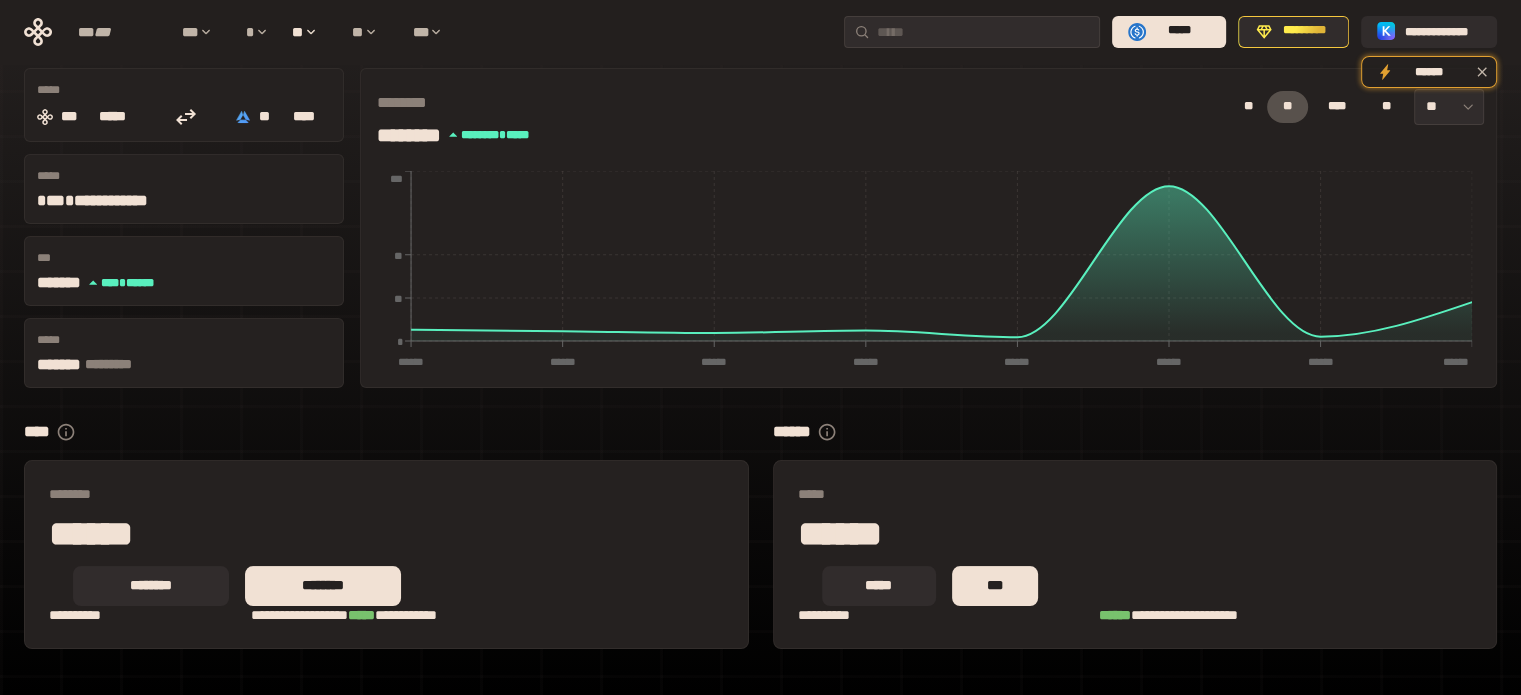 scroll, scrollTop: 126, scrollLeft: 0, axis: vertical 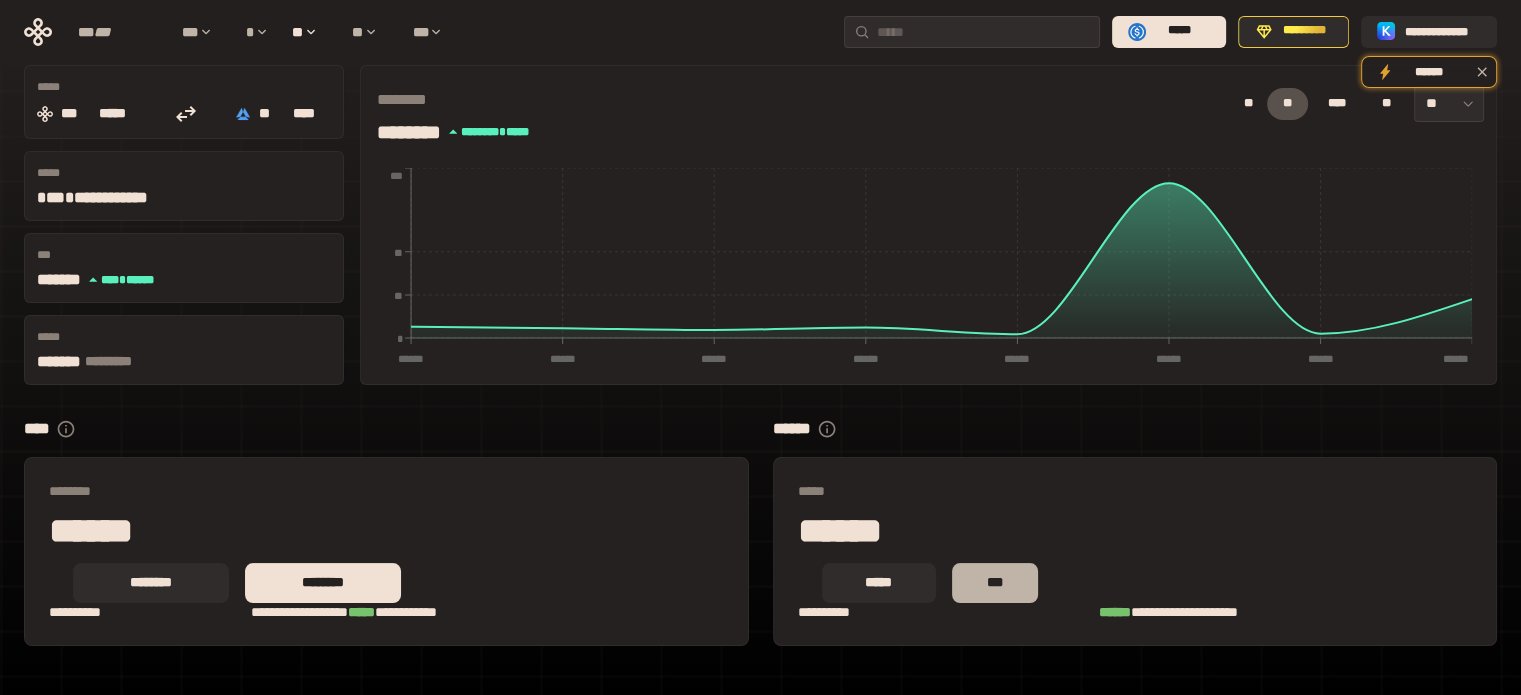 click on "***" at bounding box center [995, 583] 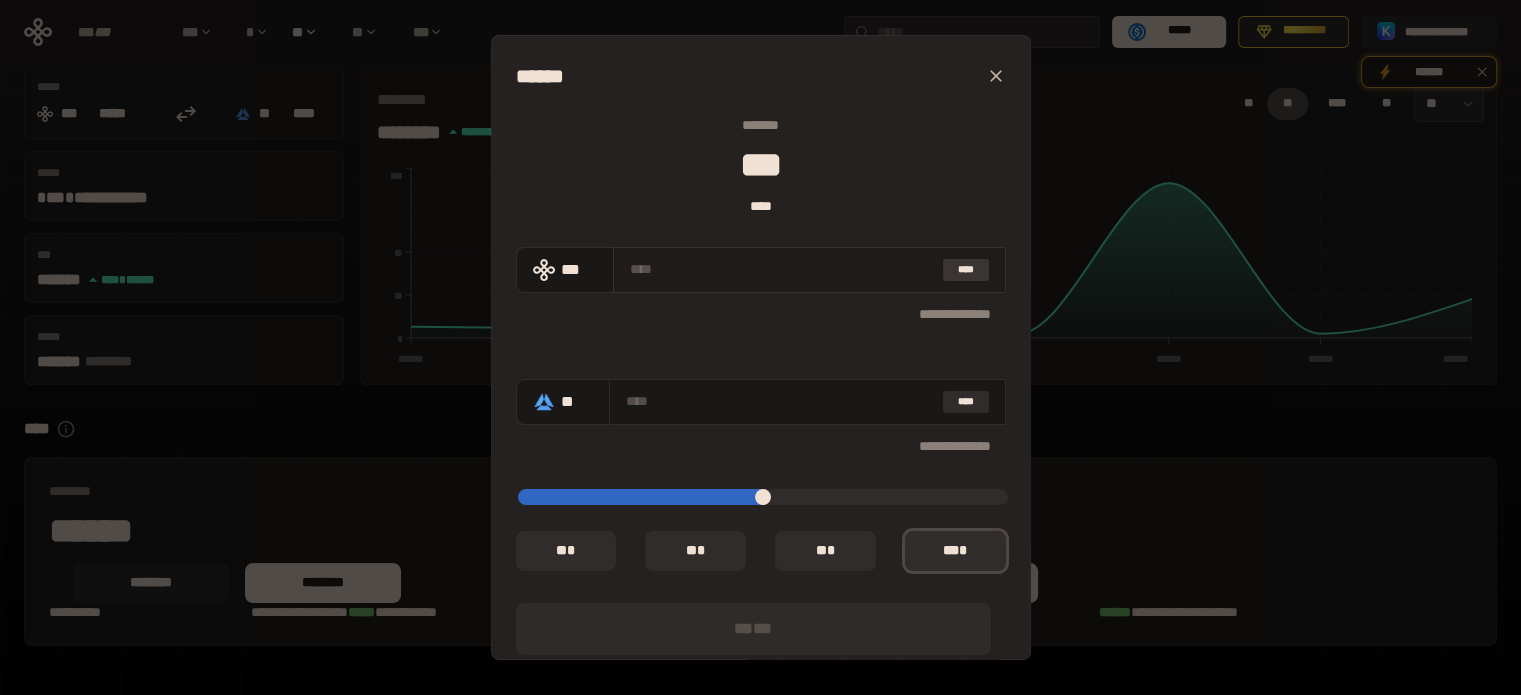 click on "****" at bounding box center (966, 269) 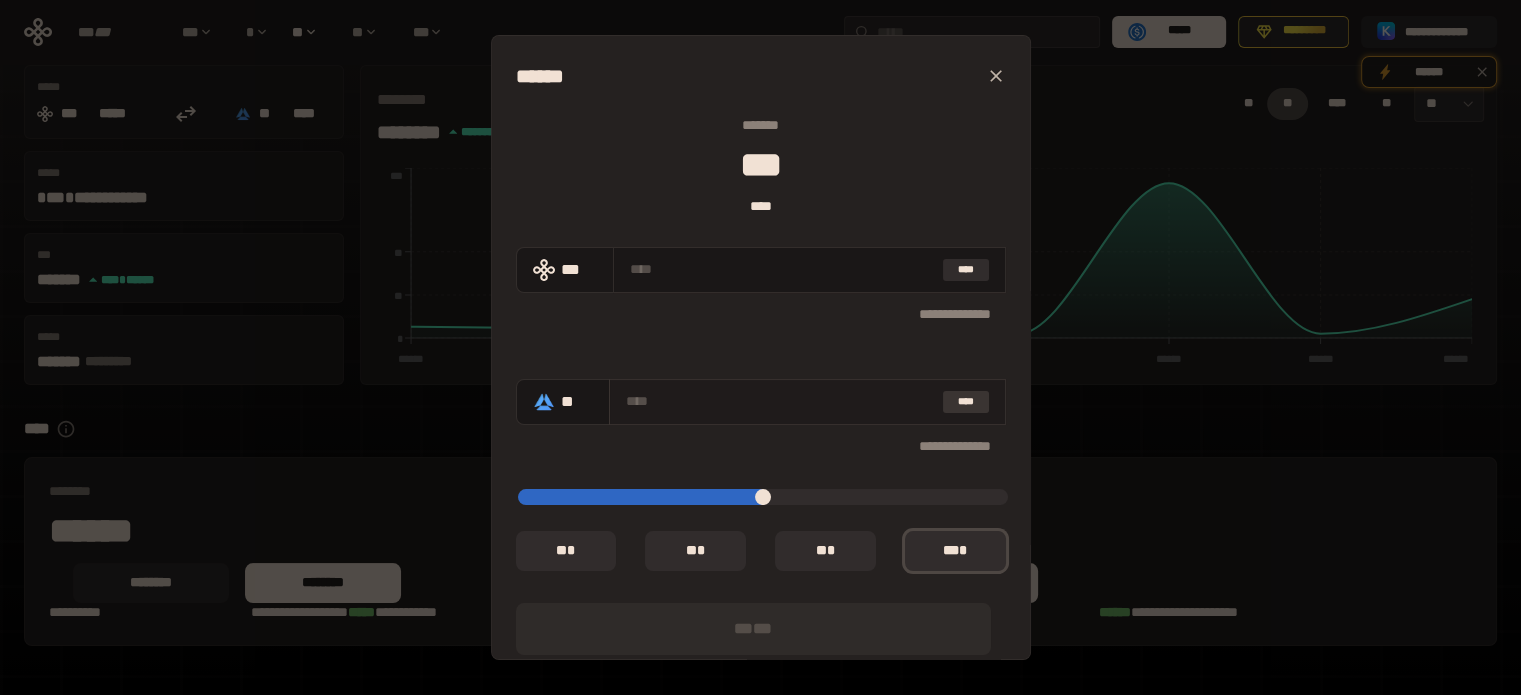 click on "****" at bounding box center (966, 401) 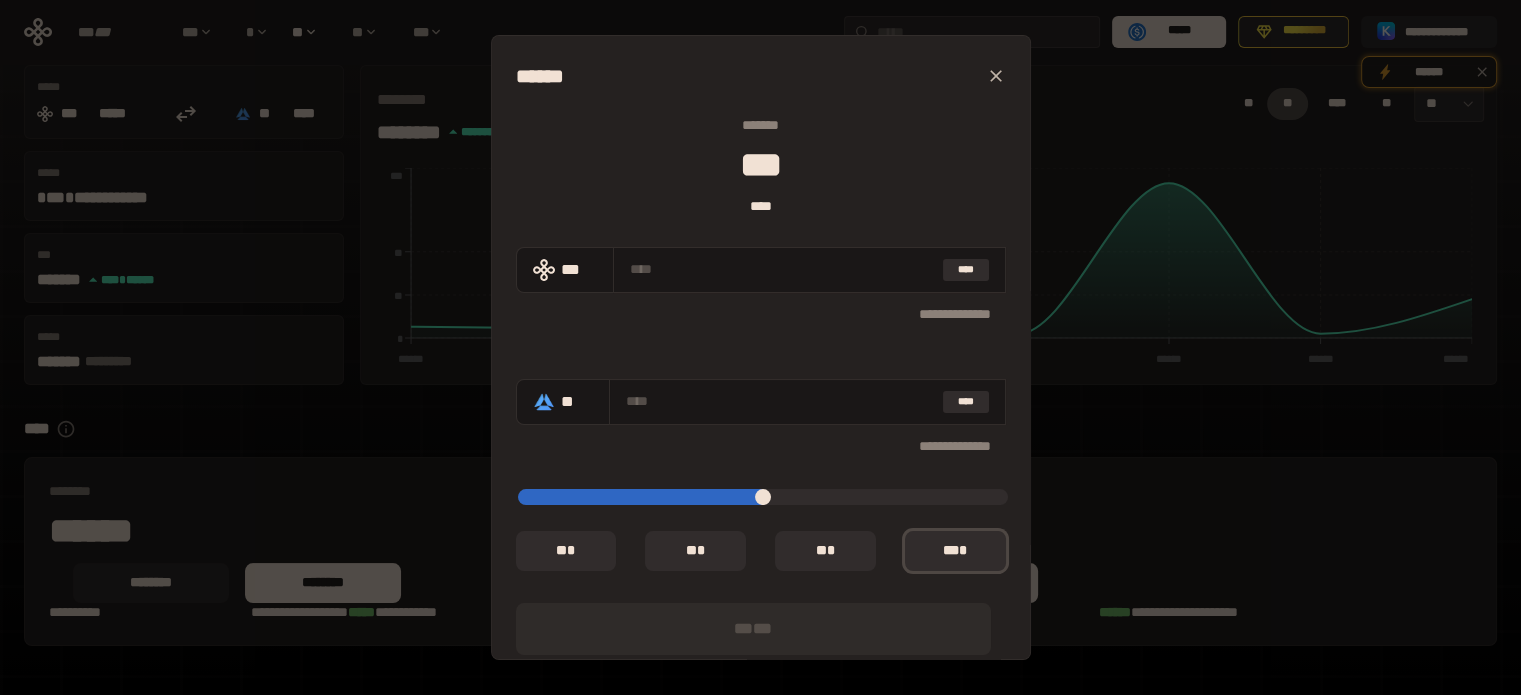 drag, startPoint x: 976, startPoint y: 498, endPoint x: 990, endPoint y: 488, distance: 17.20465 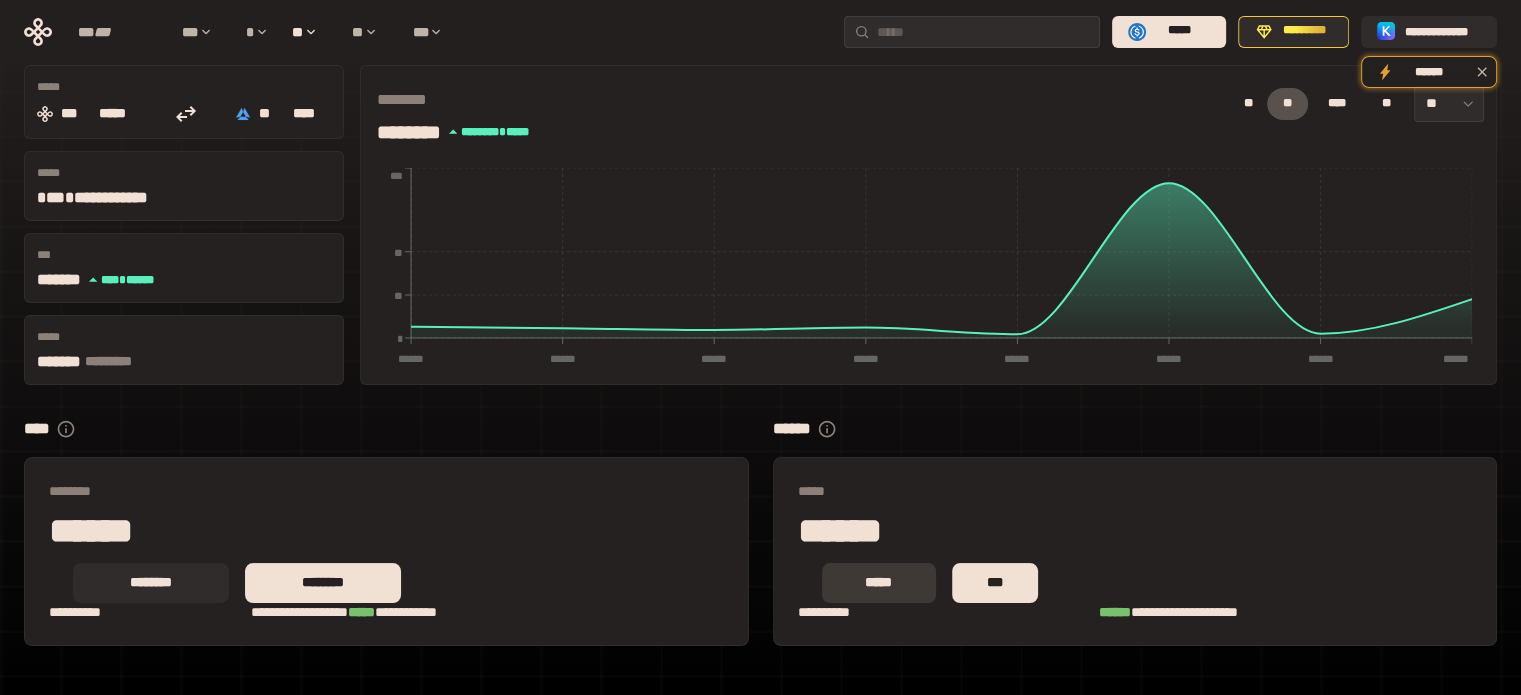 click on "*****" at bounding box center (878, 582) 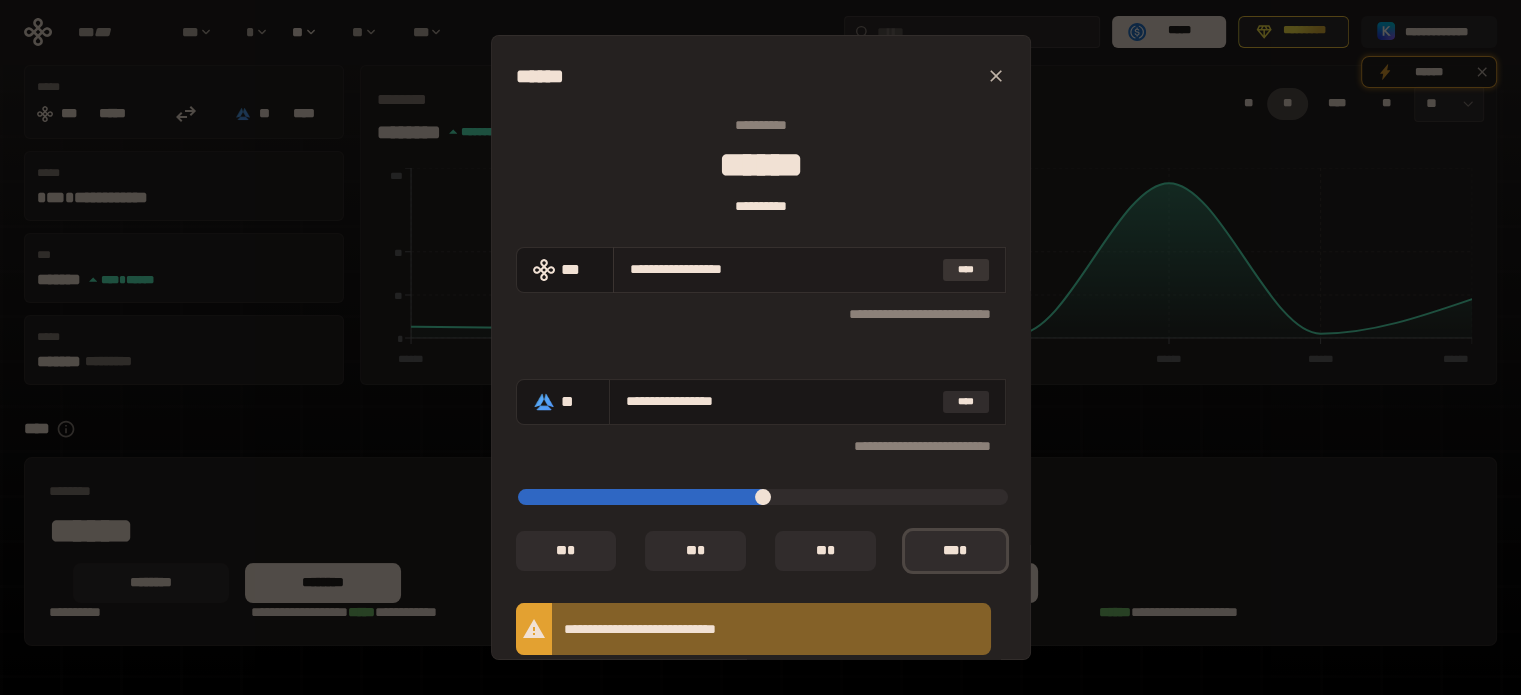 click on "****" at bounding box center (966, 269) 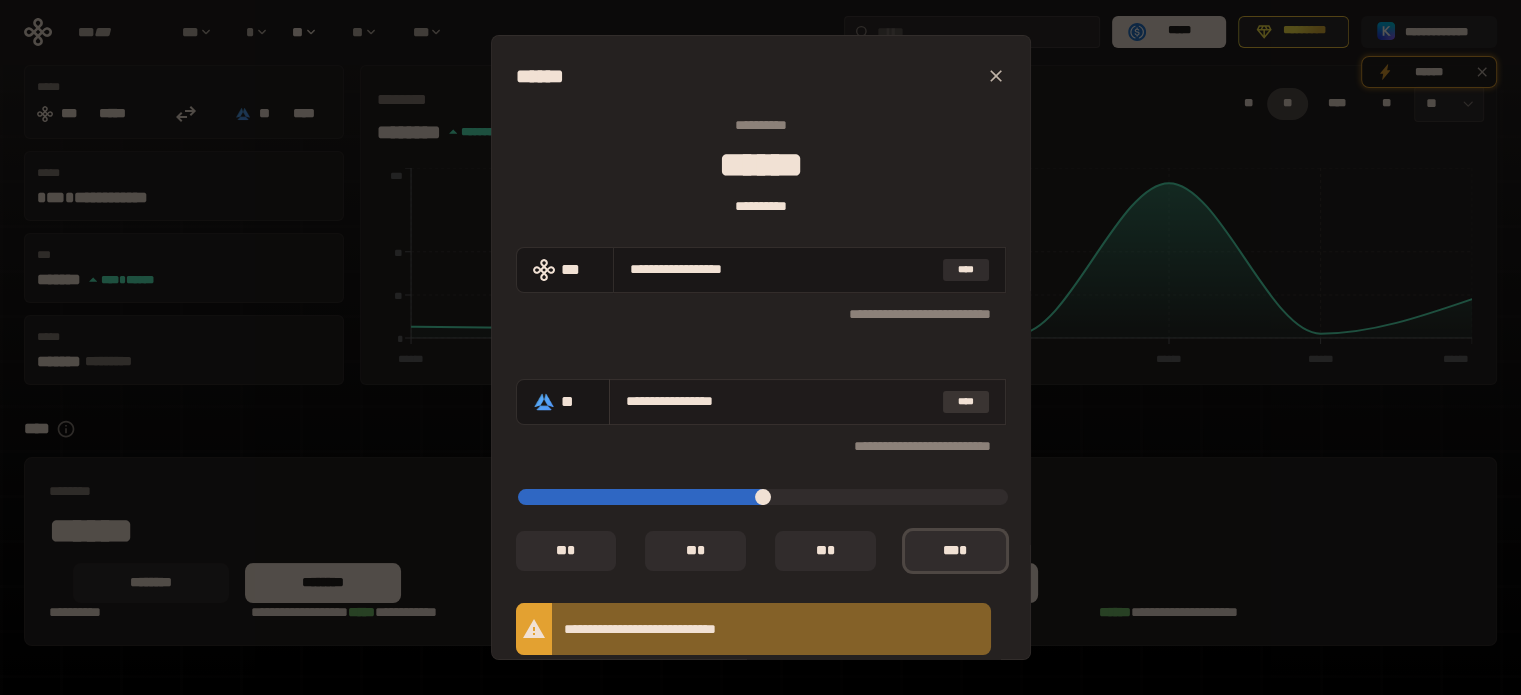 click on "****" at bounding box center (966, 401) 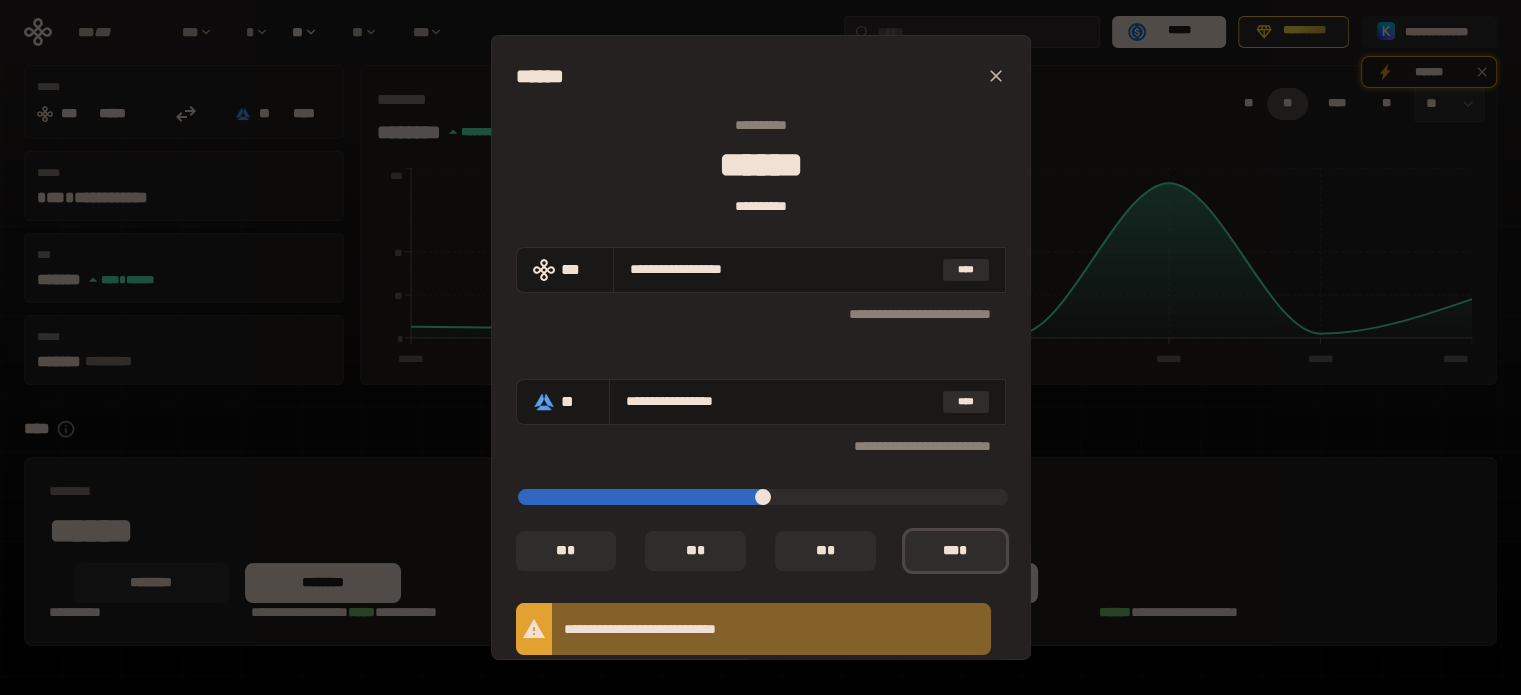 type on "*" 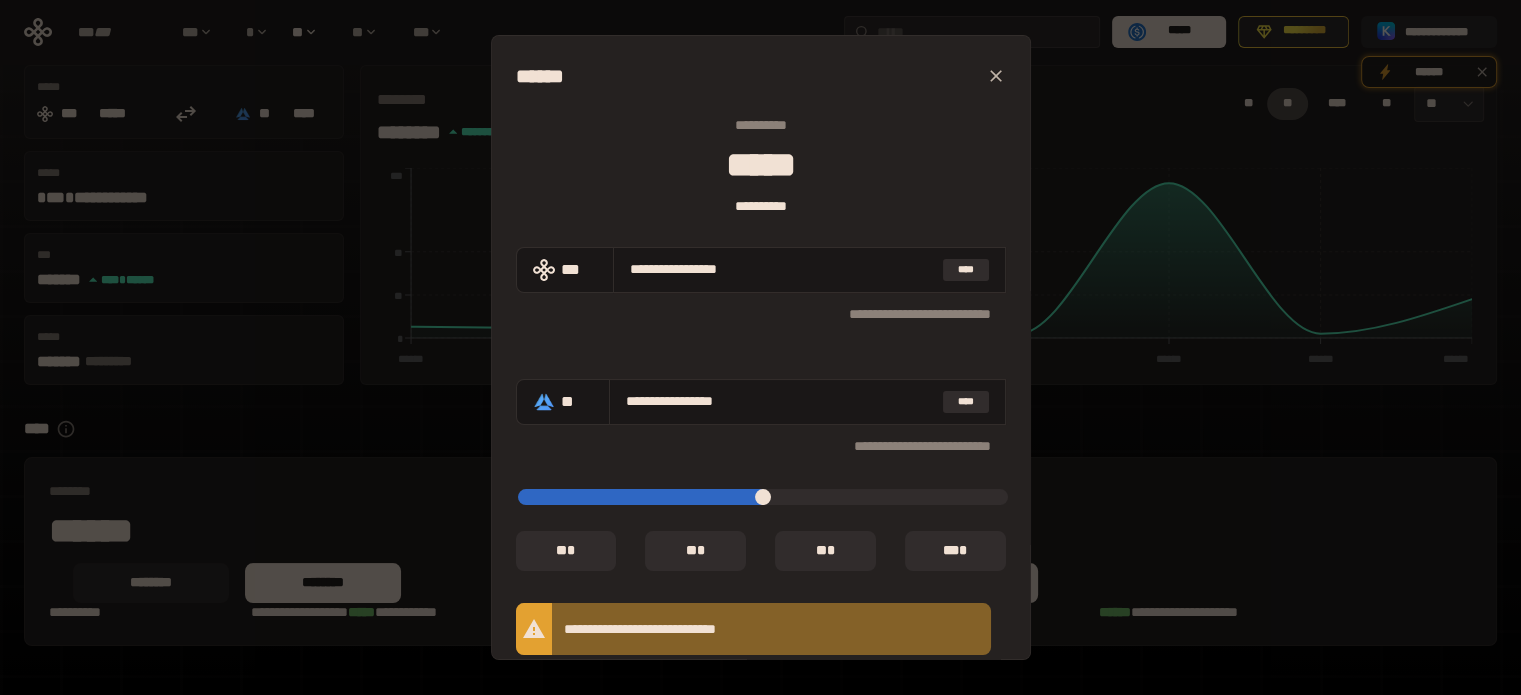 type on "*****" 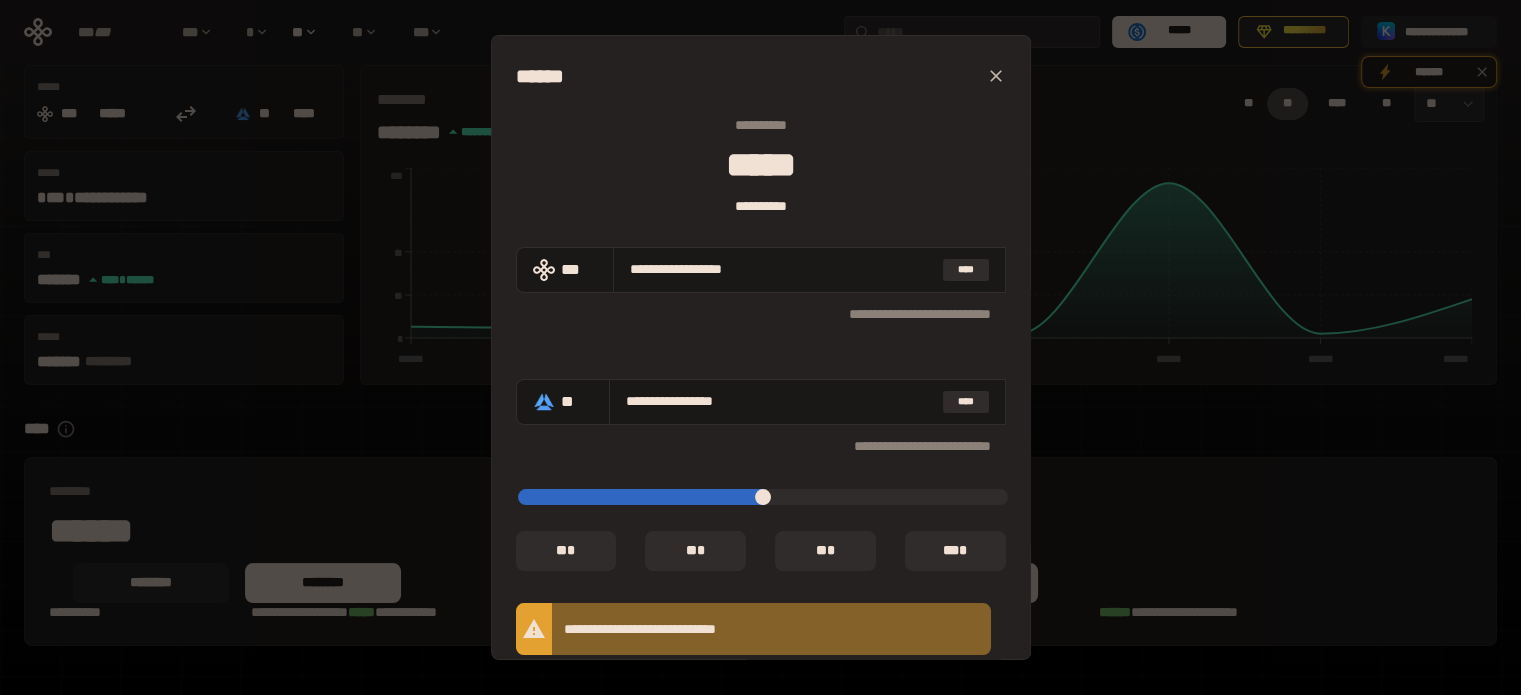 type on "**********" 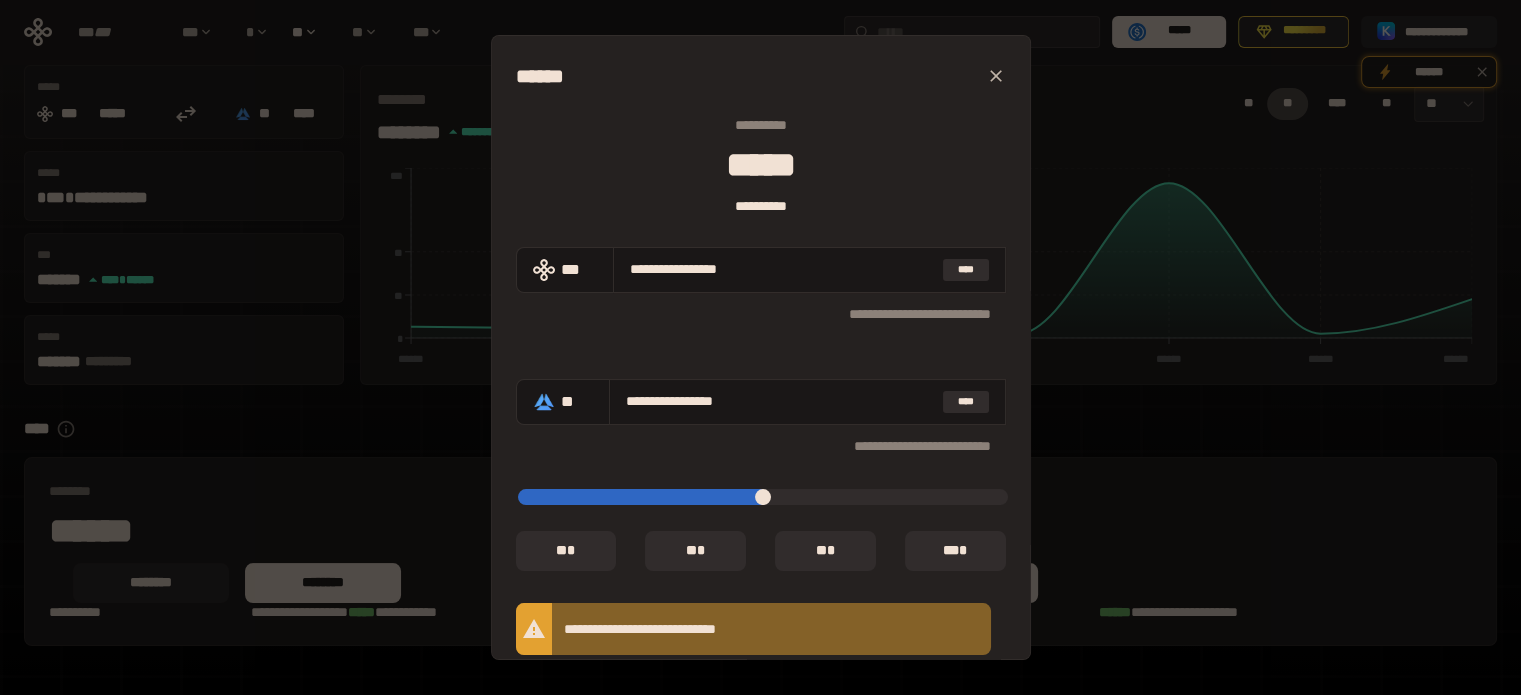 type on "**********" 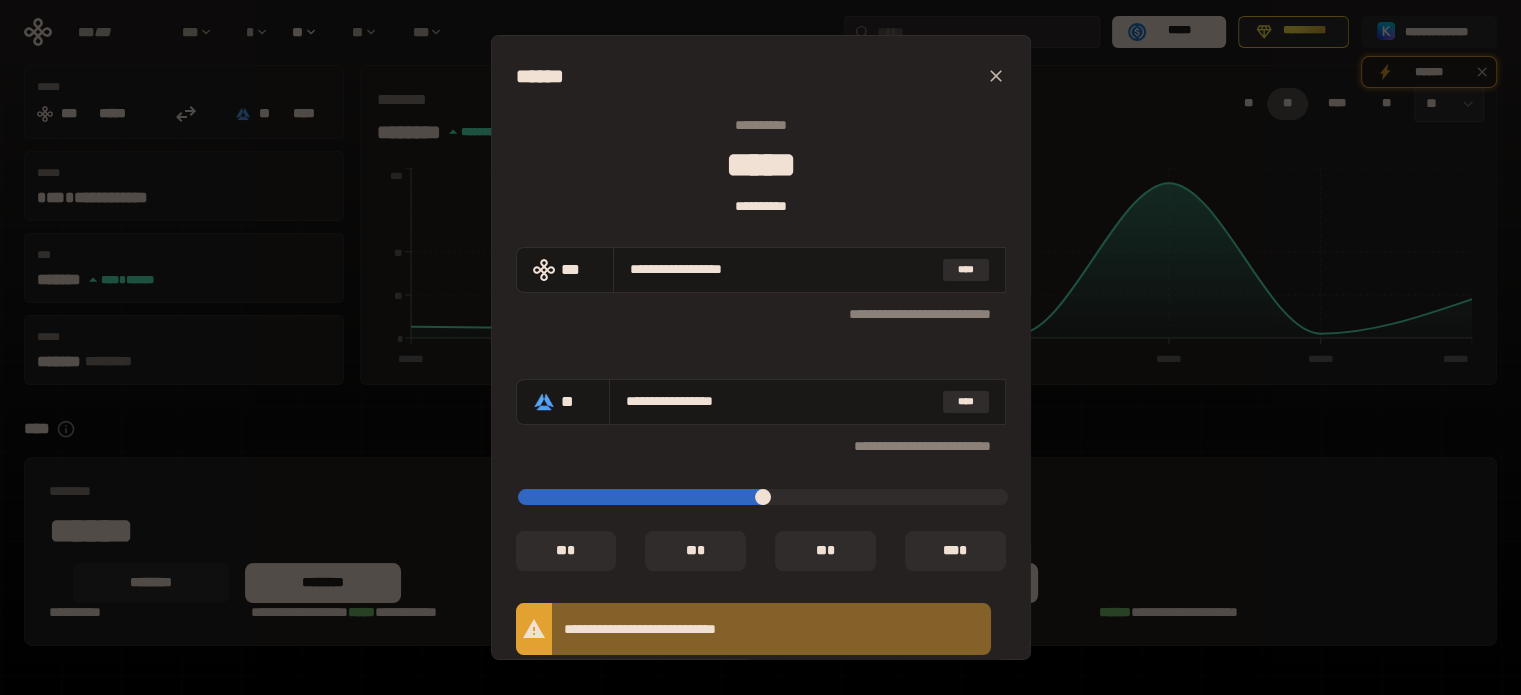 type on "*****" 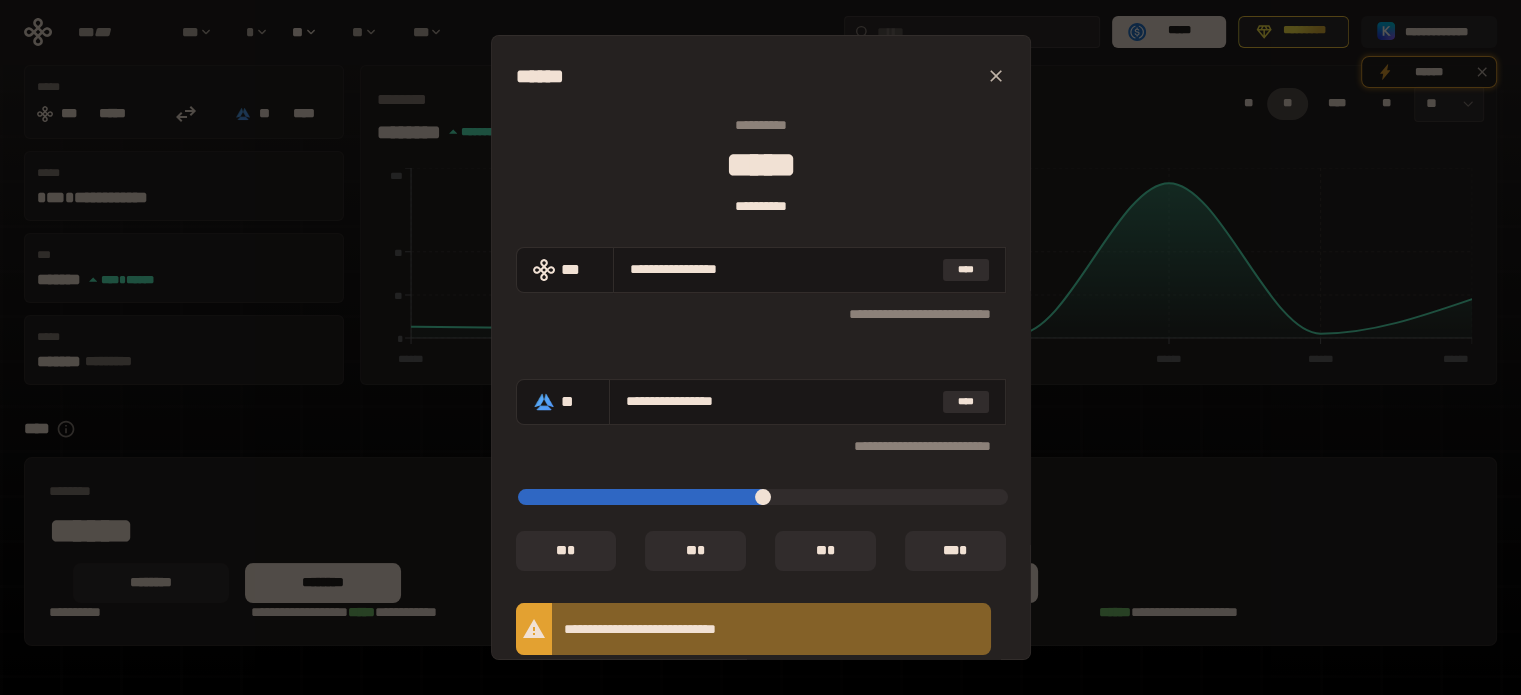 type on "**********" 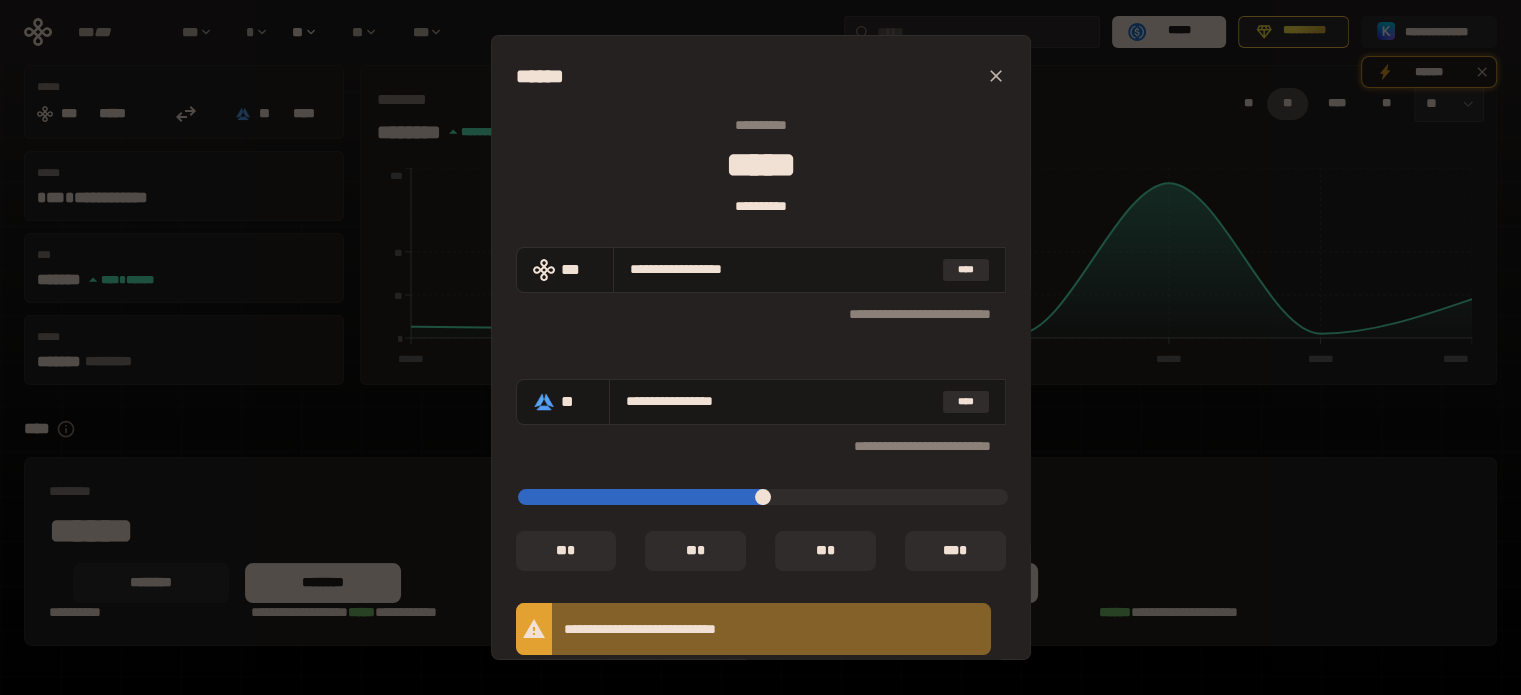 type on "*****" 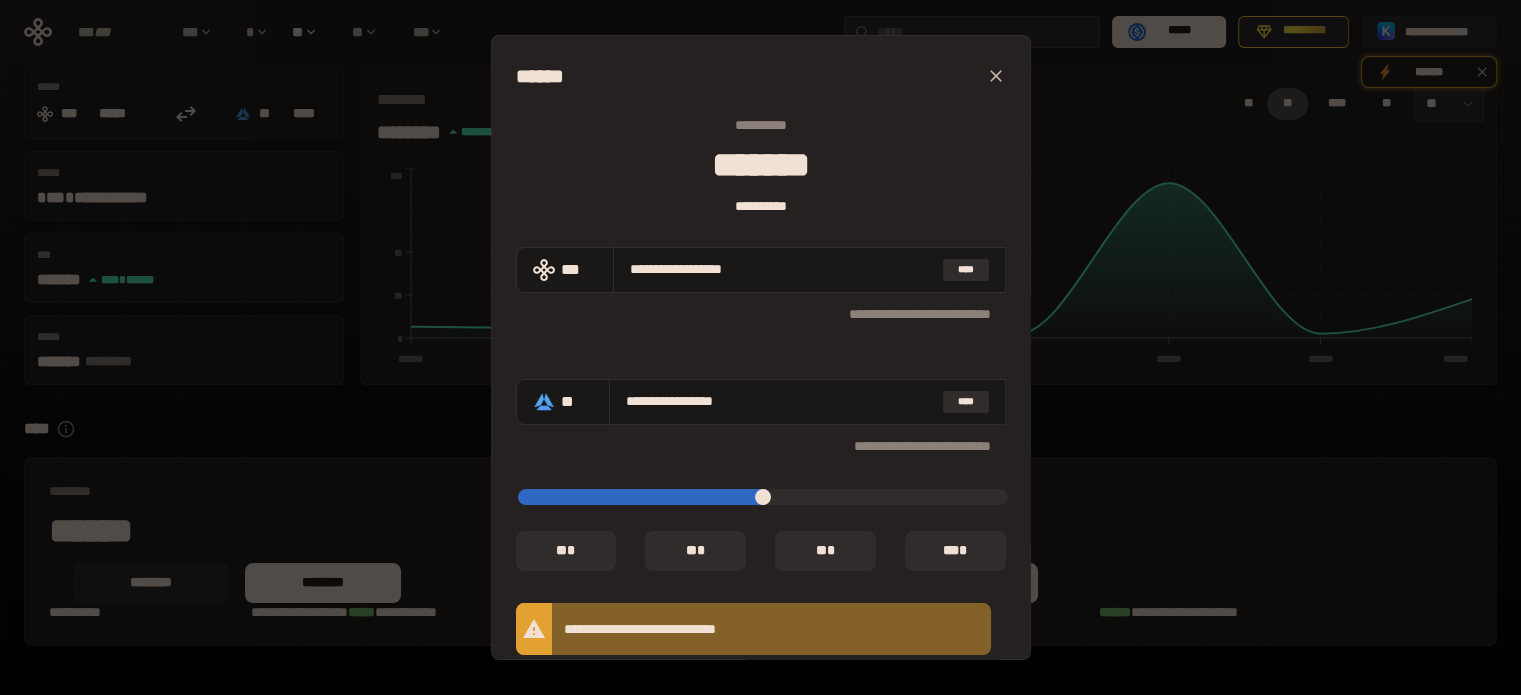 type on "*****" 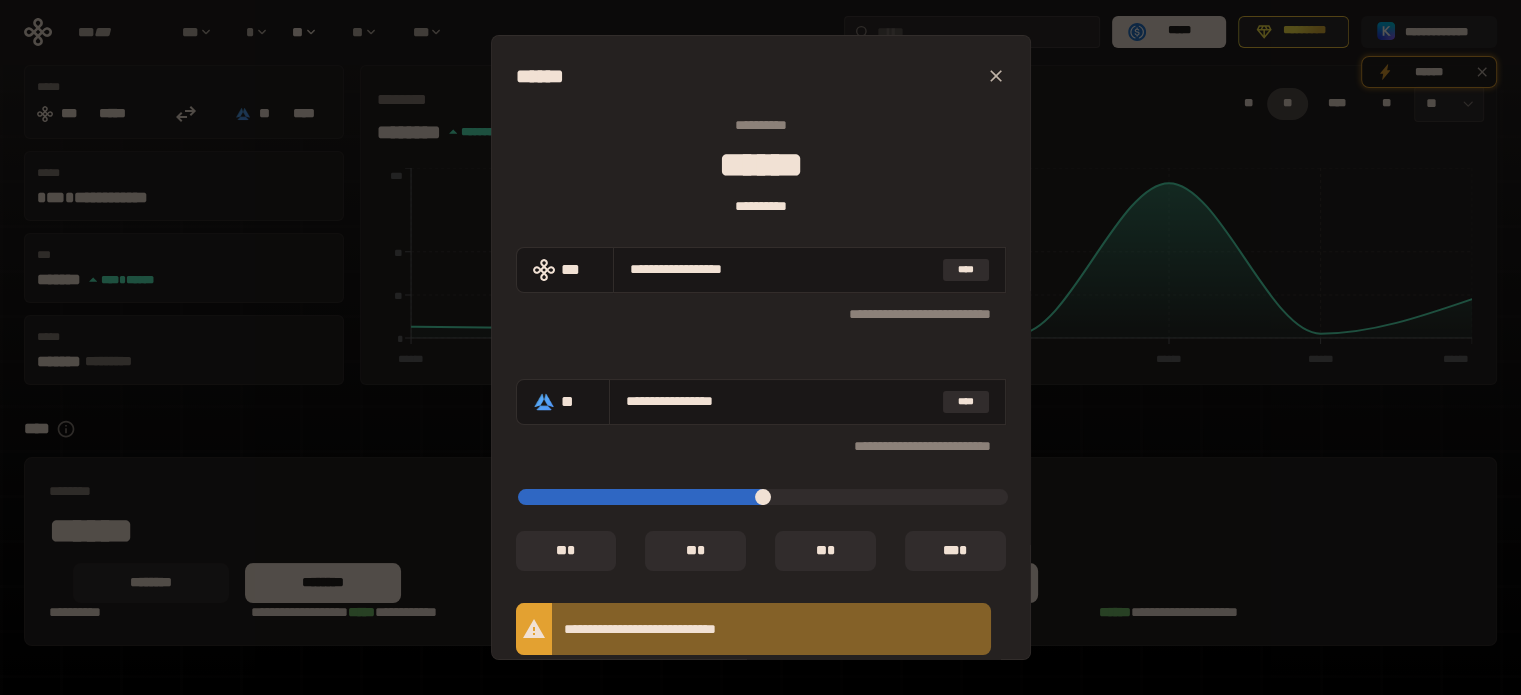 type on "*****" 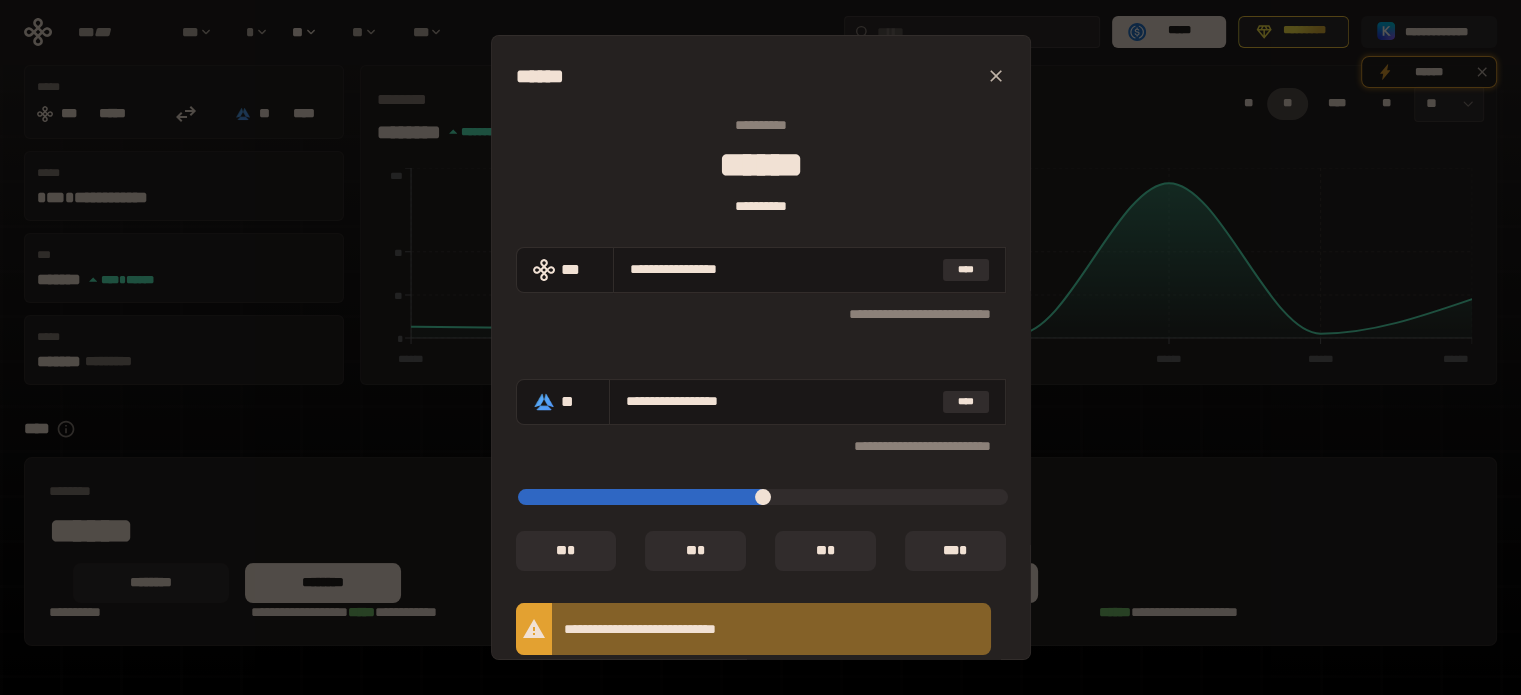 type on "*****" 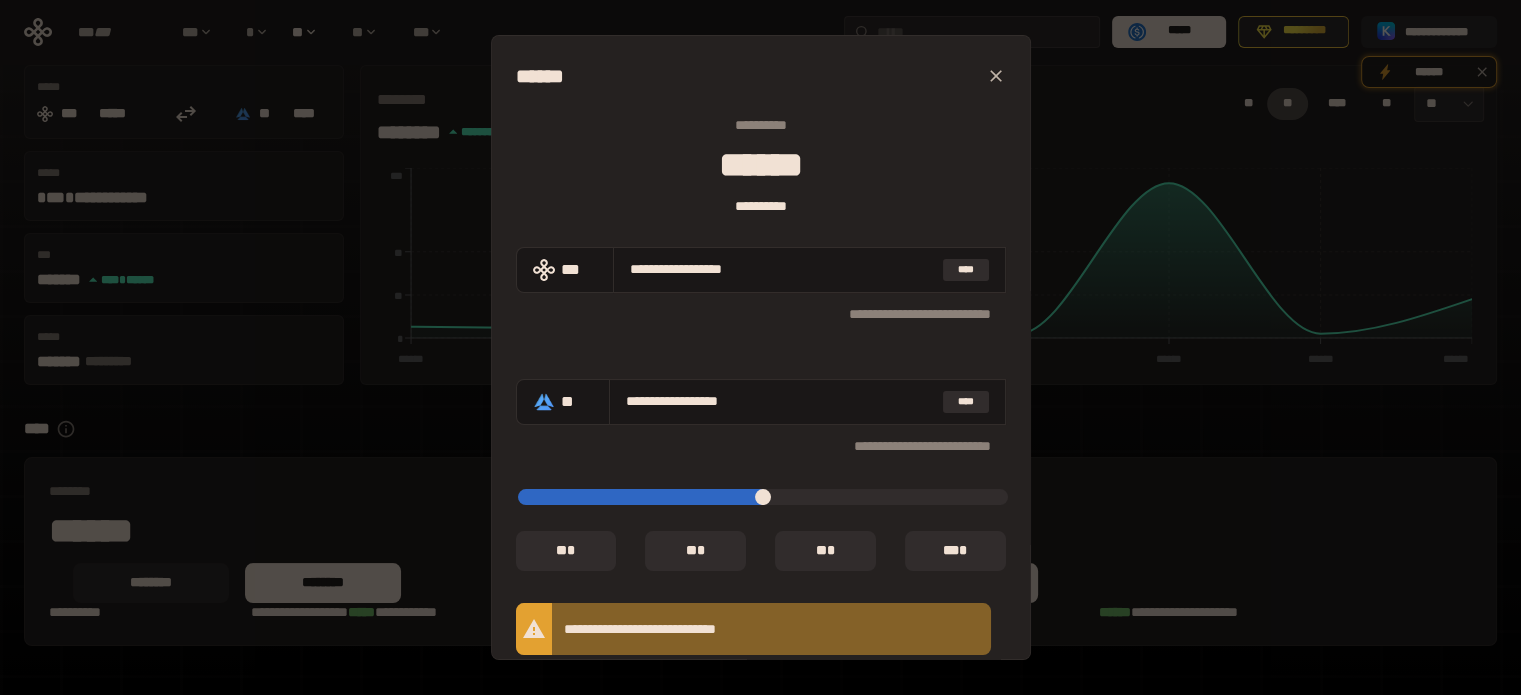 type on "*****" 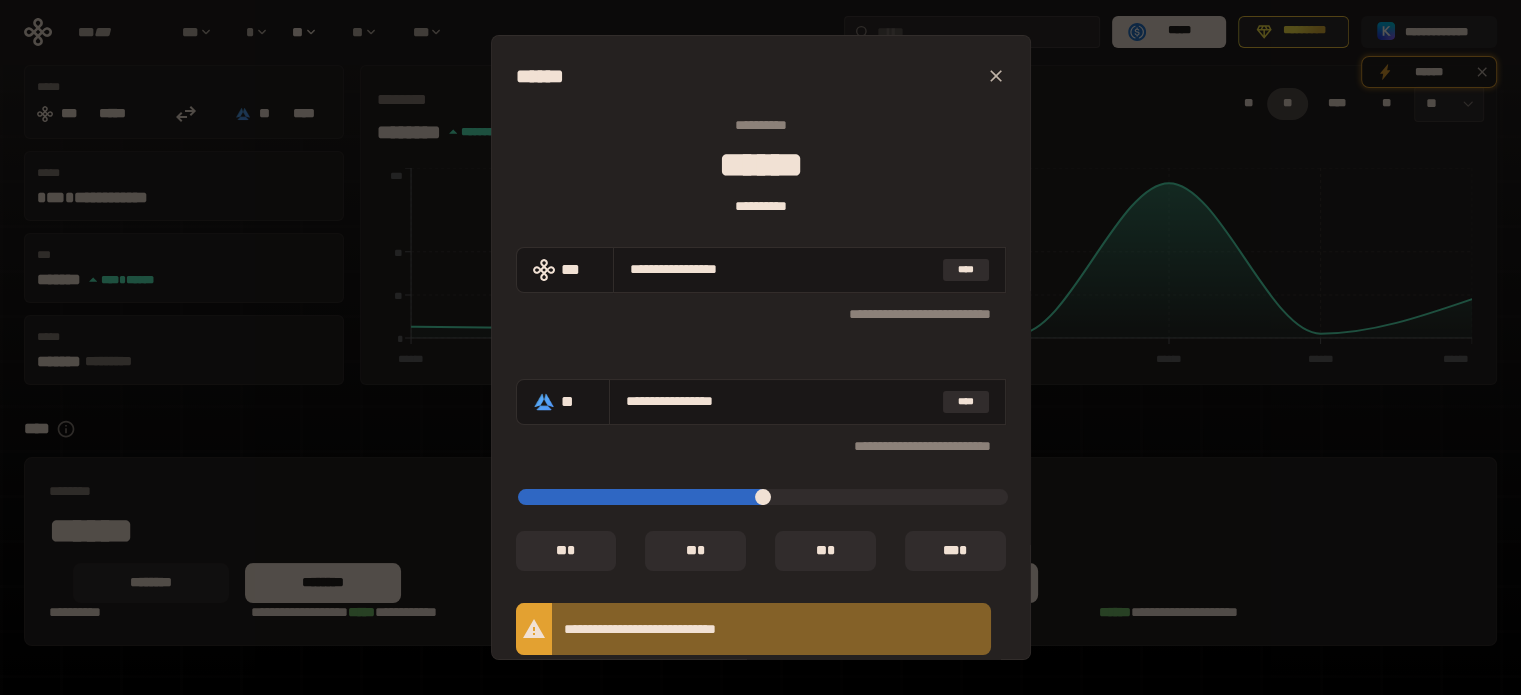 type on "*****" 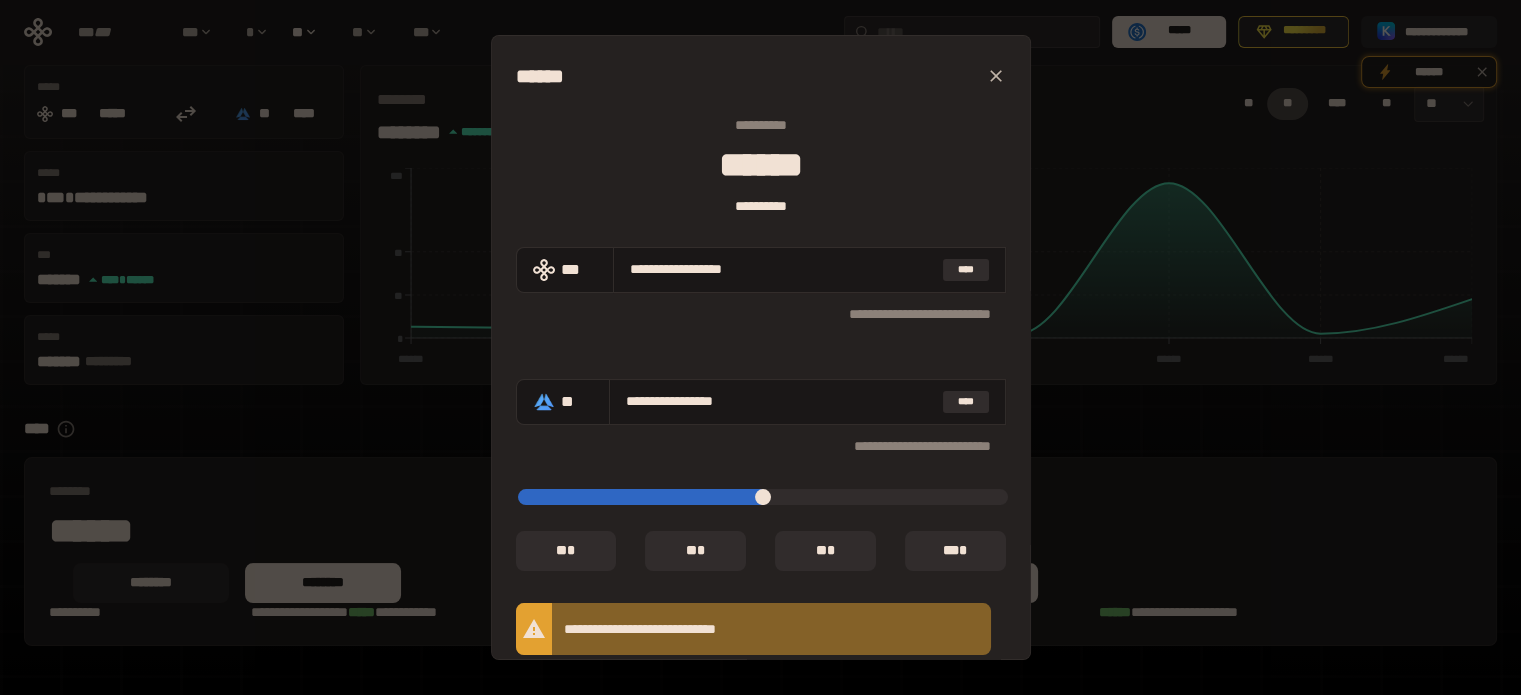 type on "*****" 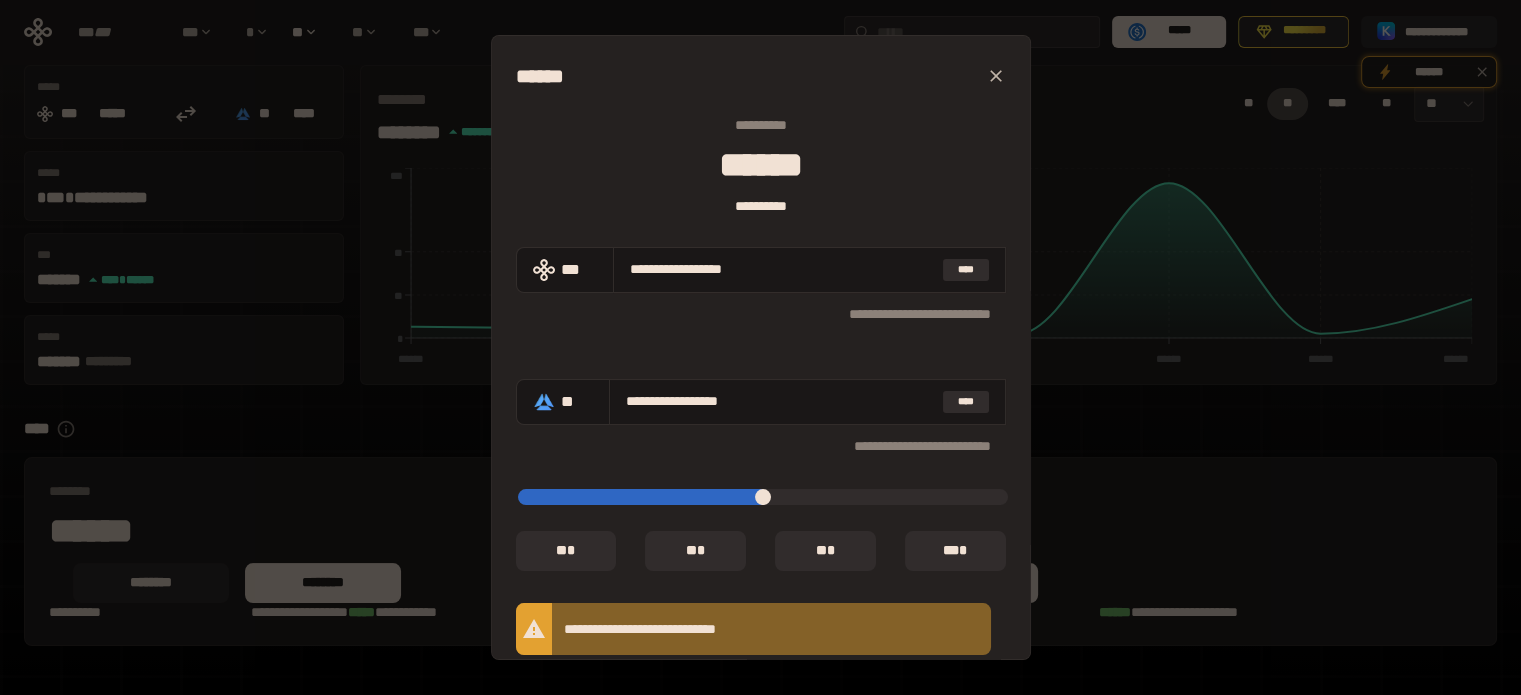 type on "*****" 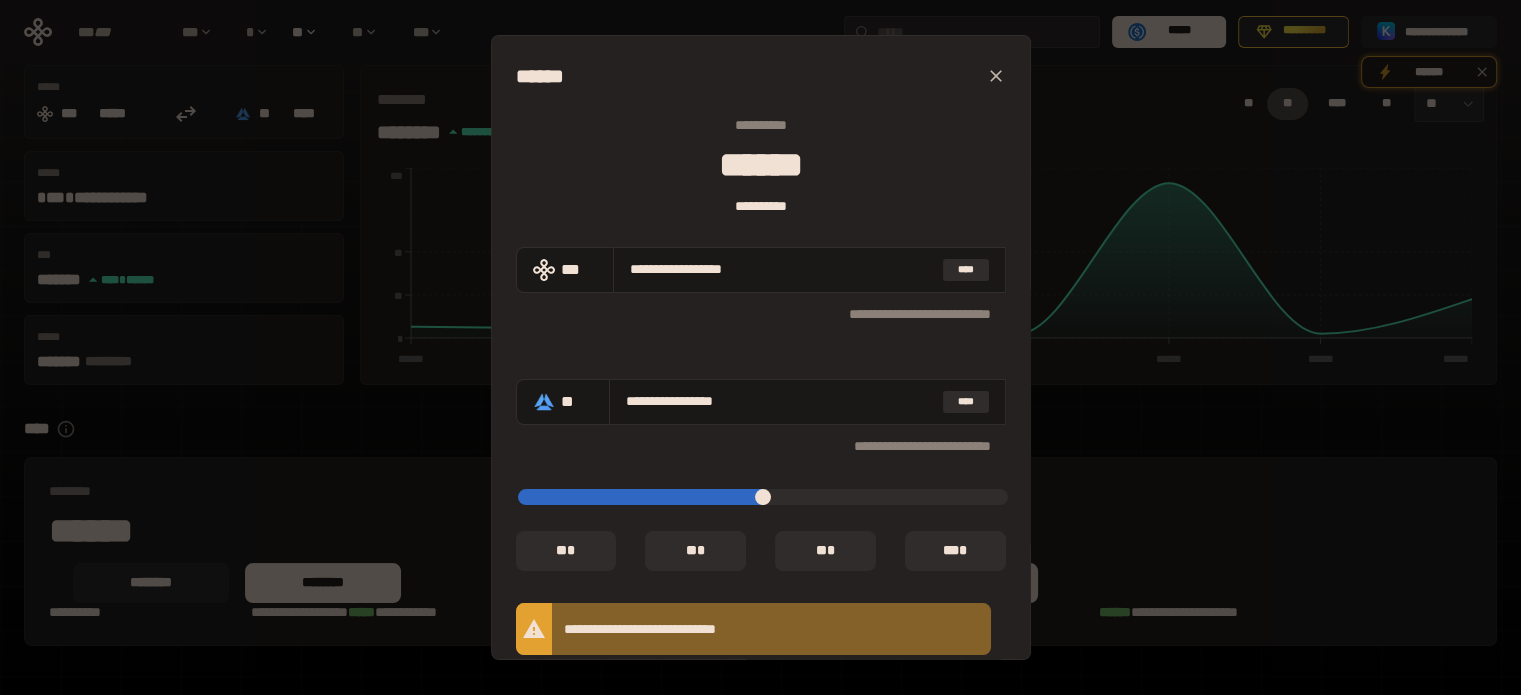 type on "*****" 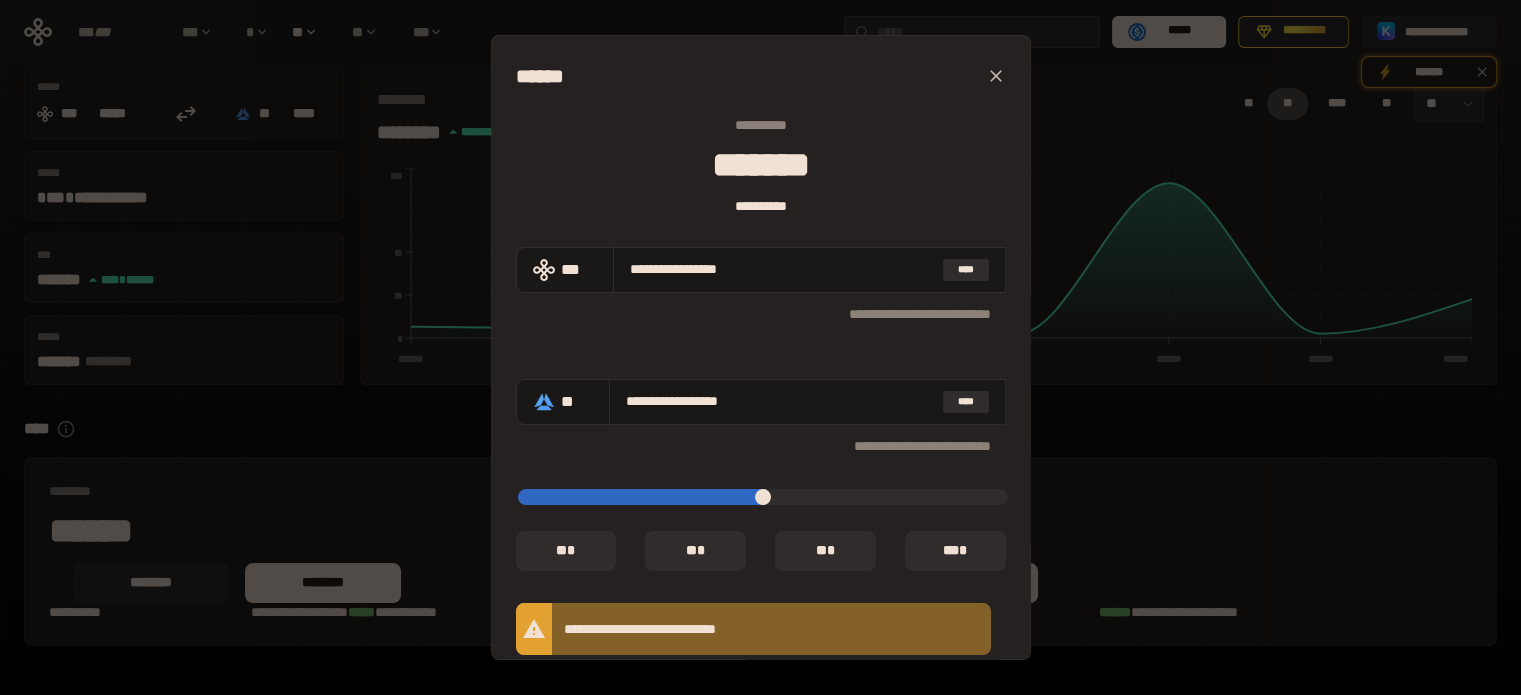 type on "*****" 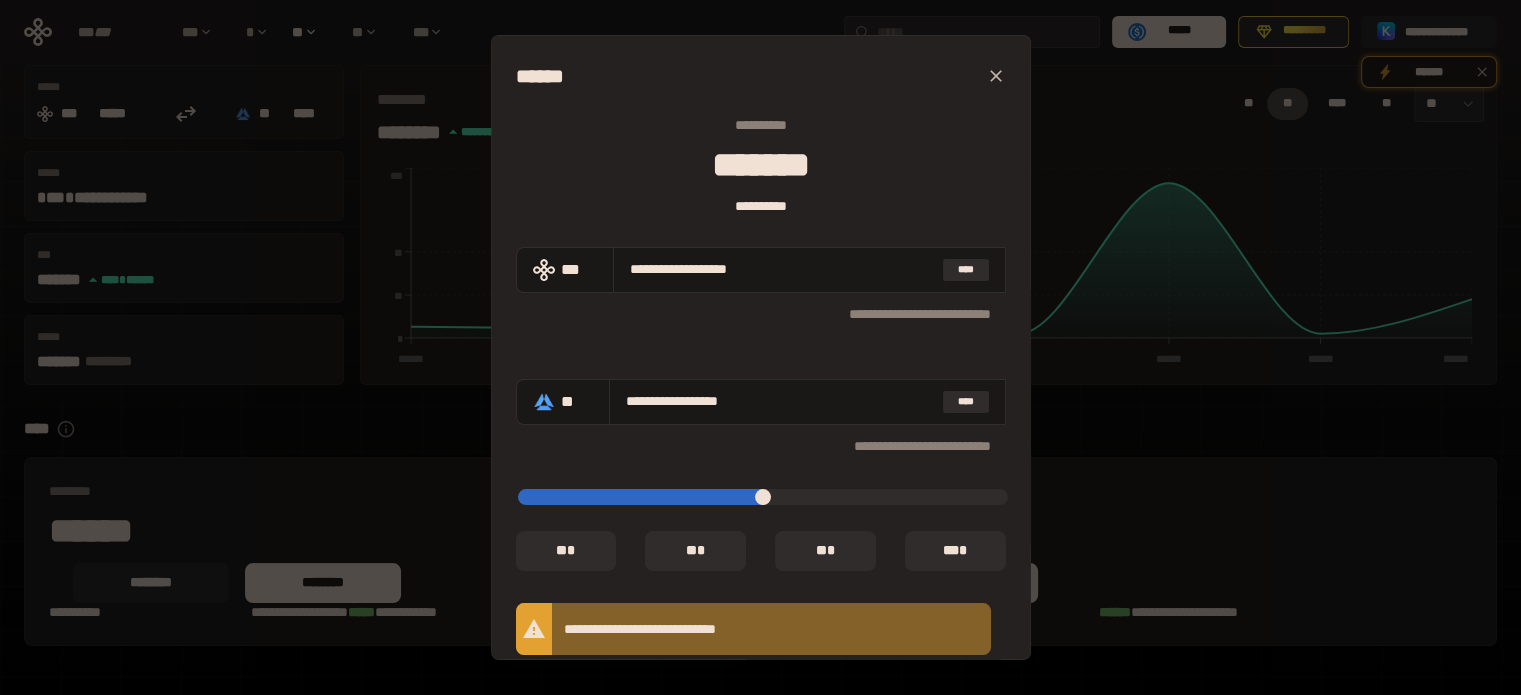 type on "*****" 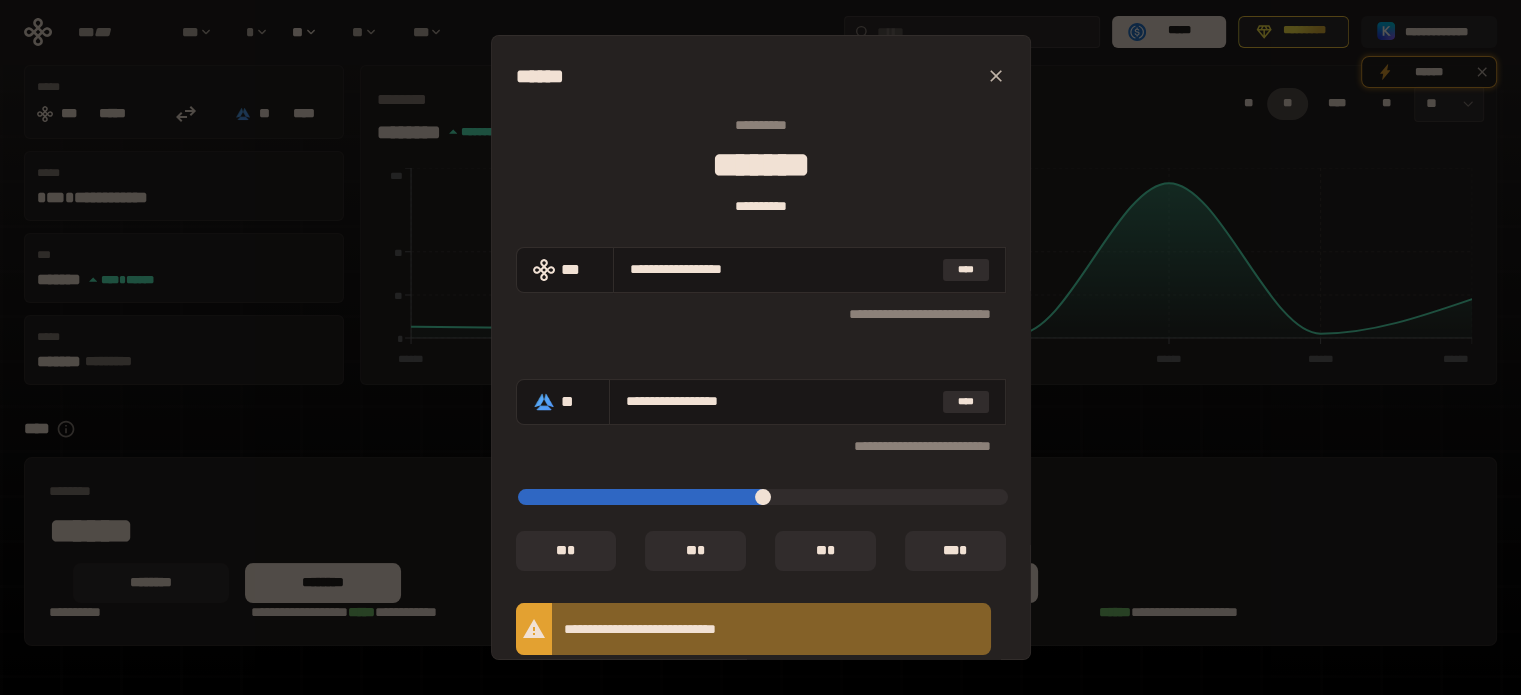 type on "*****" 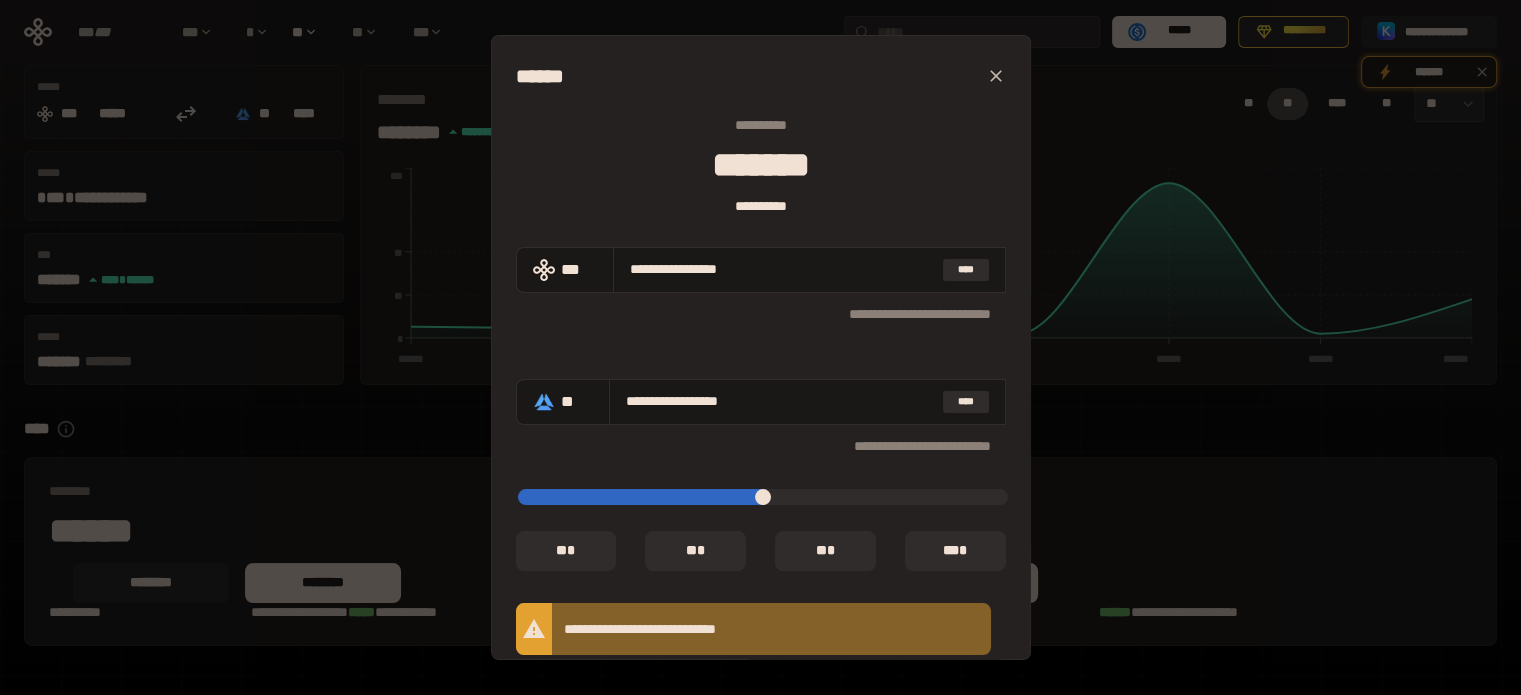 type on "*****" 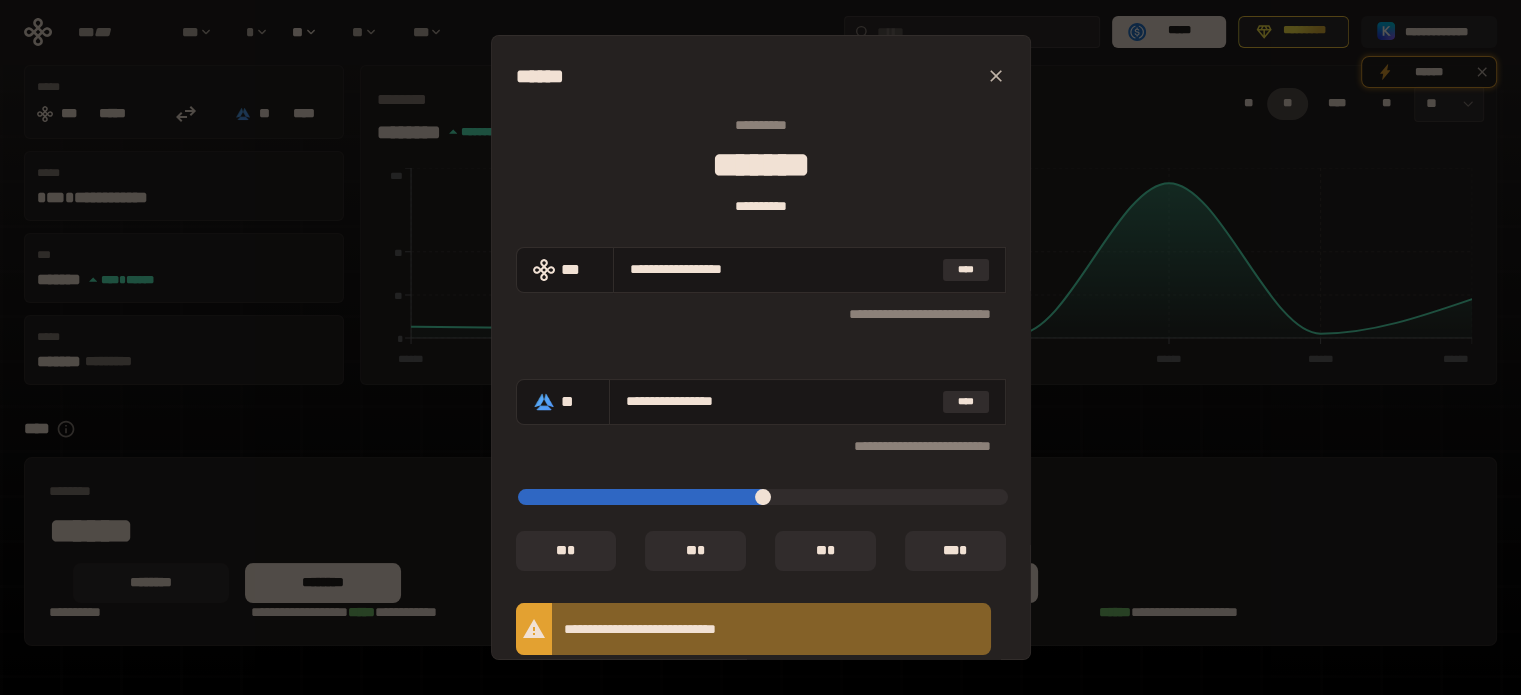 type on "*****" 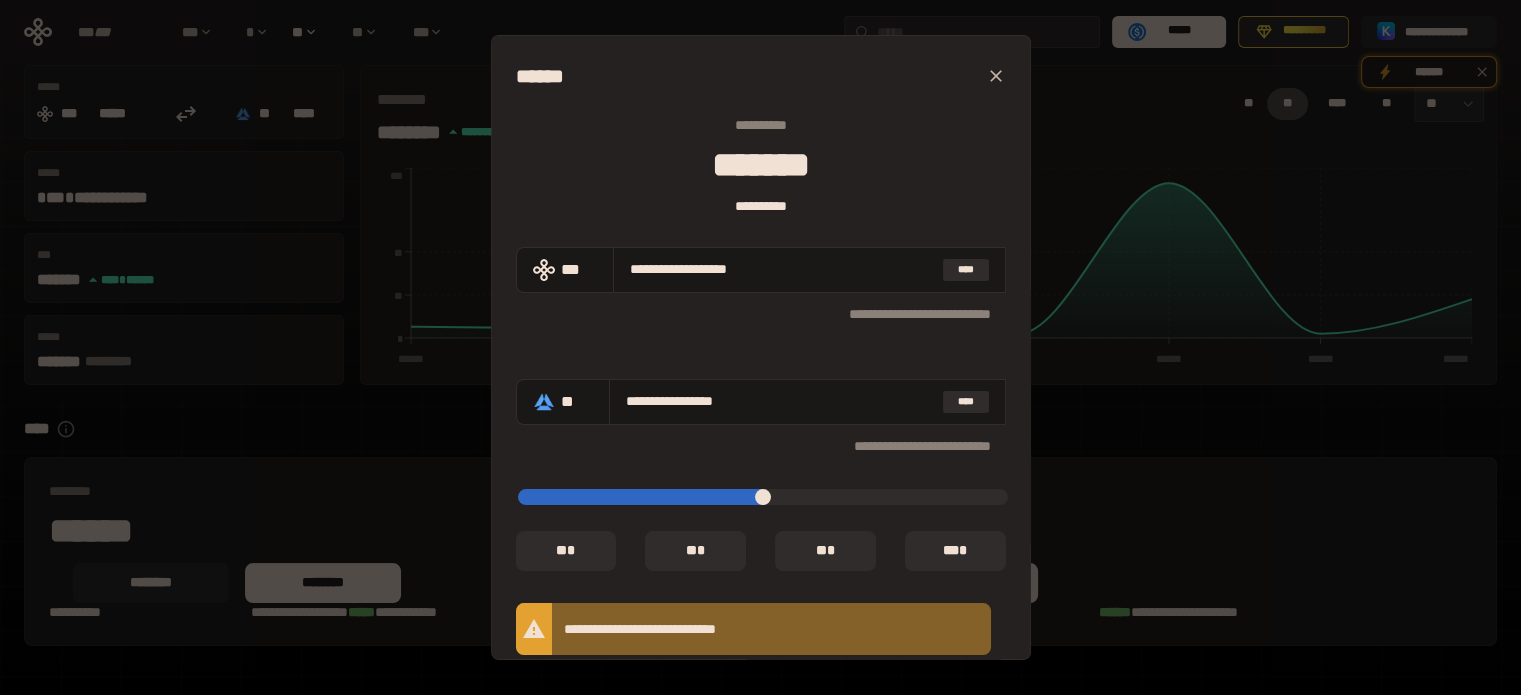 type on "*****" 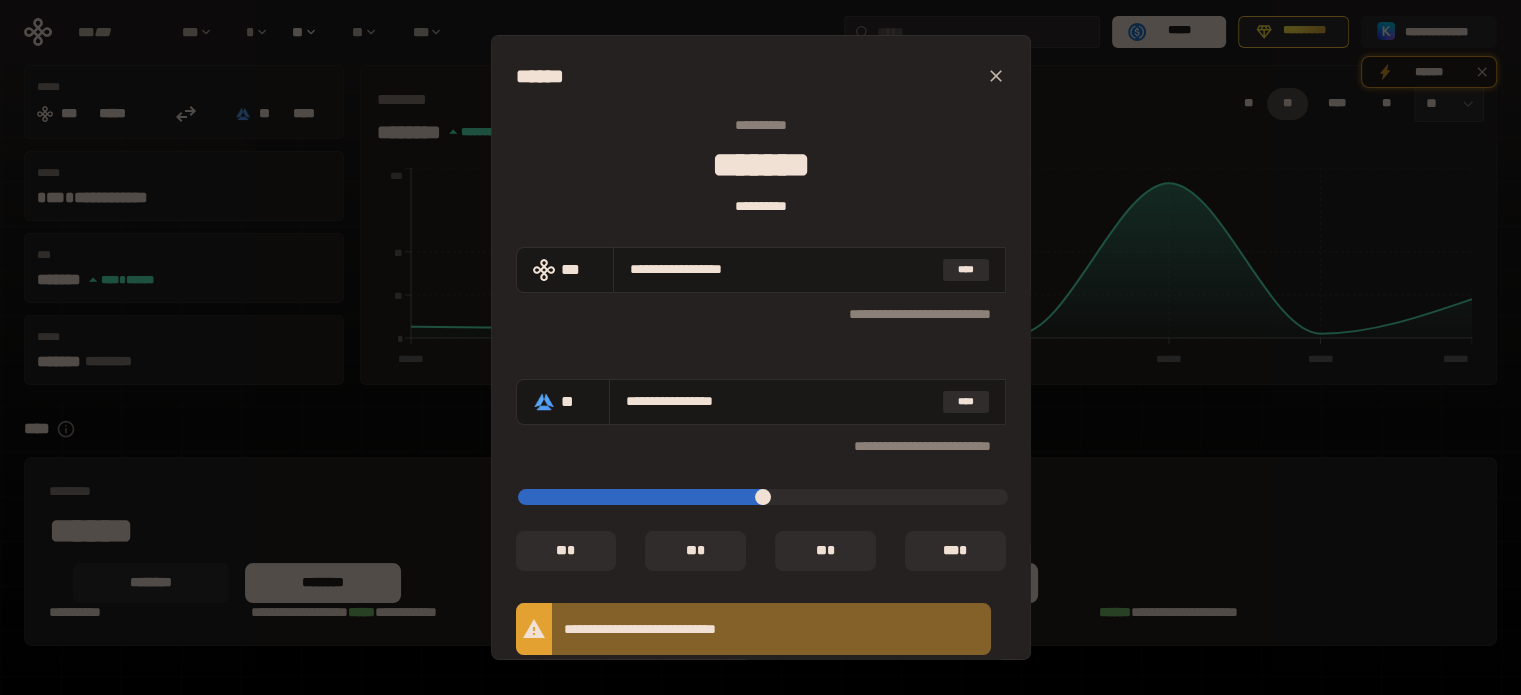 type on "*****" 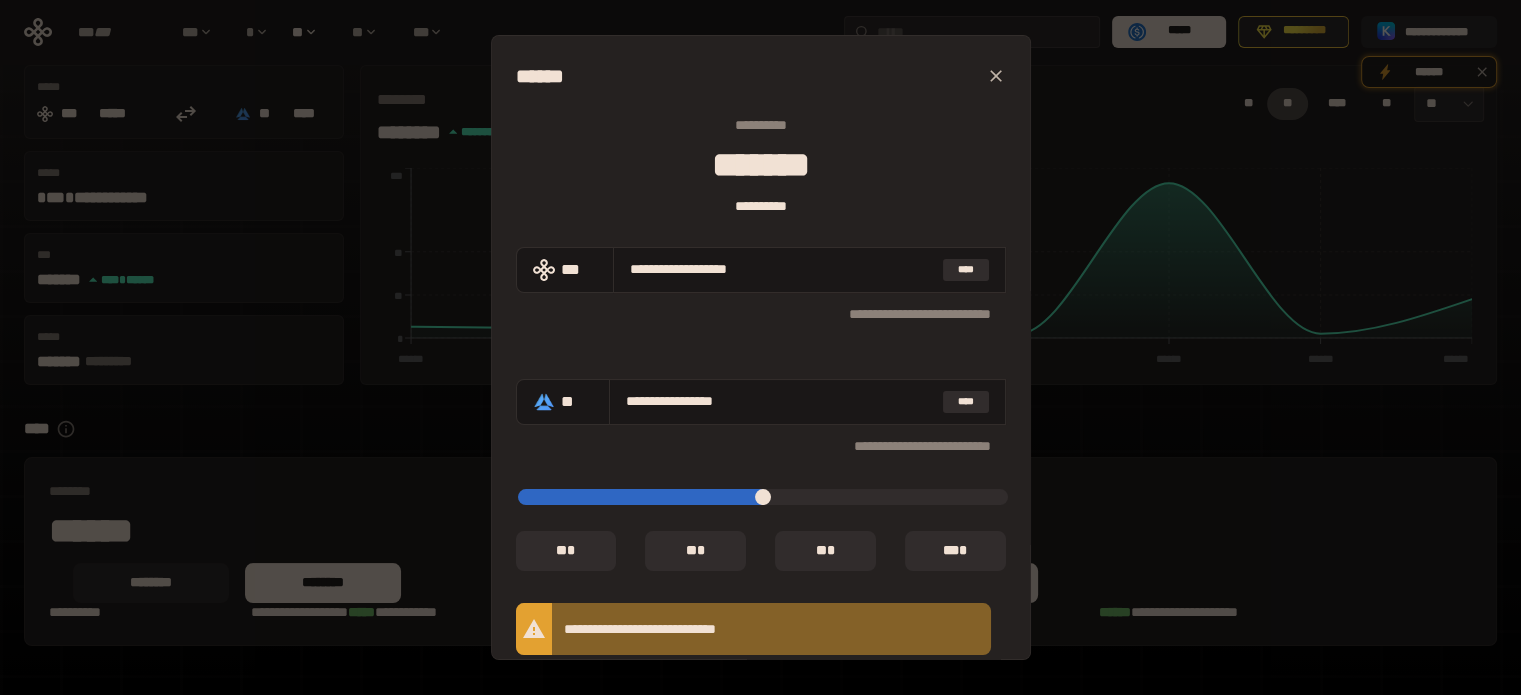 type on "*****" 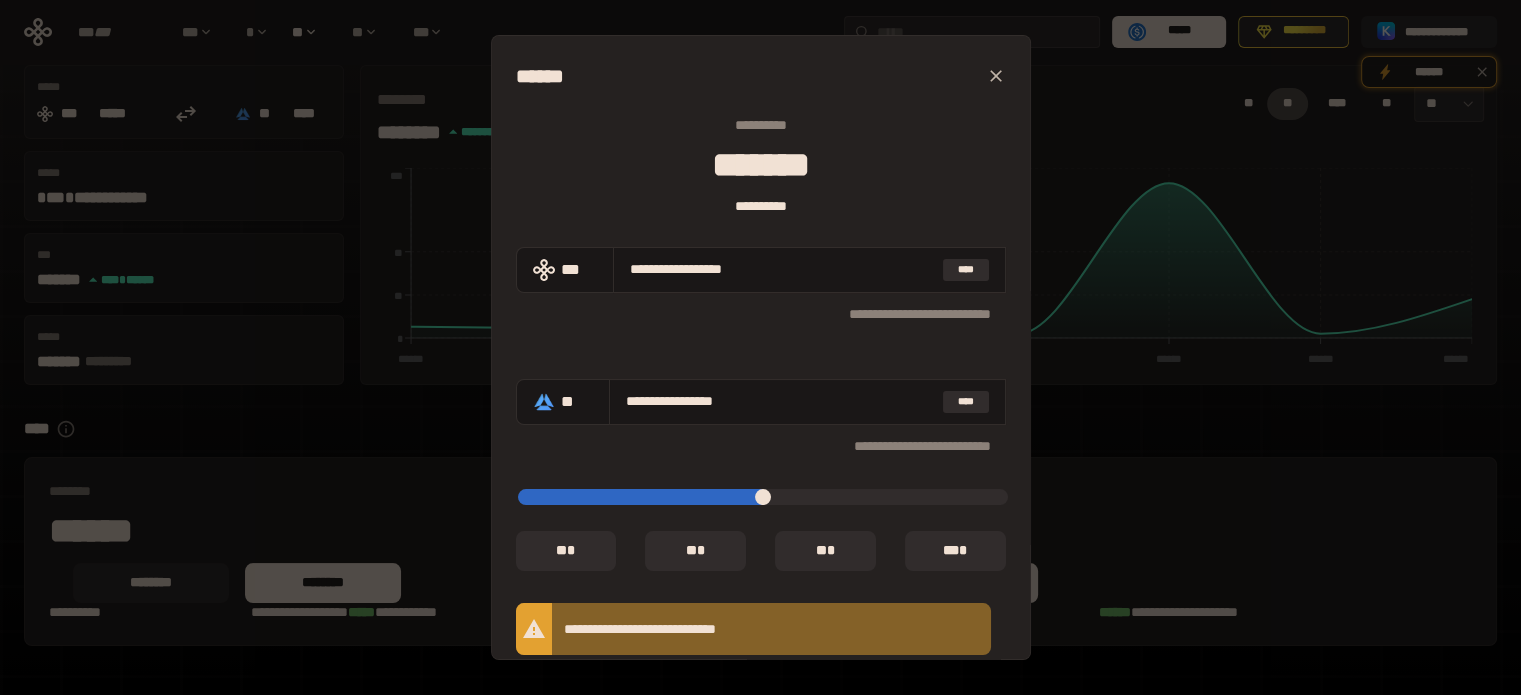 type on "*****" 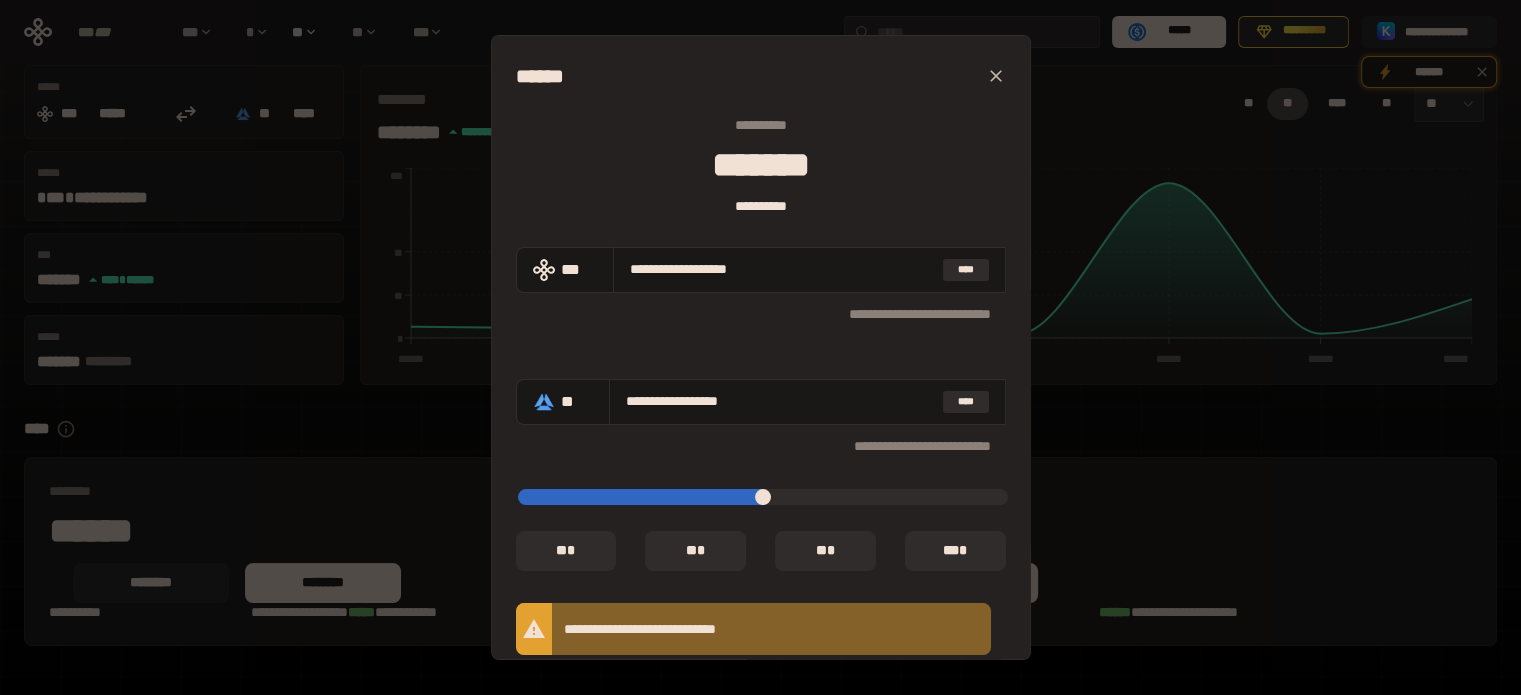 type on "*****" 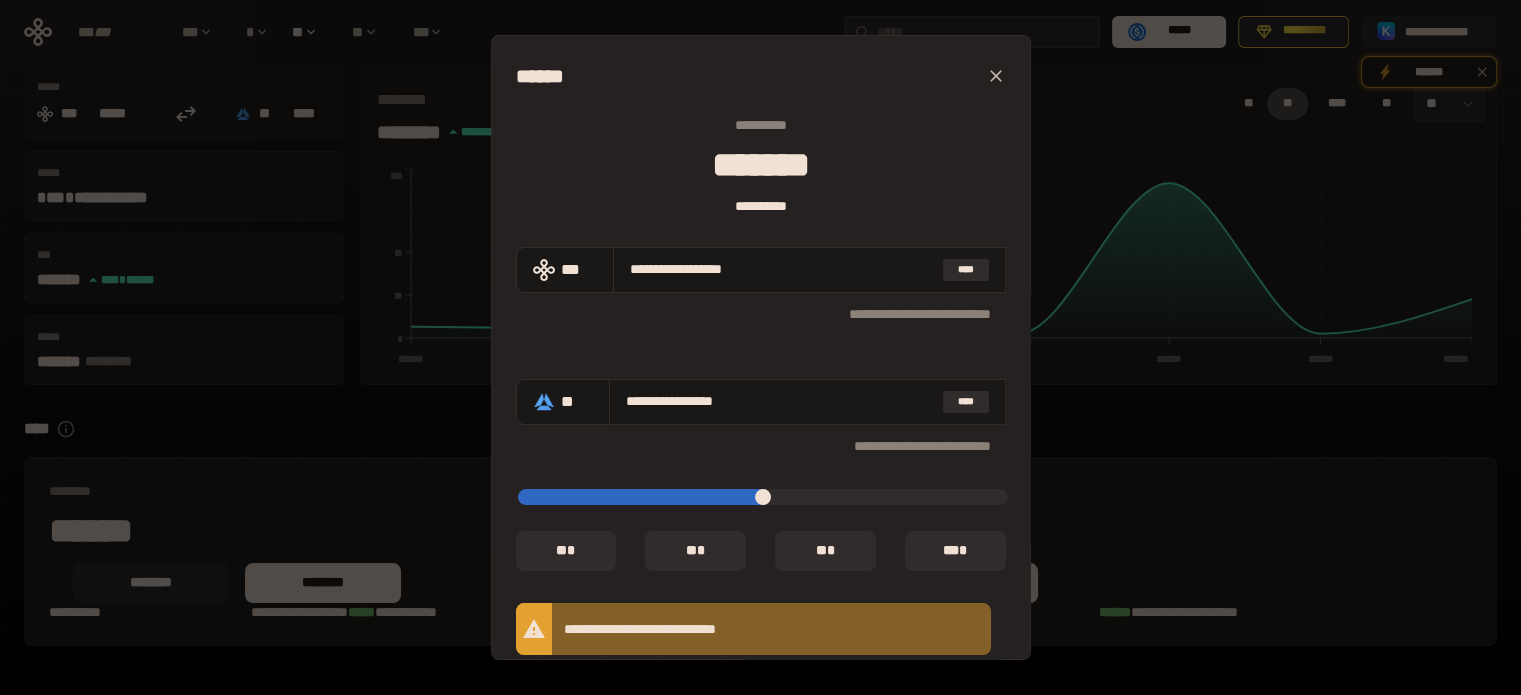 type on "*****" 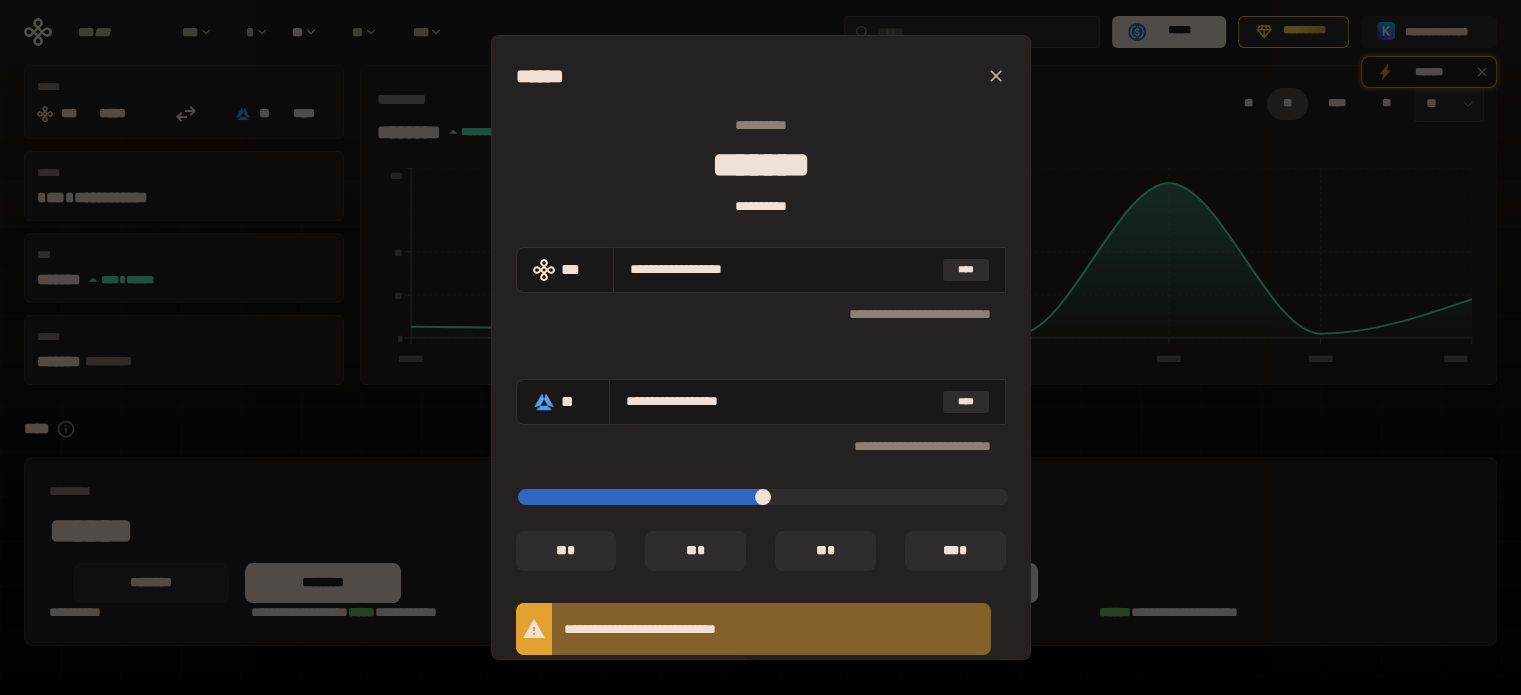 type on "*****" 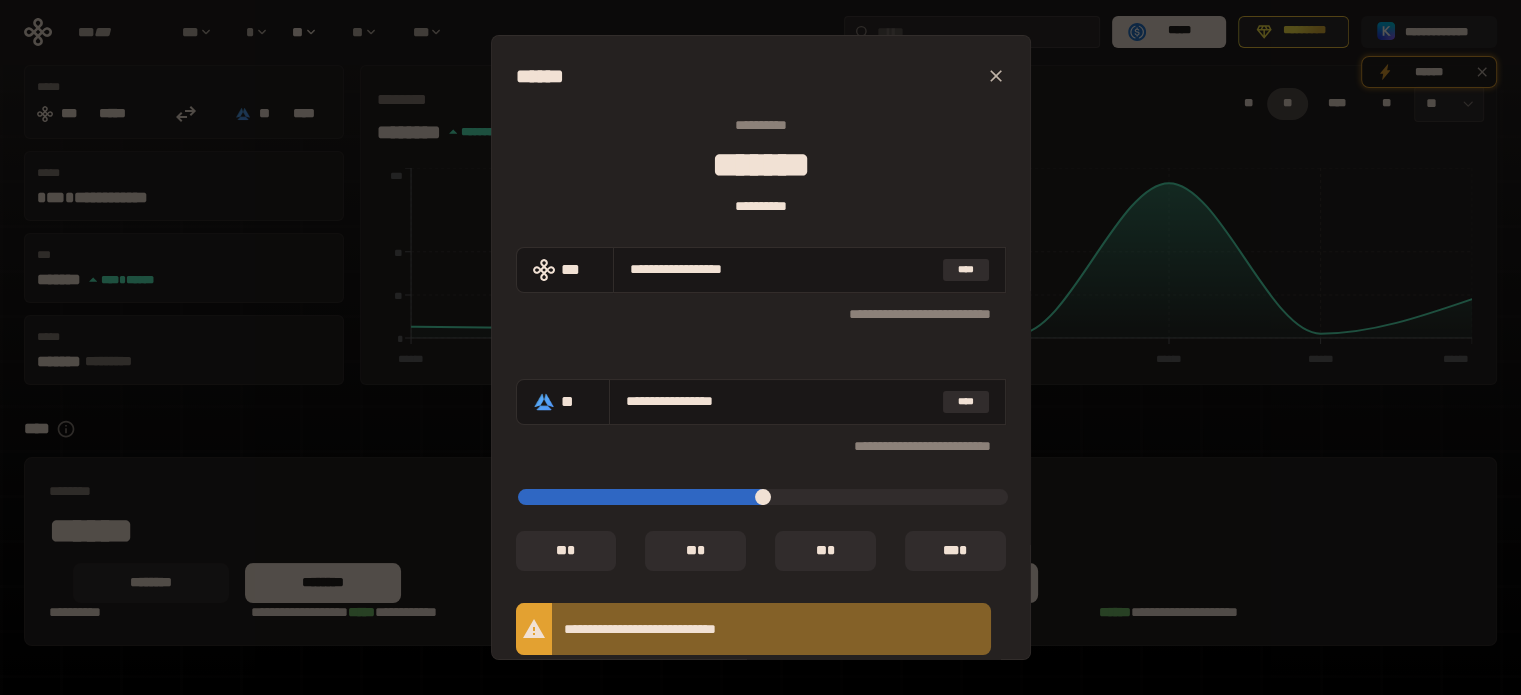 type on "*****" 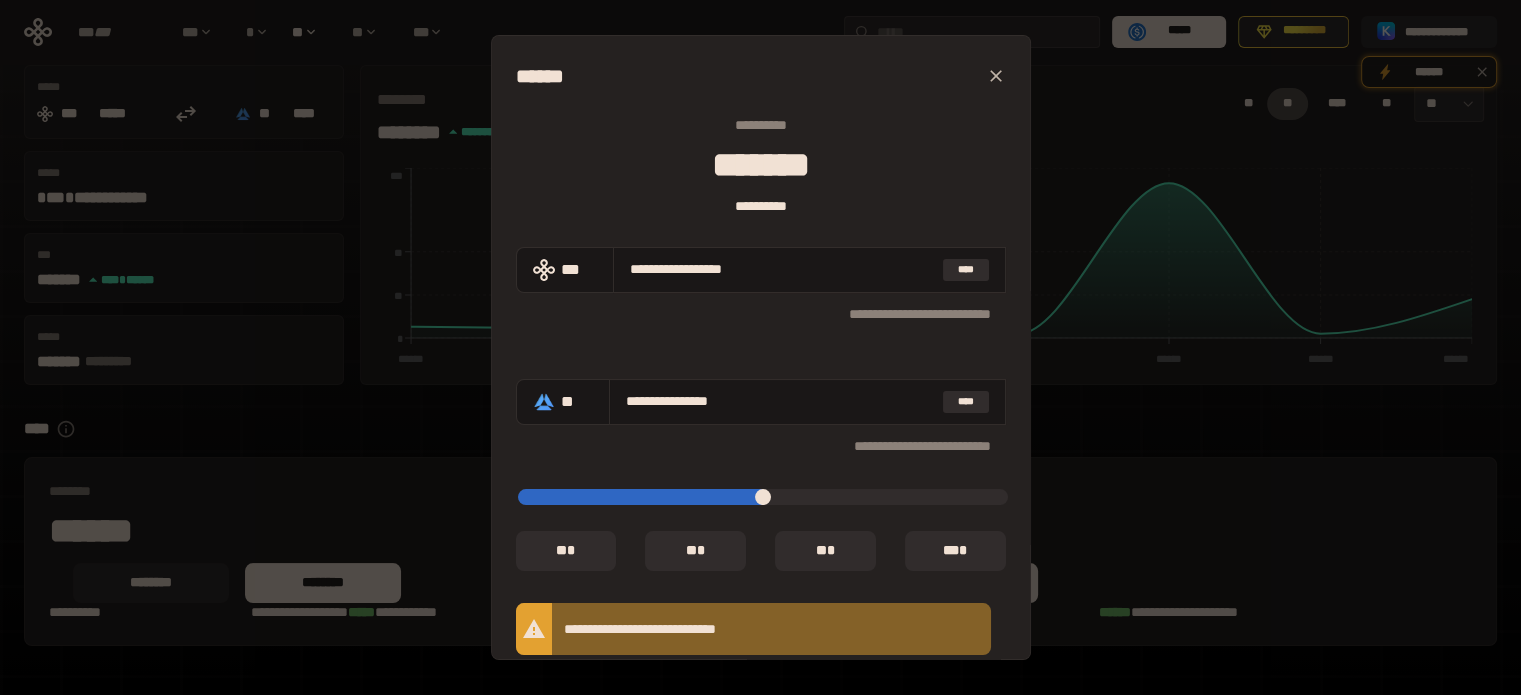 type on "*****" 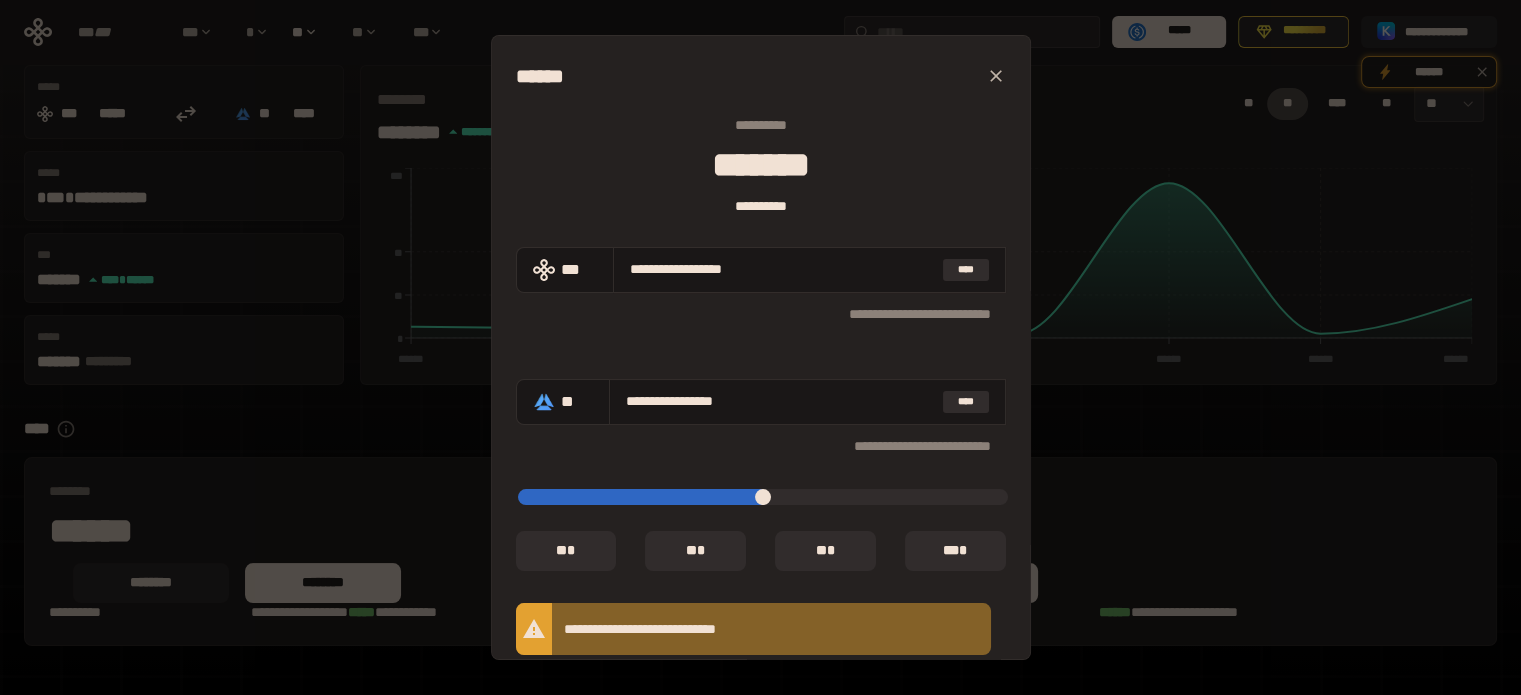 type on "*****" 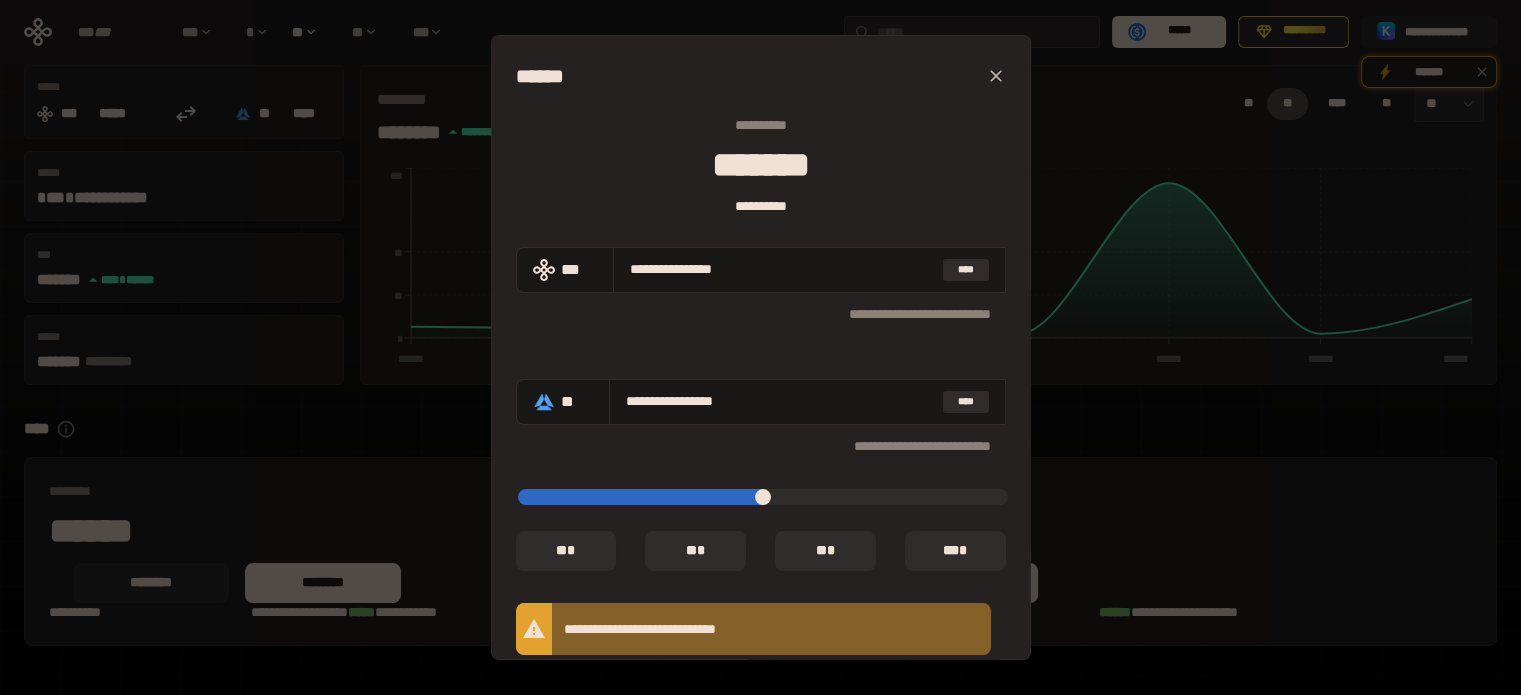 type on "*****" 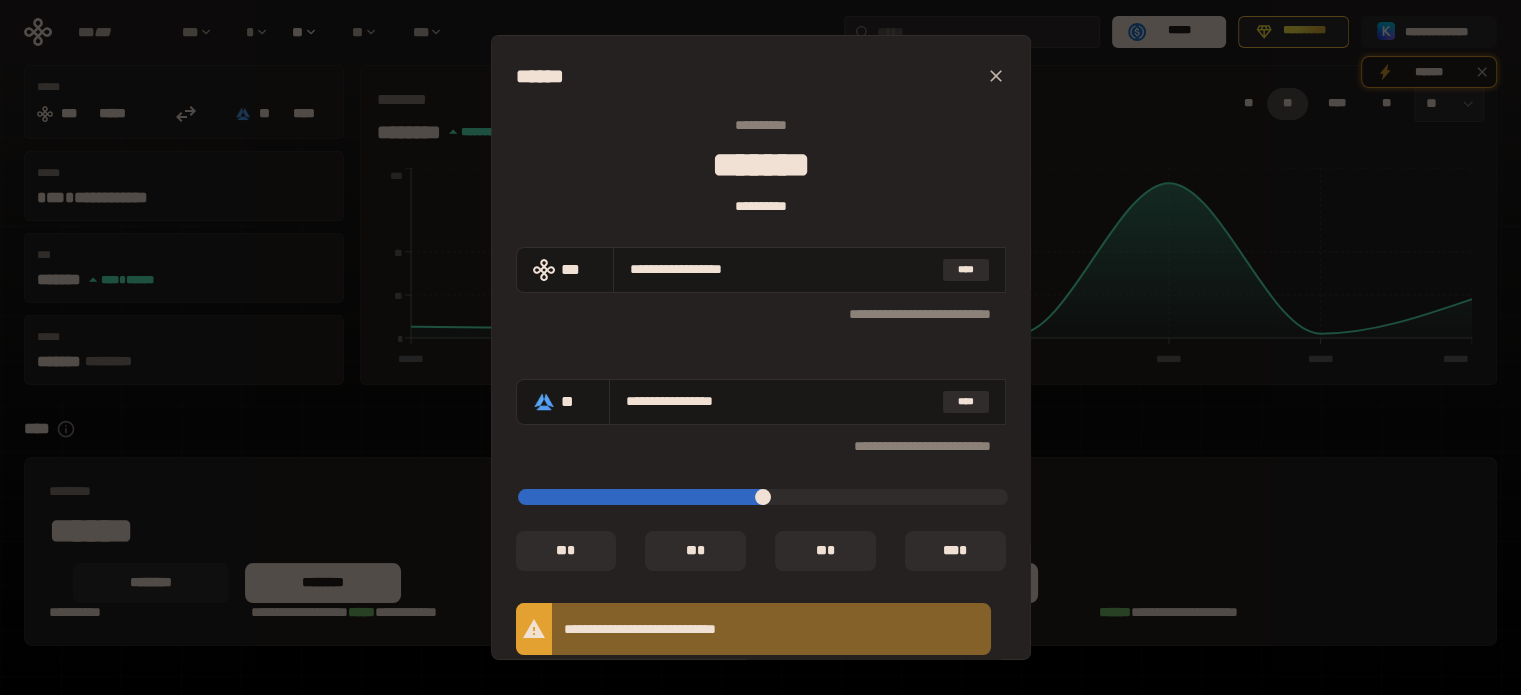 type on "*****" 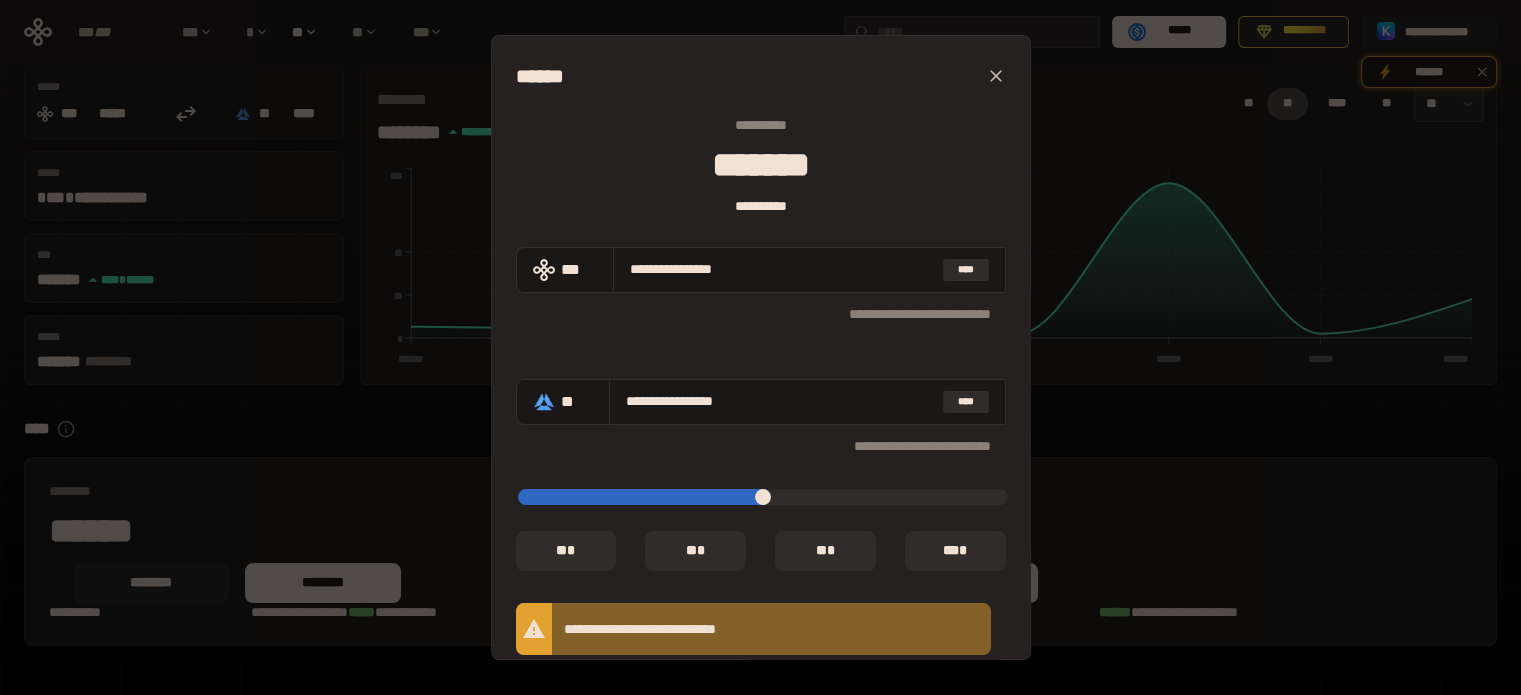 type on "*****" 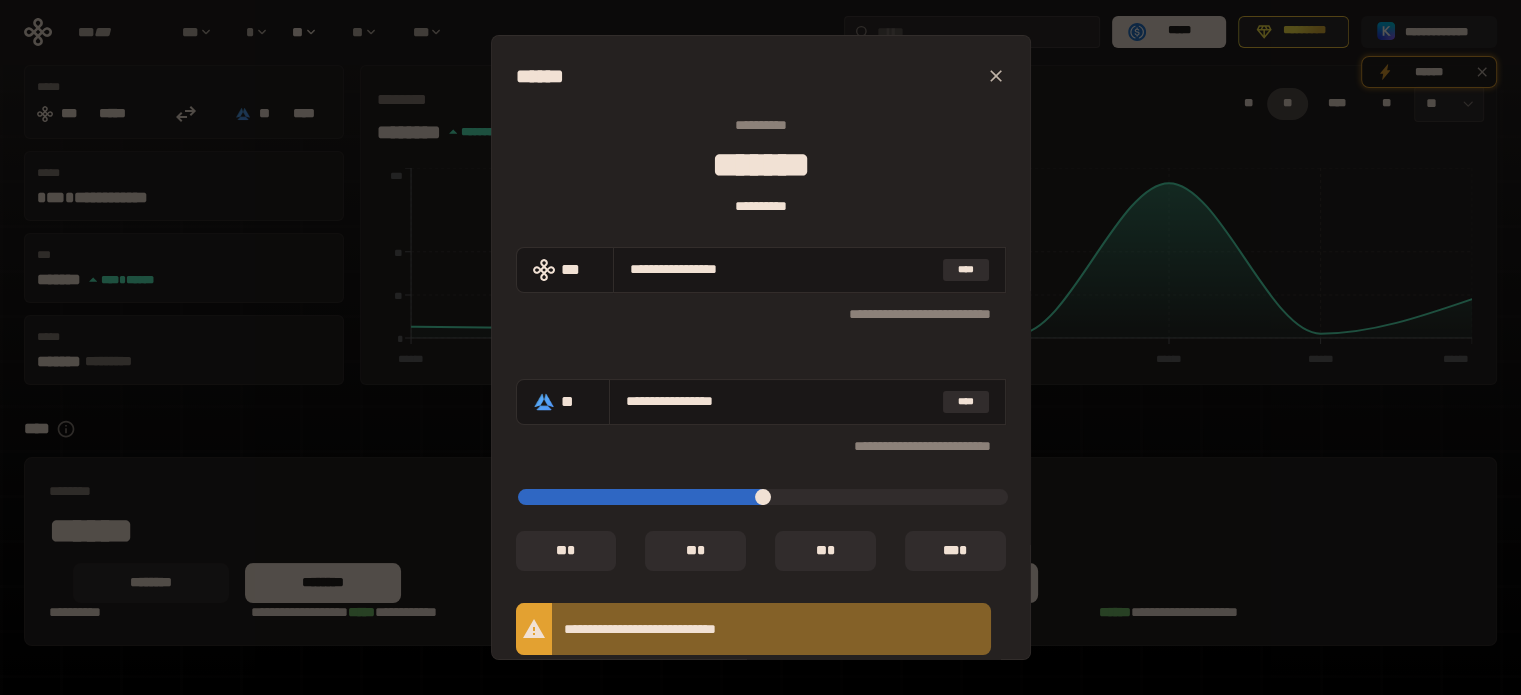 type on "*****" 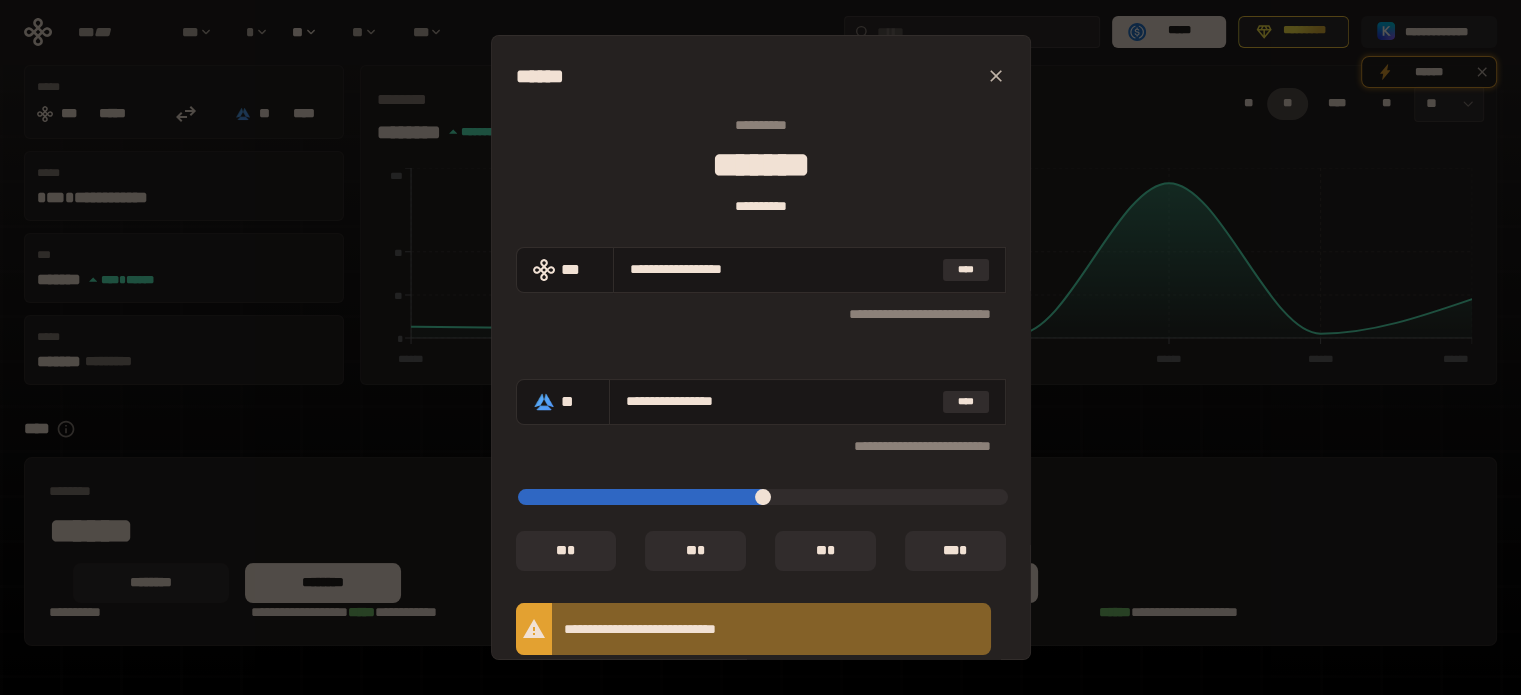type on "*****" 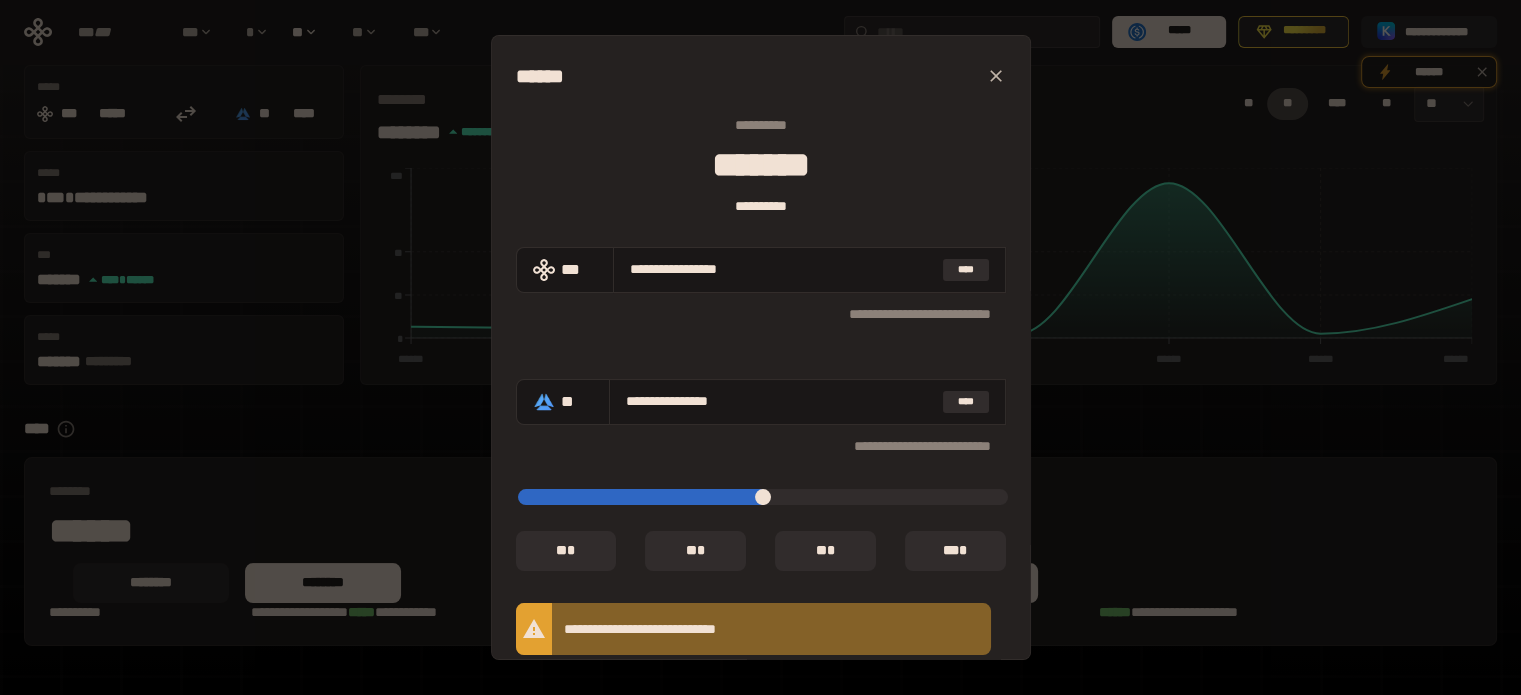 type on "*****" 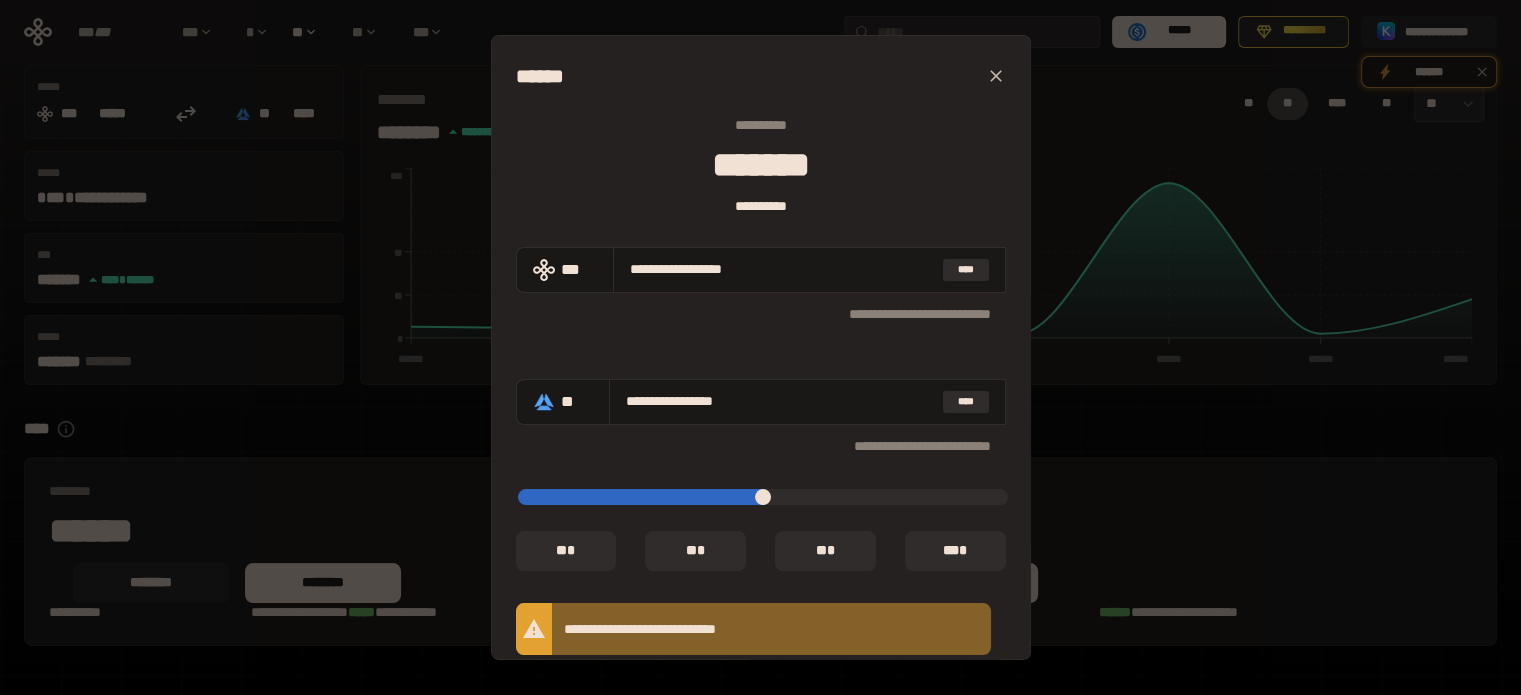 type on "*****" 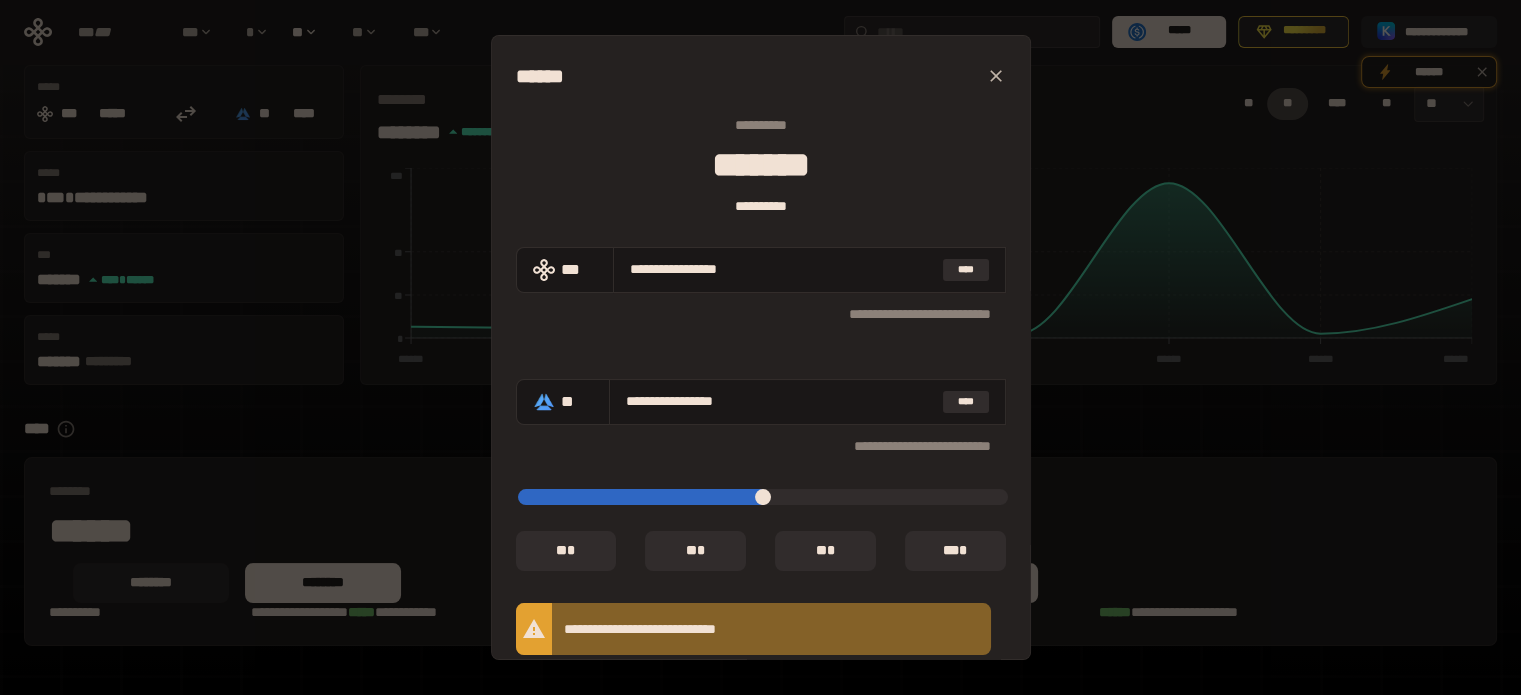 type on "*****" 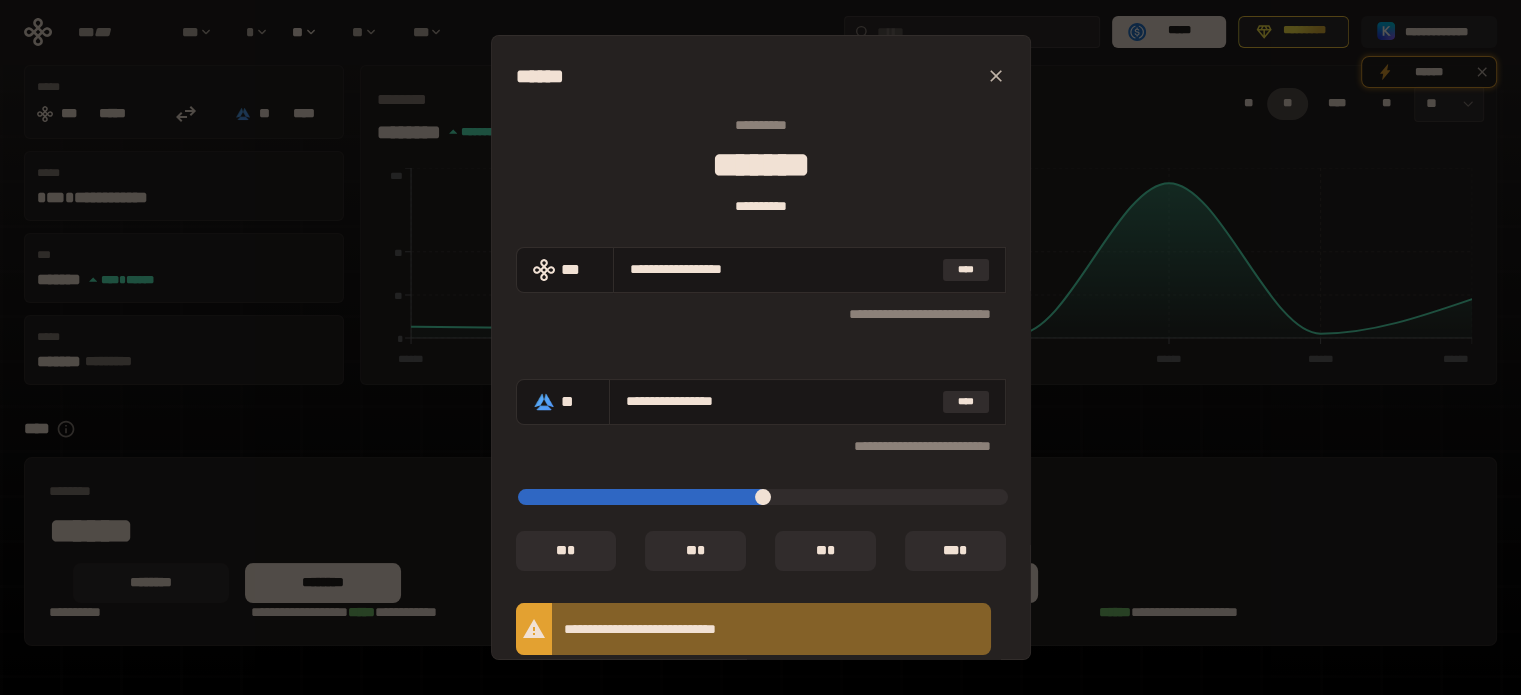 type on "*****" 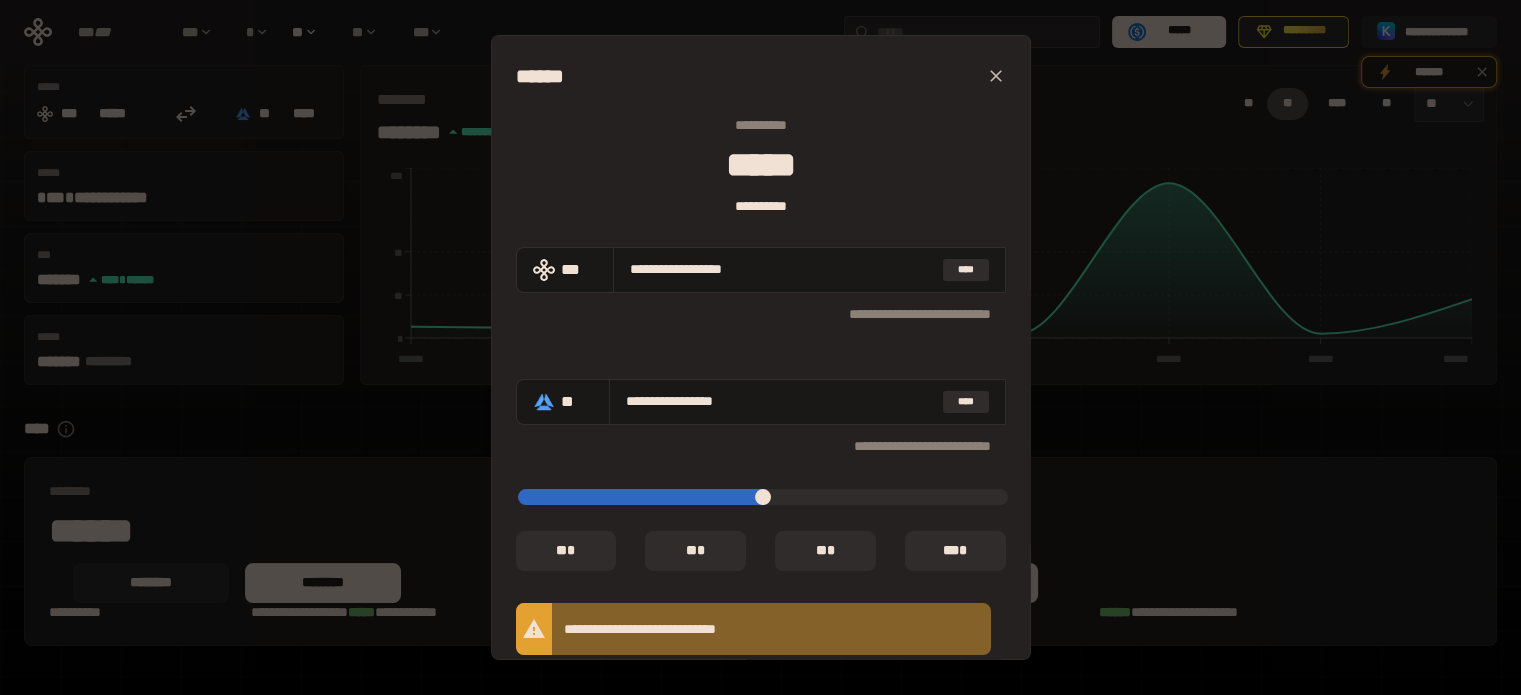 type on "**********" 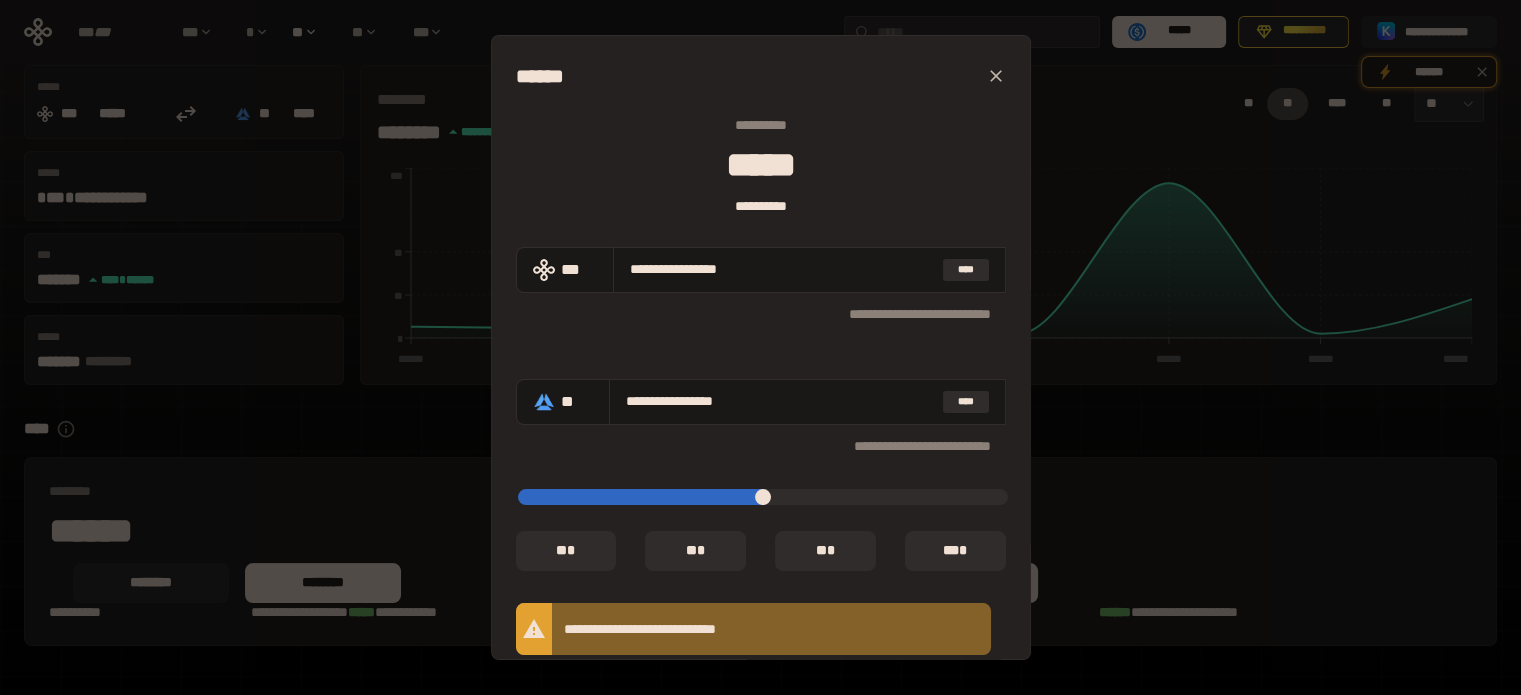 type on "*****" 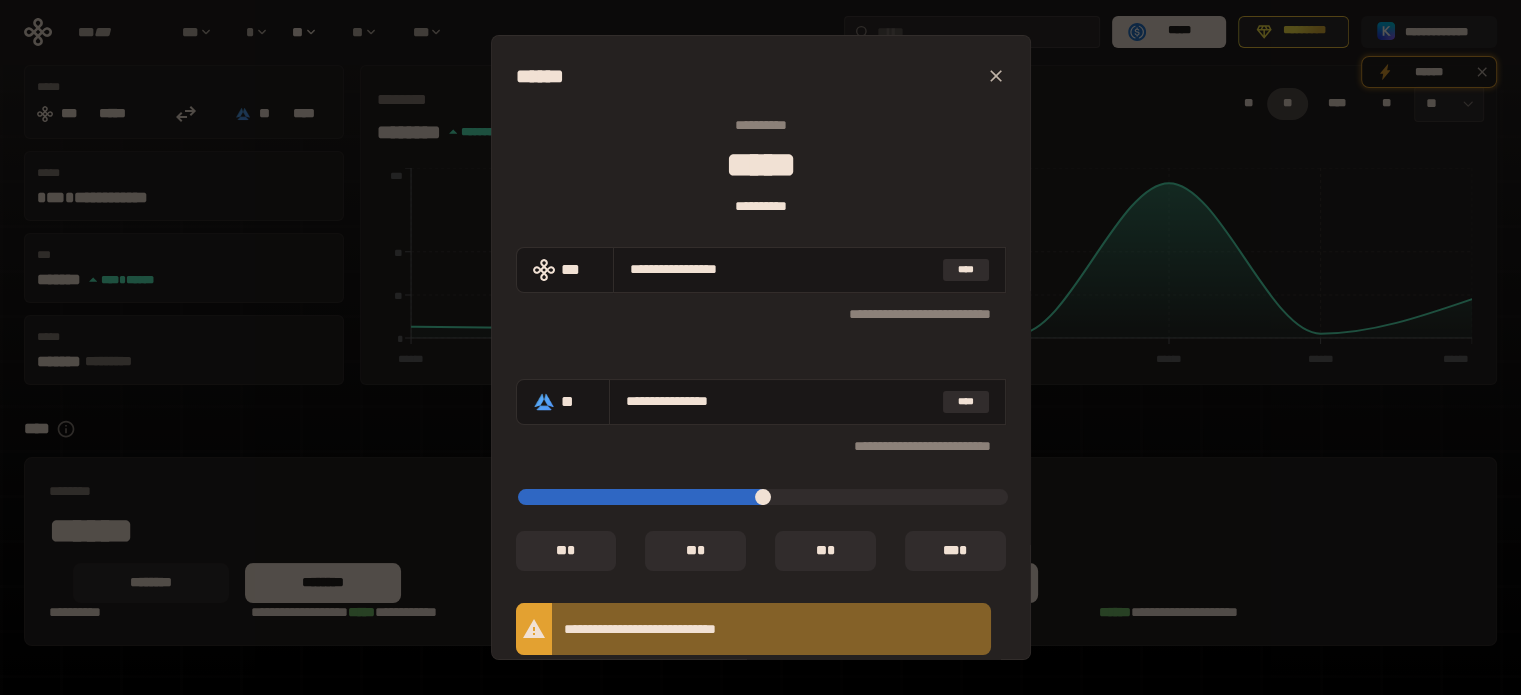 type on "*****" 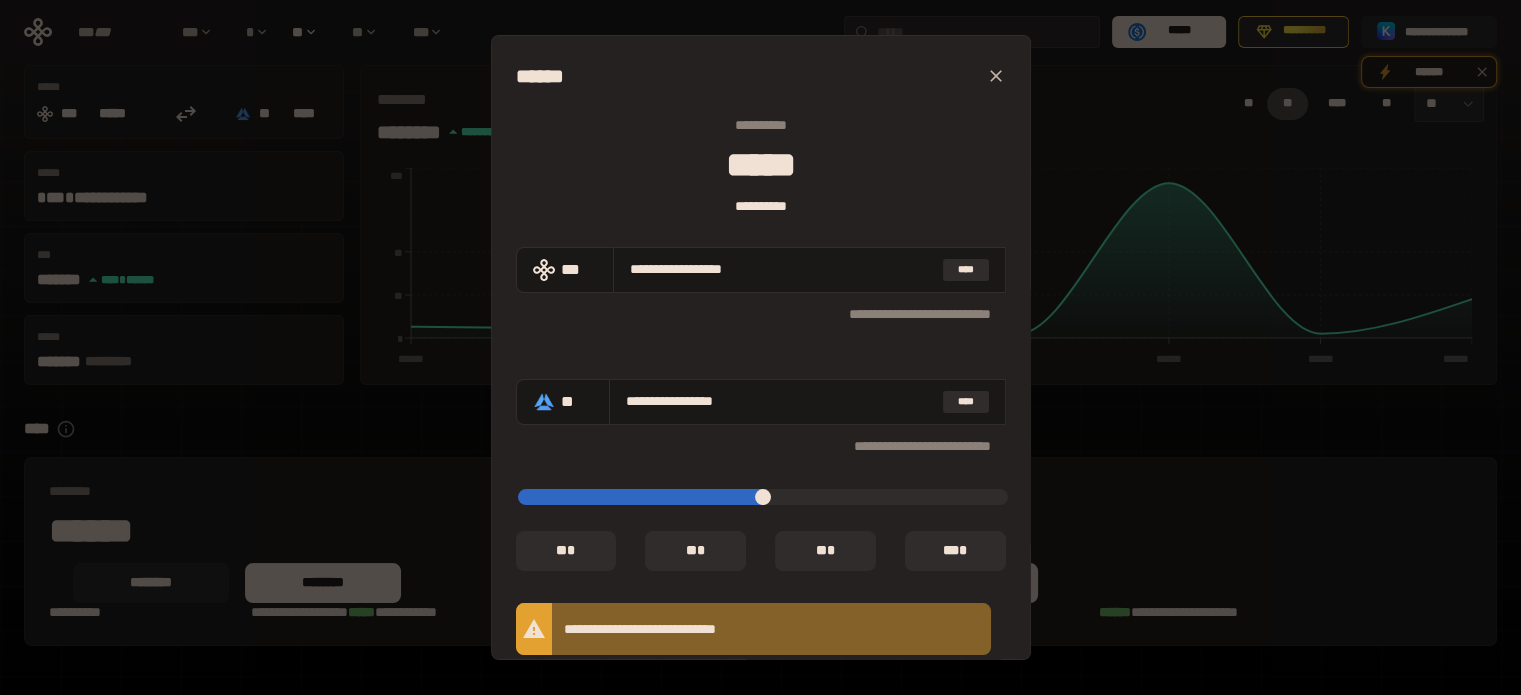 type on "**********" 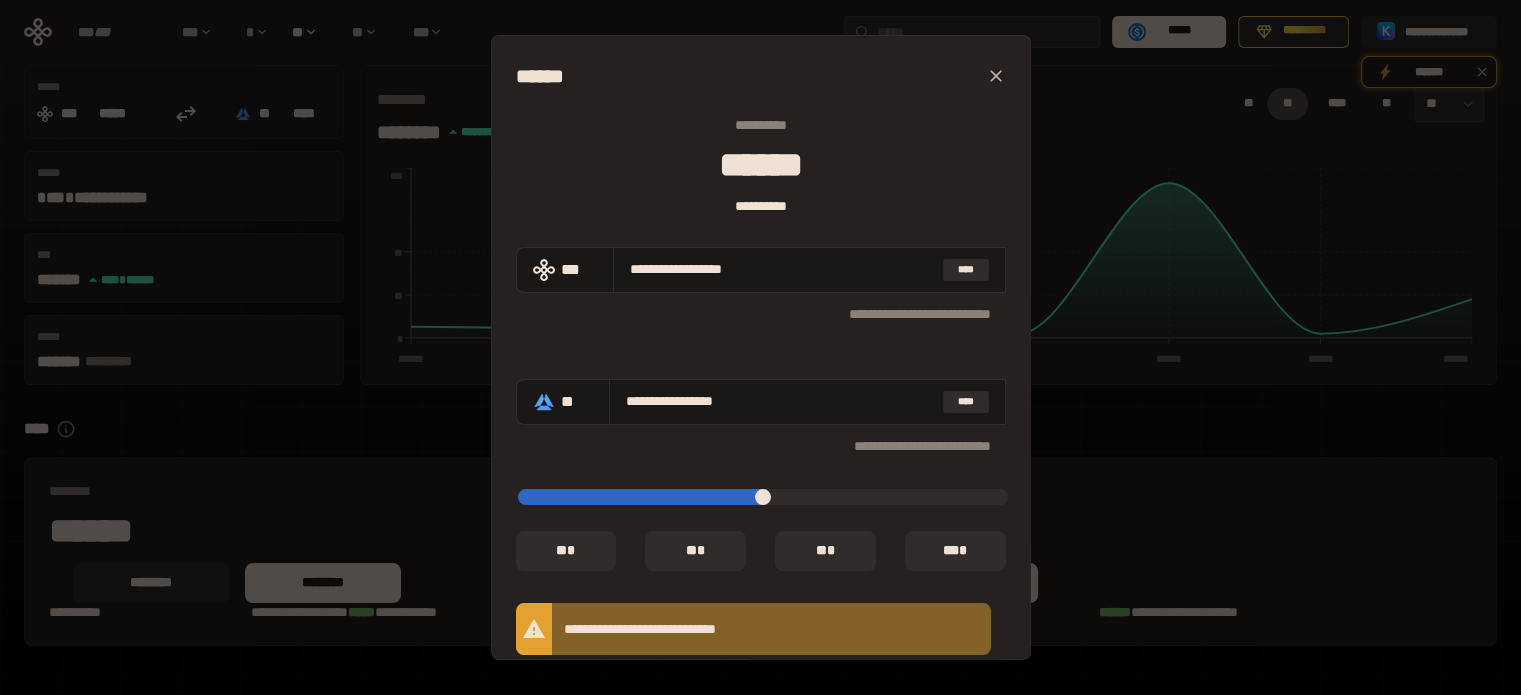 type 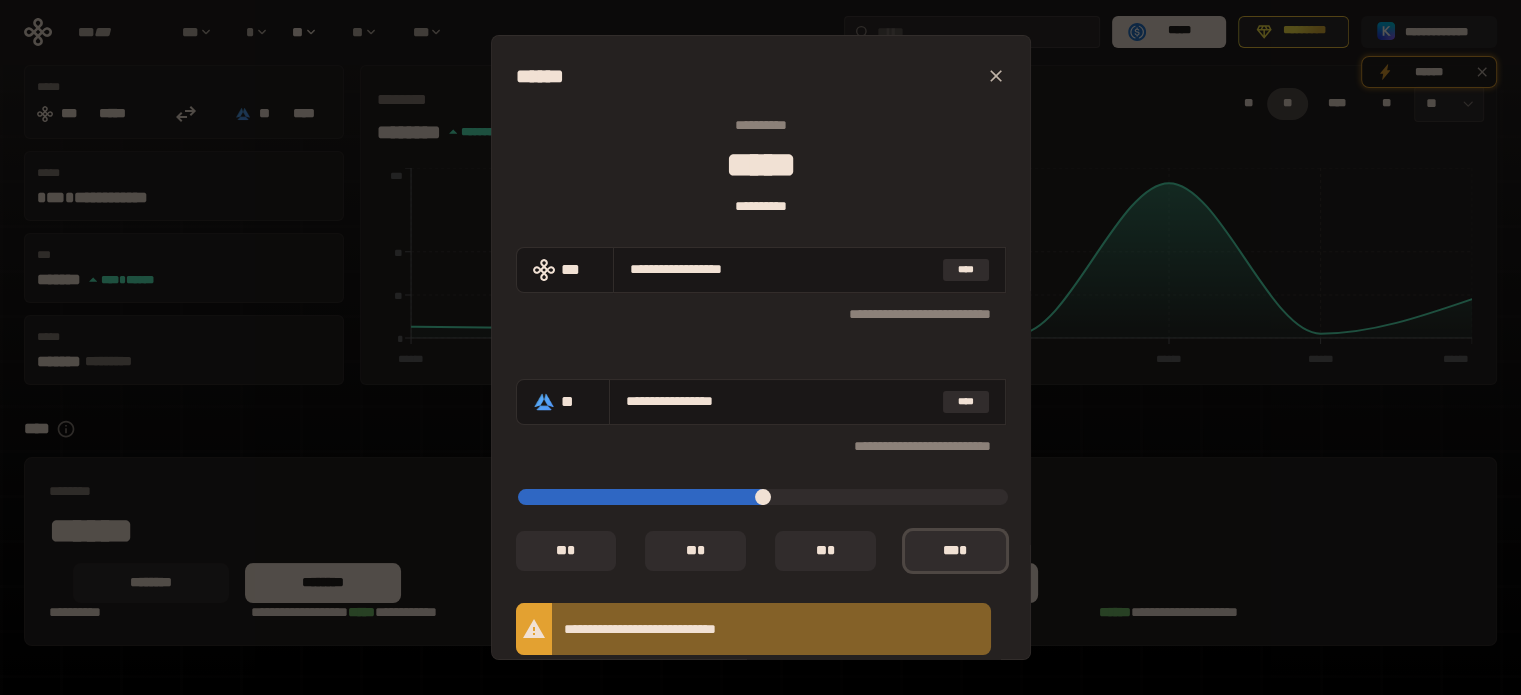drag, startPoint x: 980, startPoint y: 495, endPoint x: 1096, endPoint y: 519, distance: 118.45674 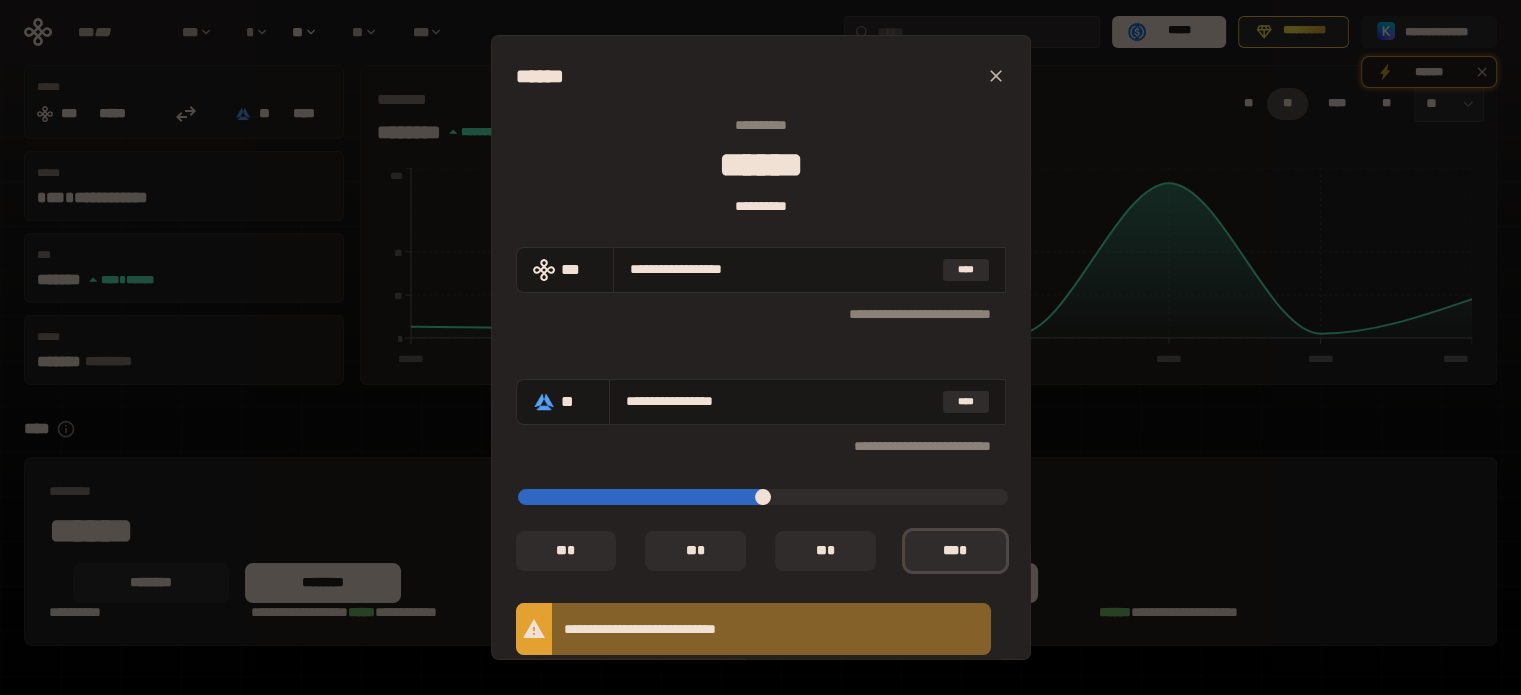 scroll, scrollTop: 162, scrollLeft: 0, axis: vertical 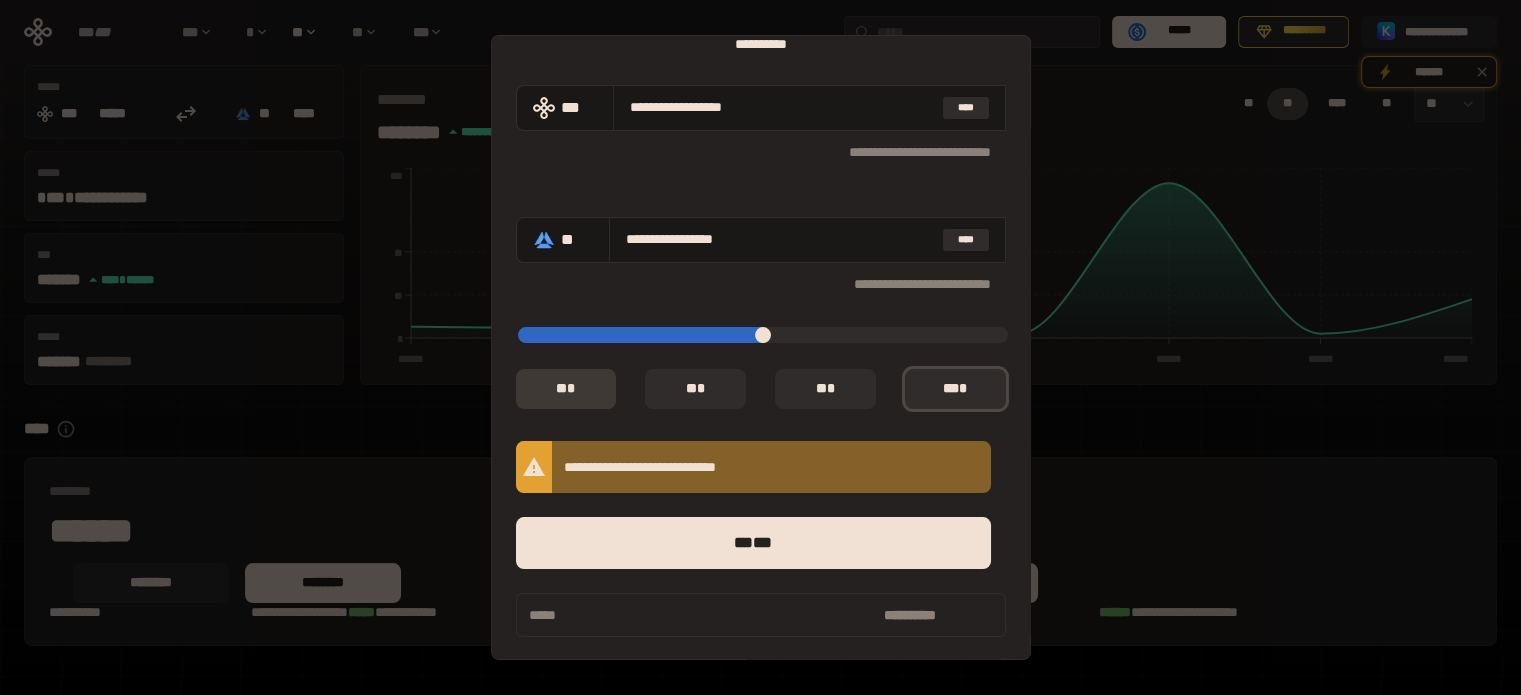 click on "**" at bounding box center [561, 388] 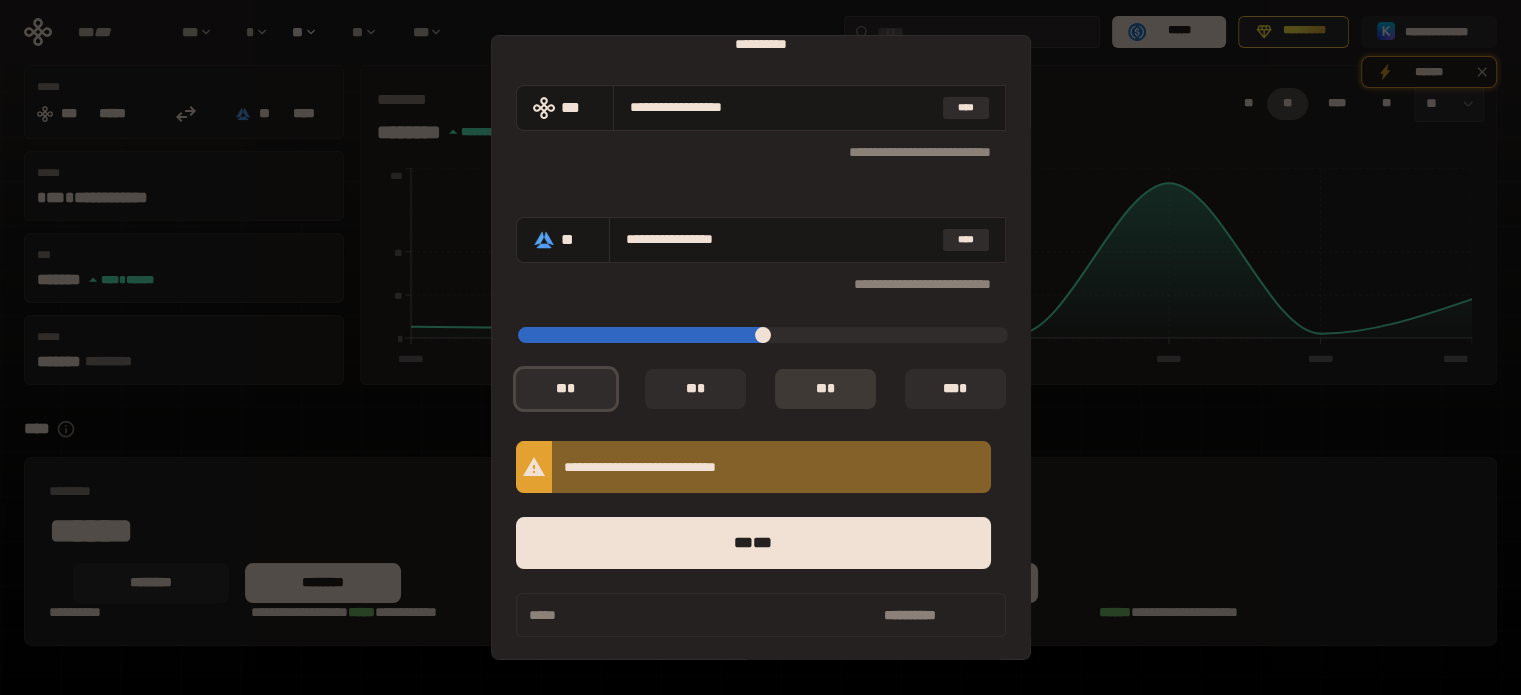 click on "** *" at bounding box center [825, 389] 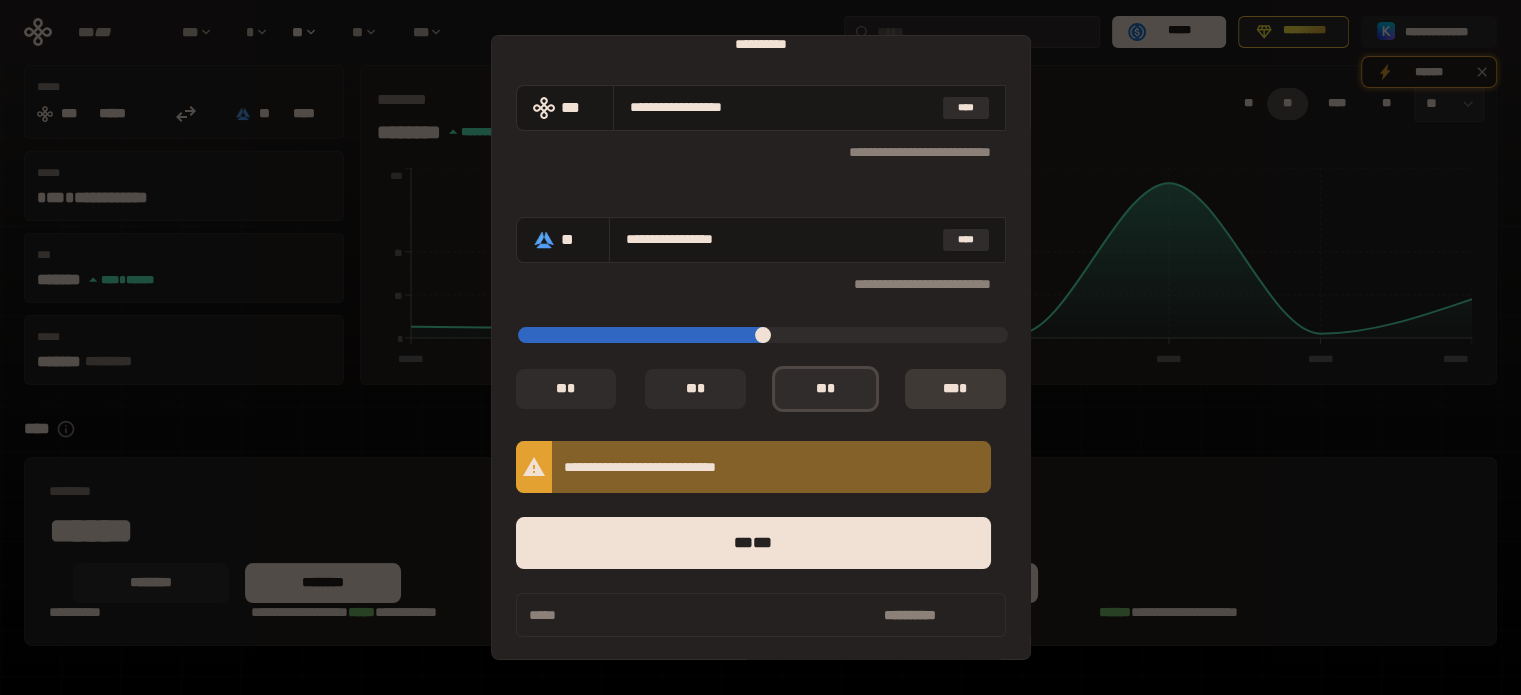 click on "*" at bounding box center [963, 388] 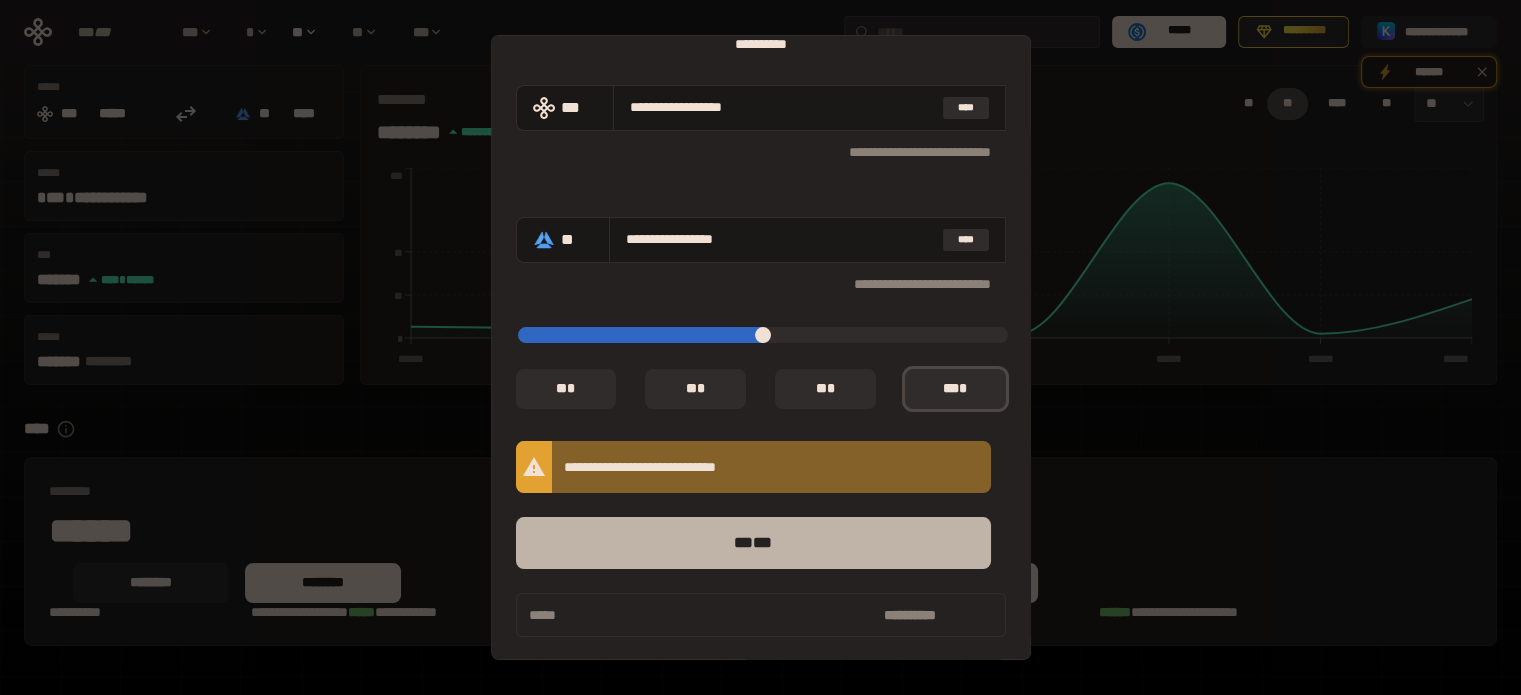 click on "*** ***" at bounding box center [753, 543] 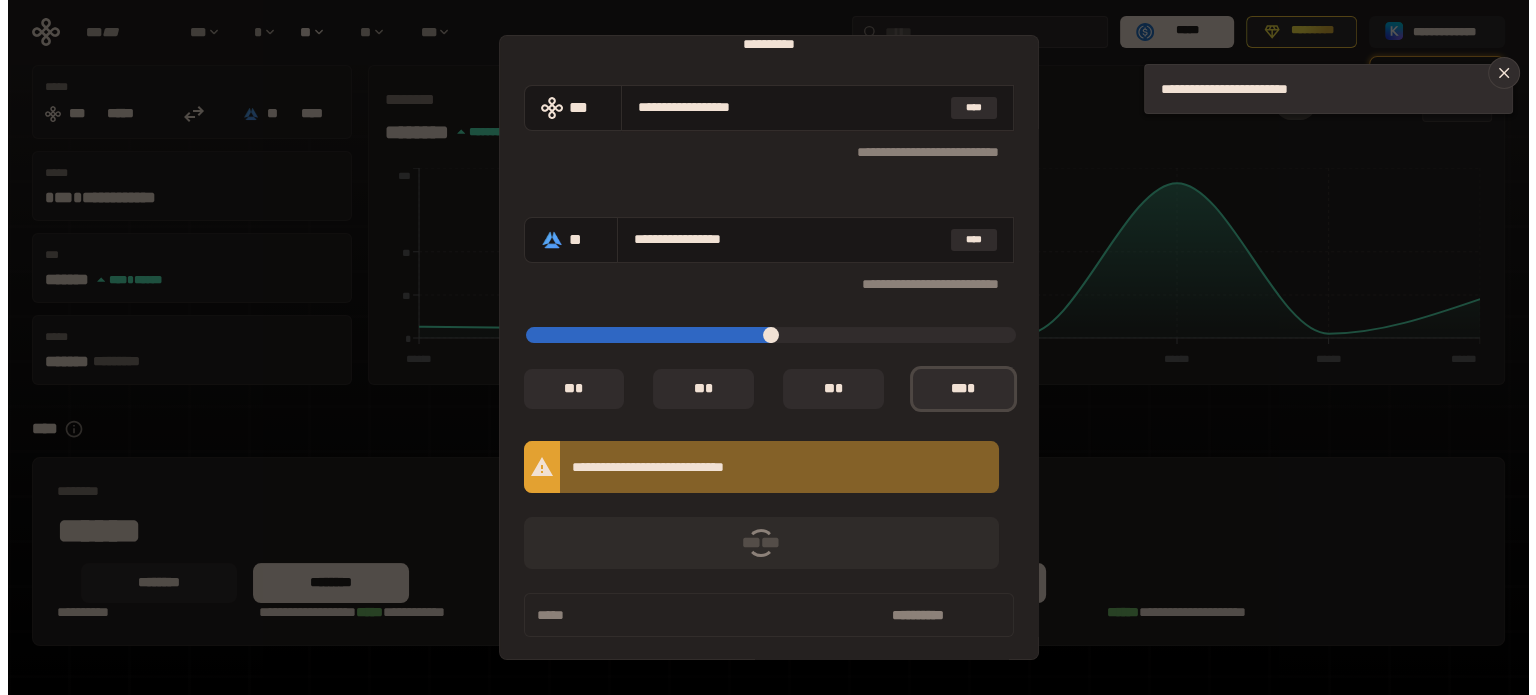 scroll, scrollTop: 0, scrollLeft: 0, axis: both 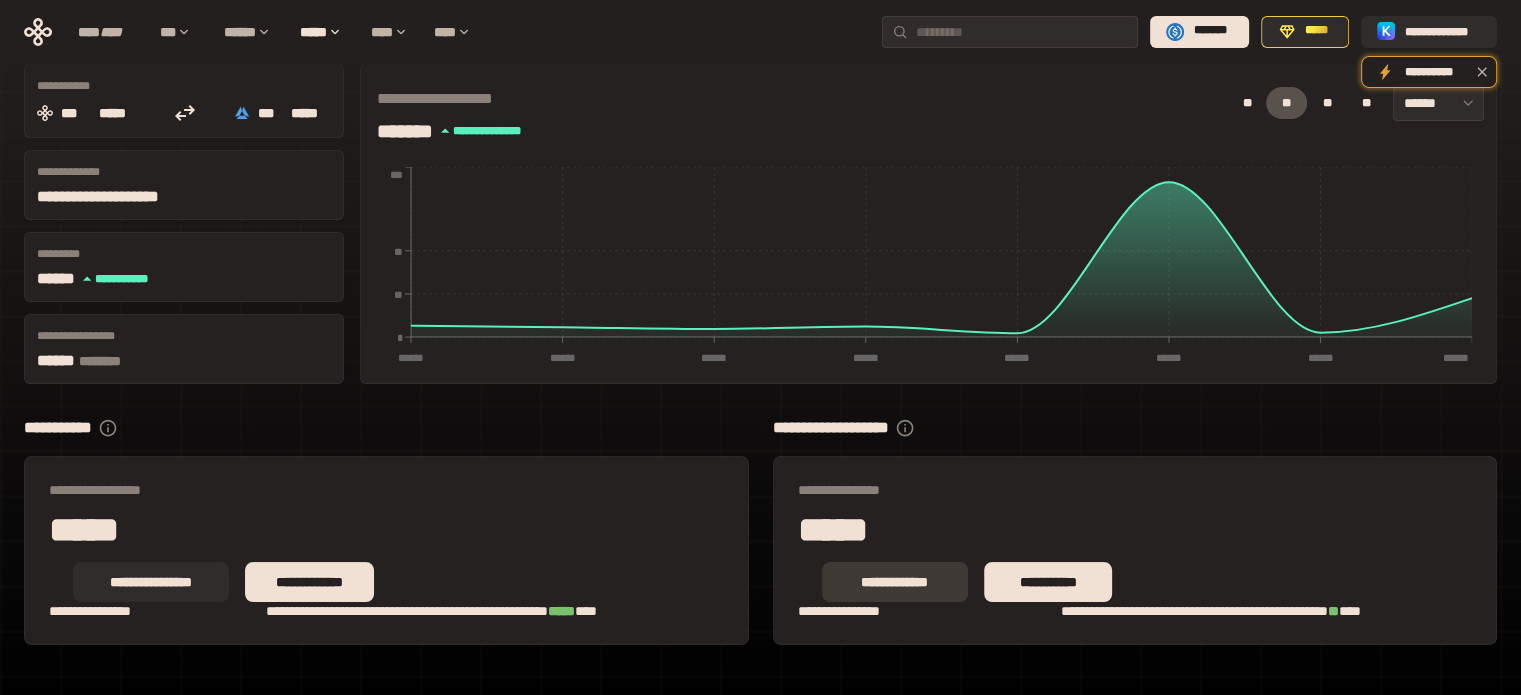 click on "**********" at bounding box center (895, 582) 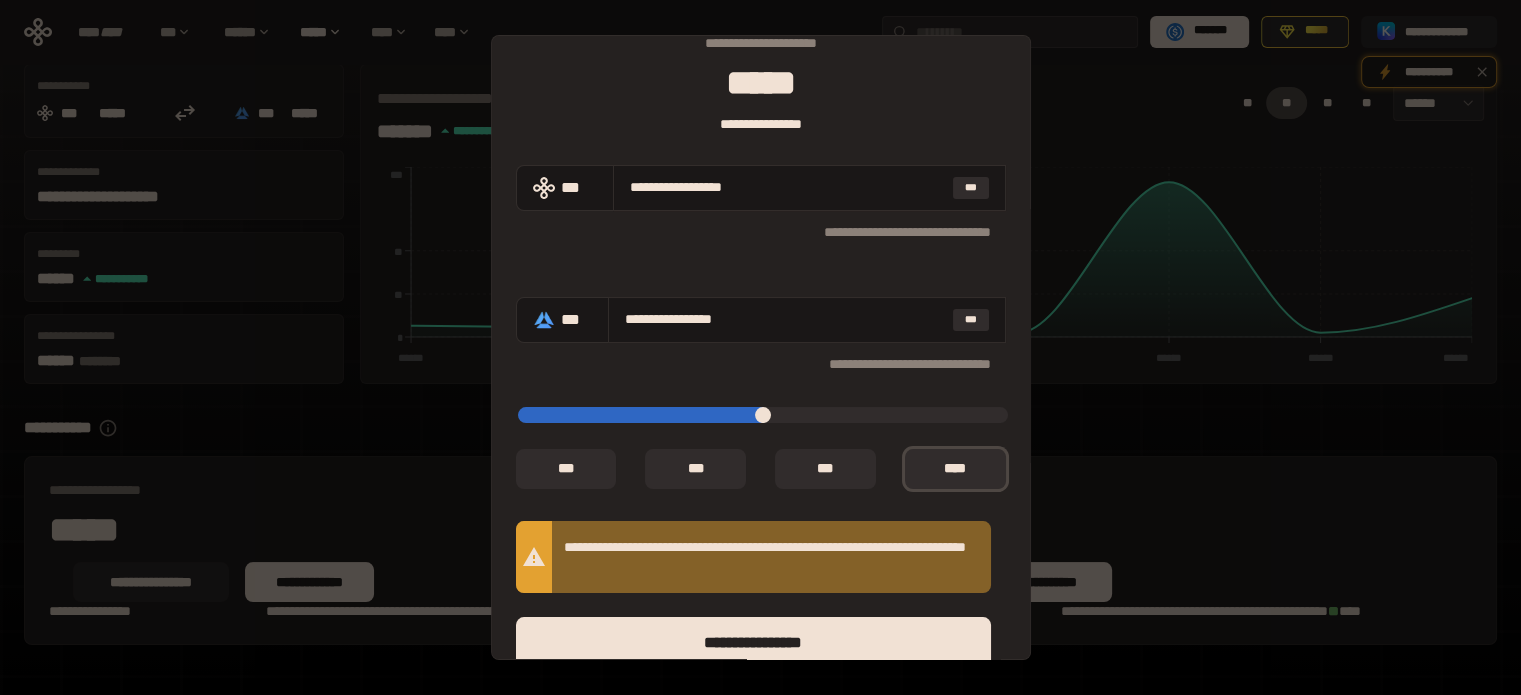 scroll, scrollTop: 182, scrollLeft: 0, axis: vertical 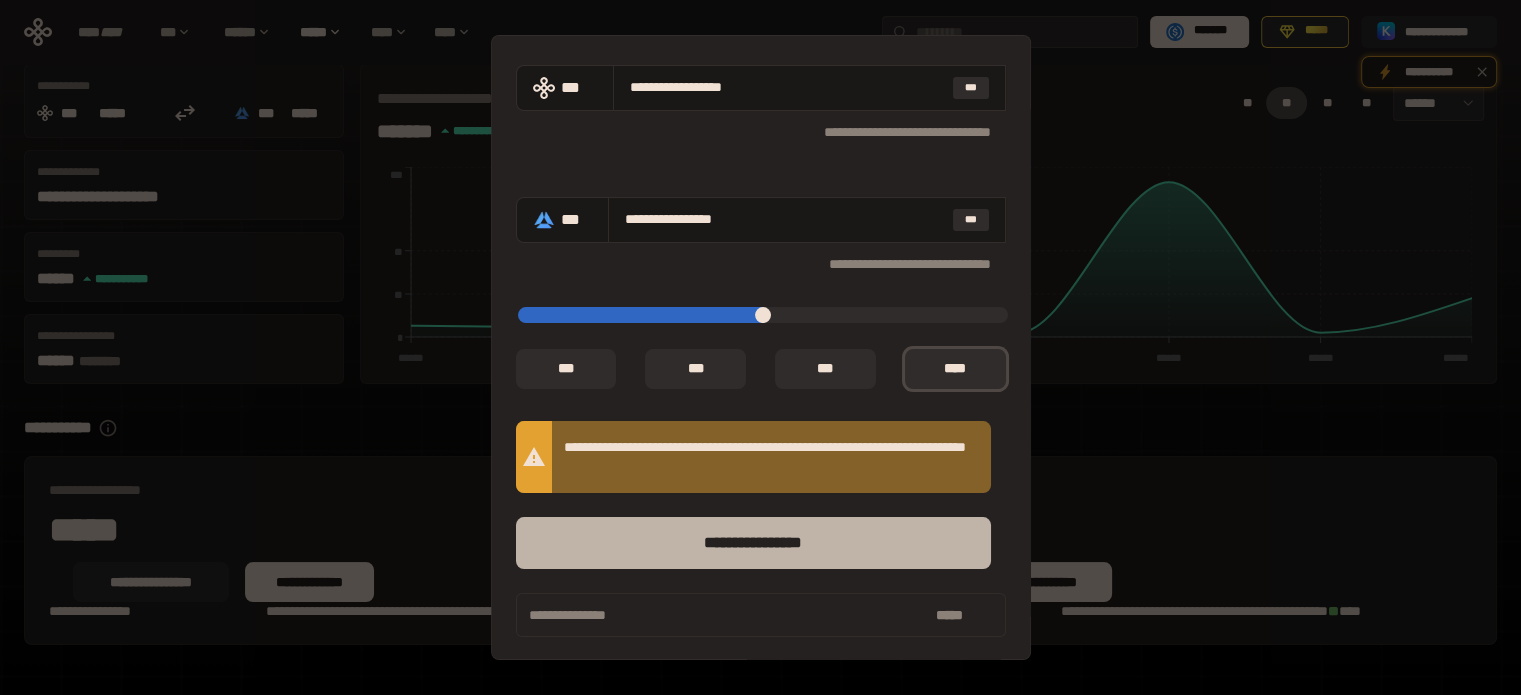 click on "****** *********" at bounding box center [753, 543] 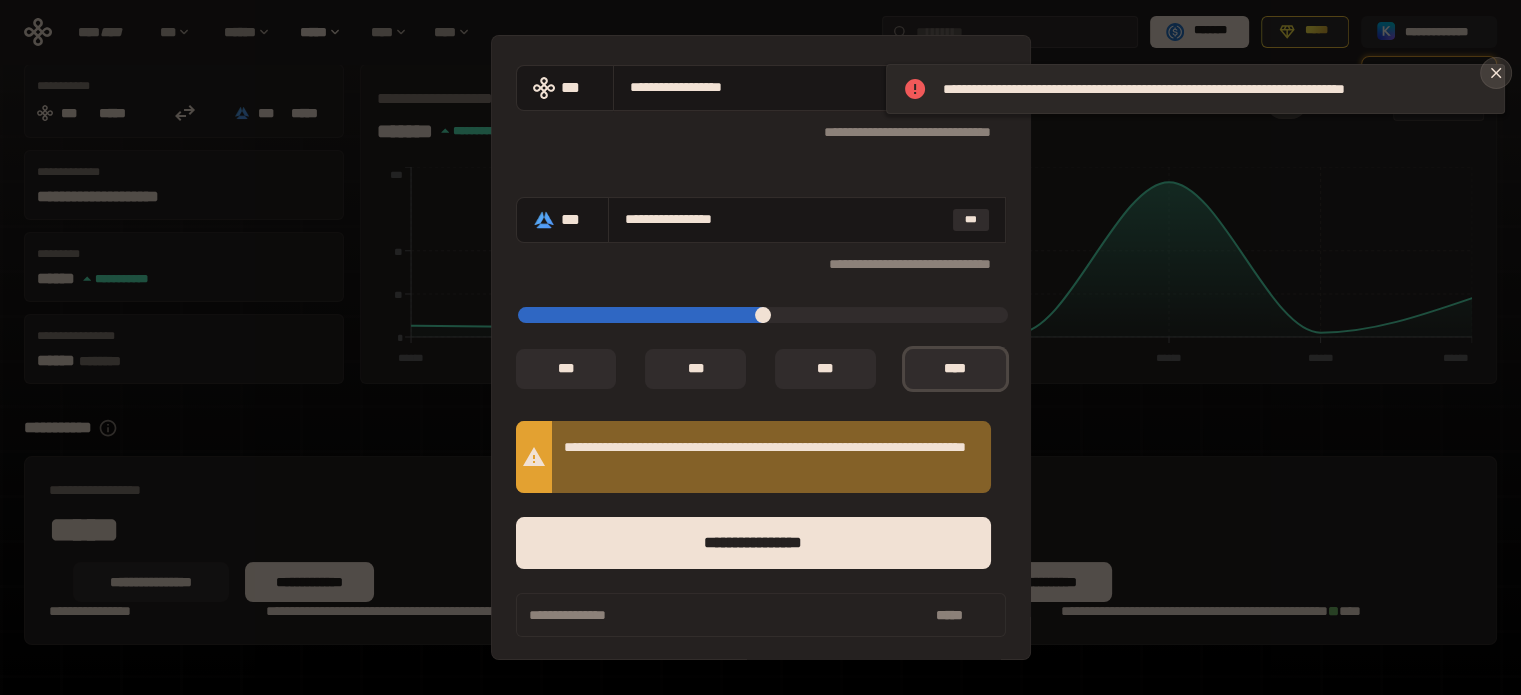 click 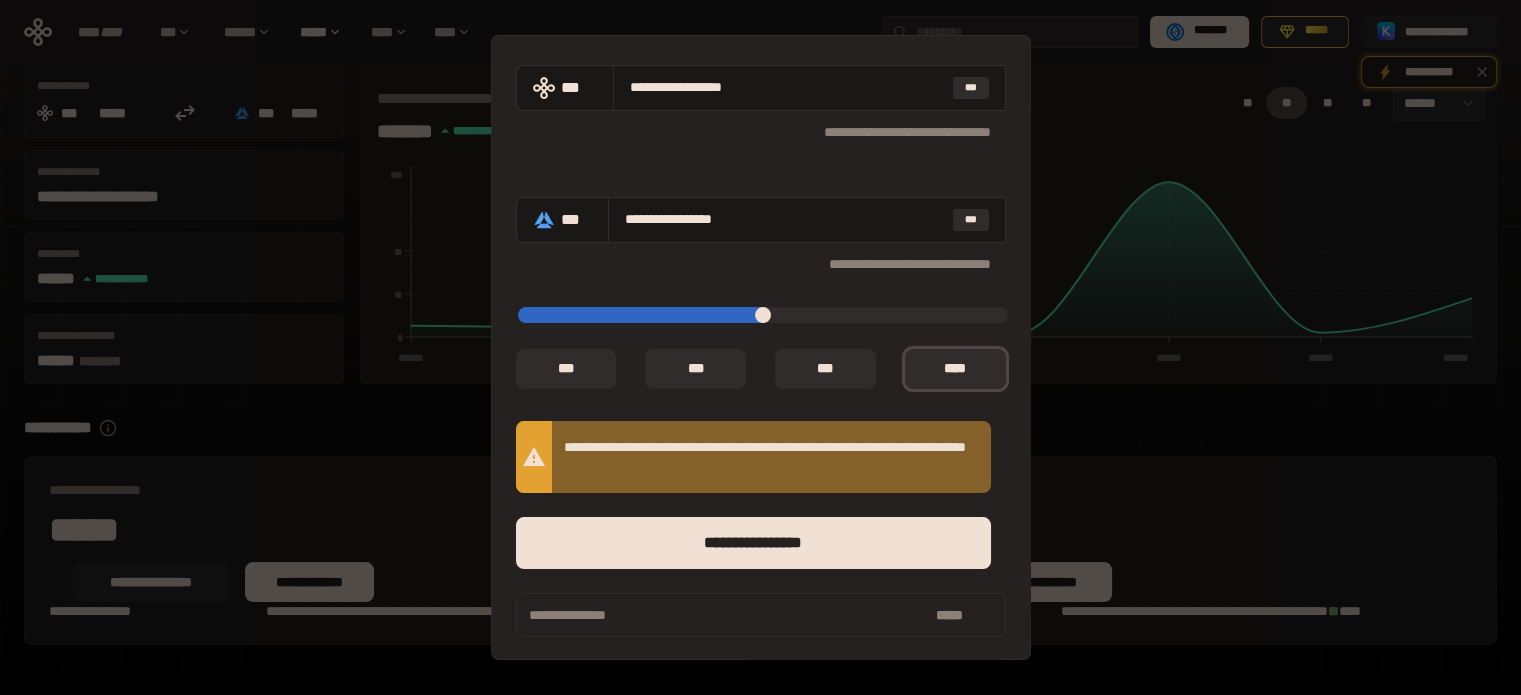 click on "**********" at bounding box center (760, 347) 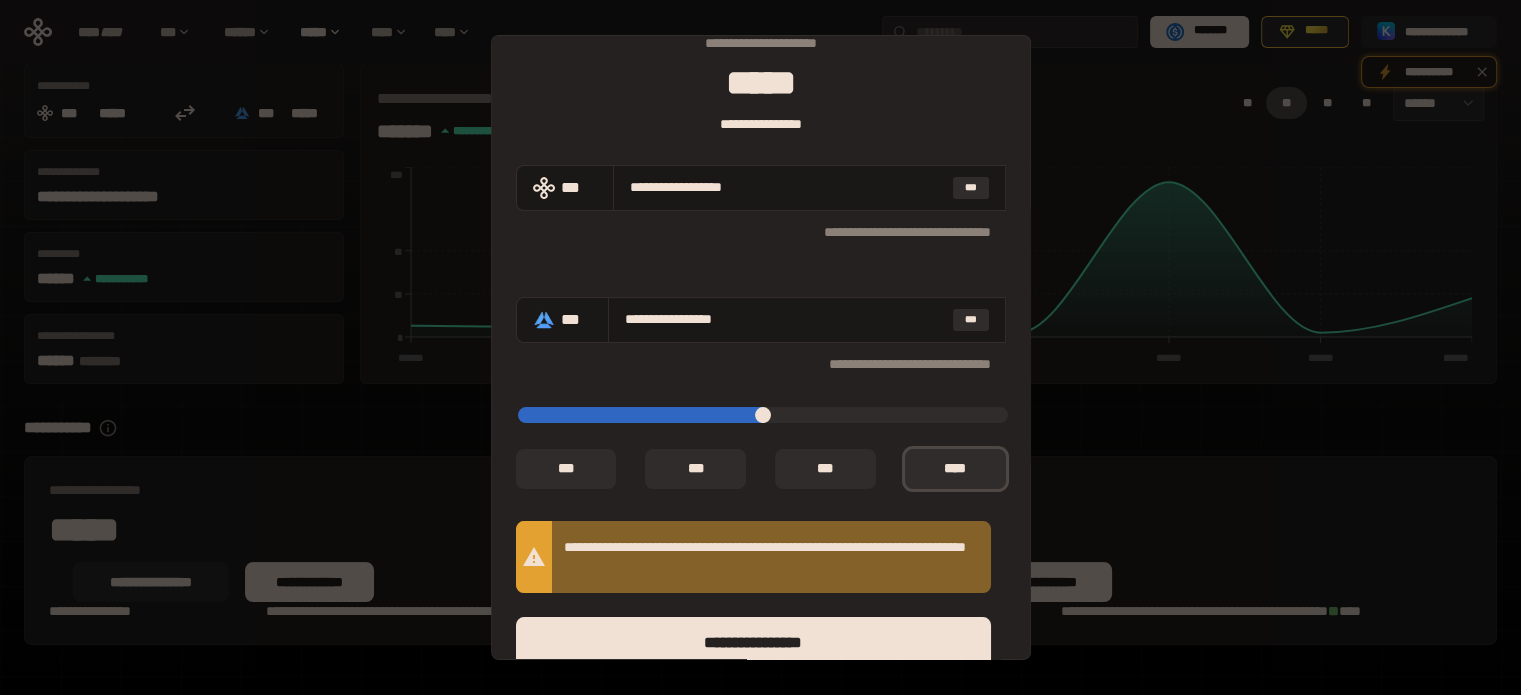 scroll, scrollTop: 0, scrollLeft: 0, axis: both 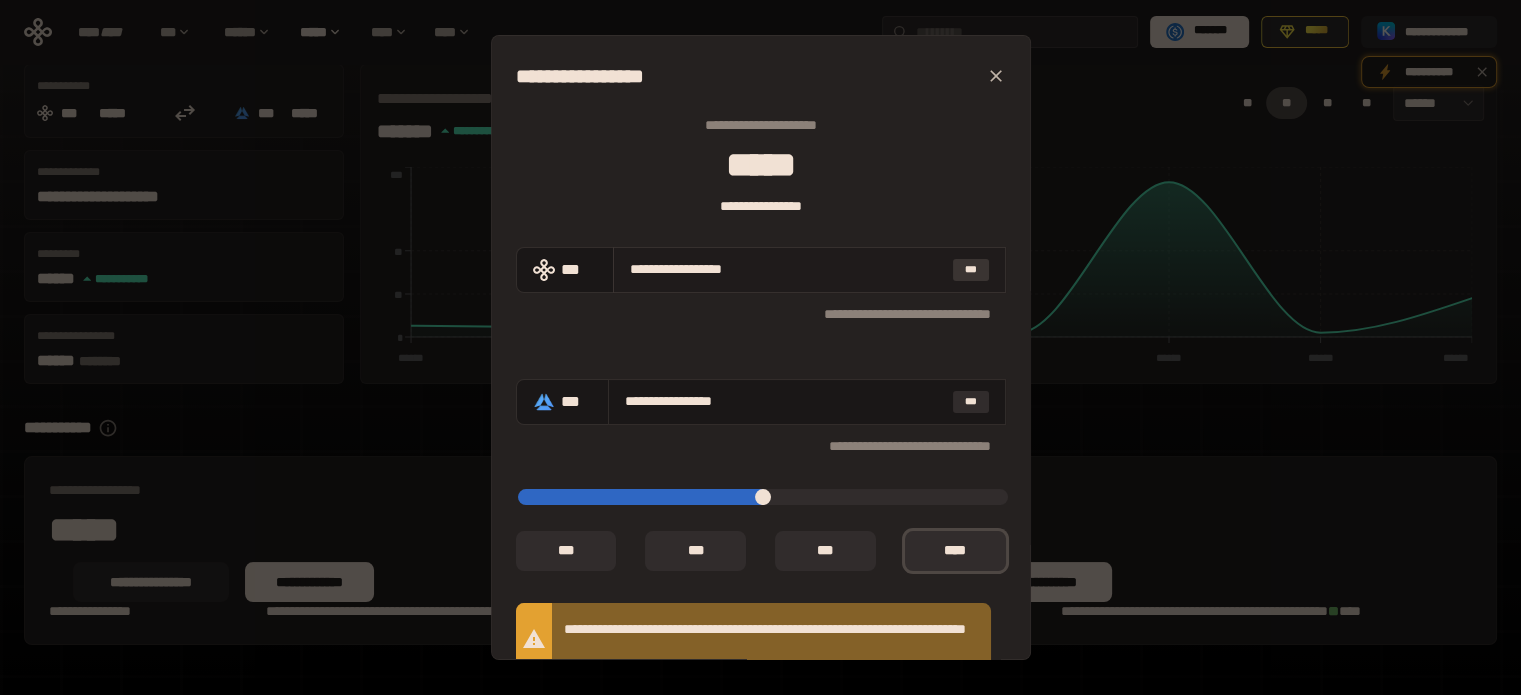 click on "***" at bounding box center (971, 270) 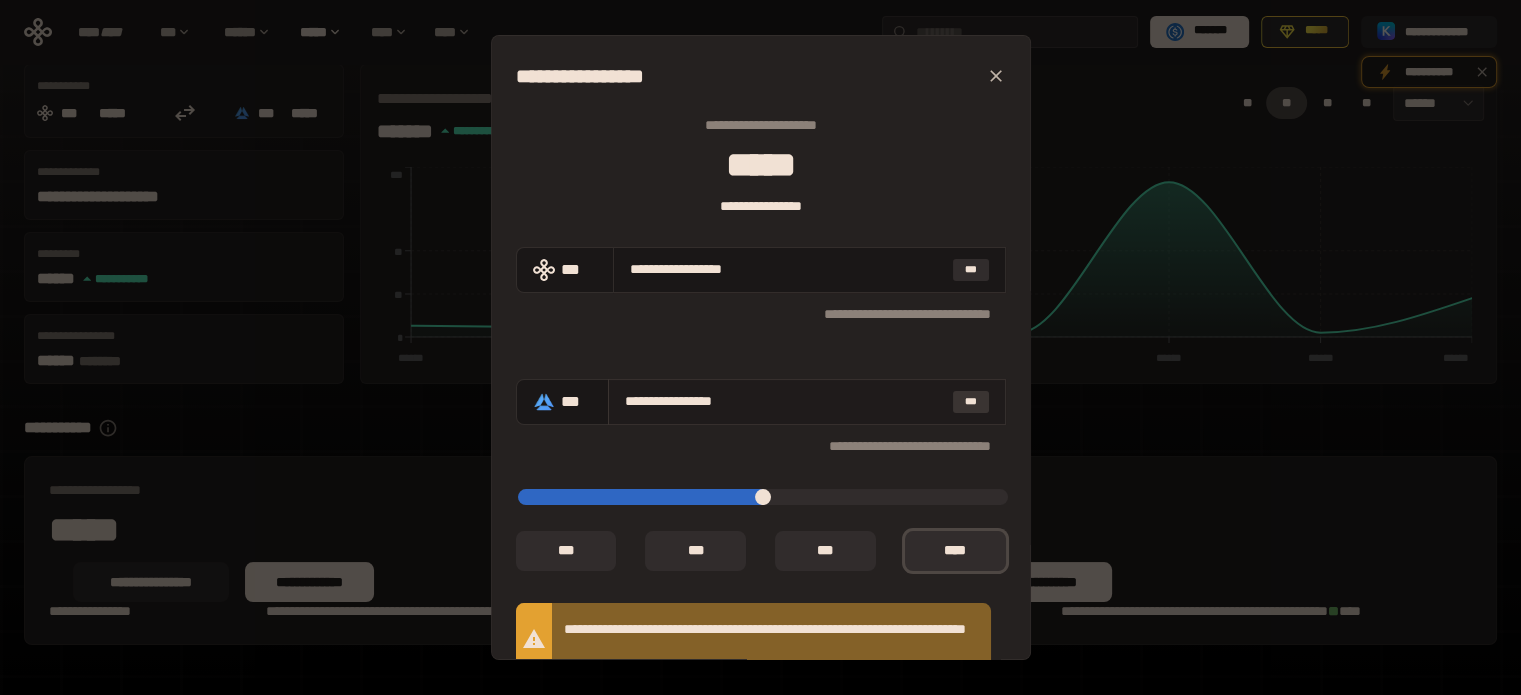 click on "***" at bounding box center [971, 402] 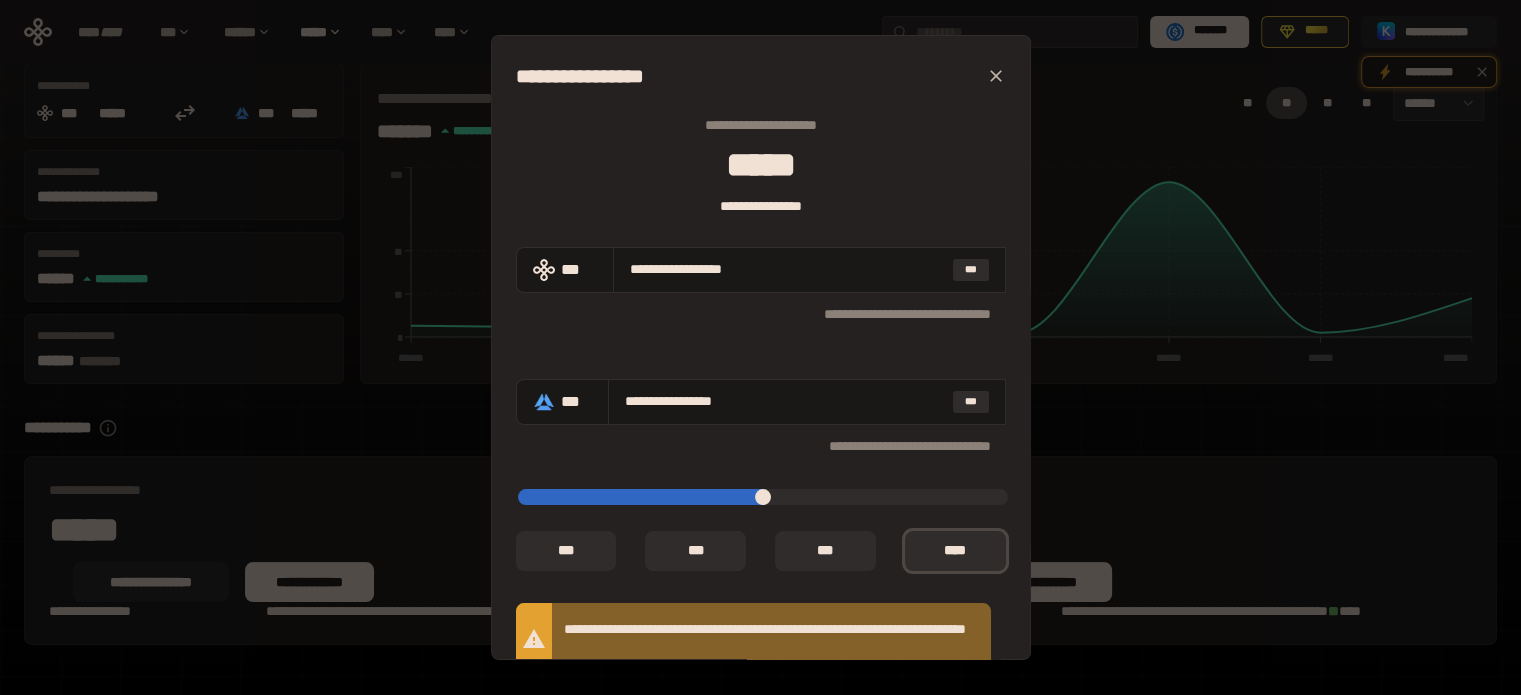 click 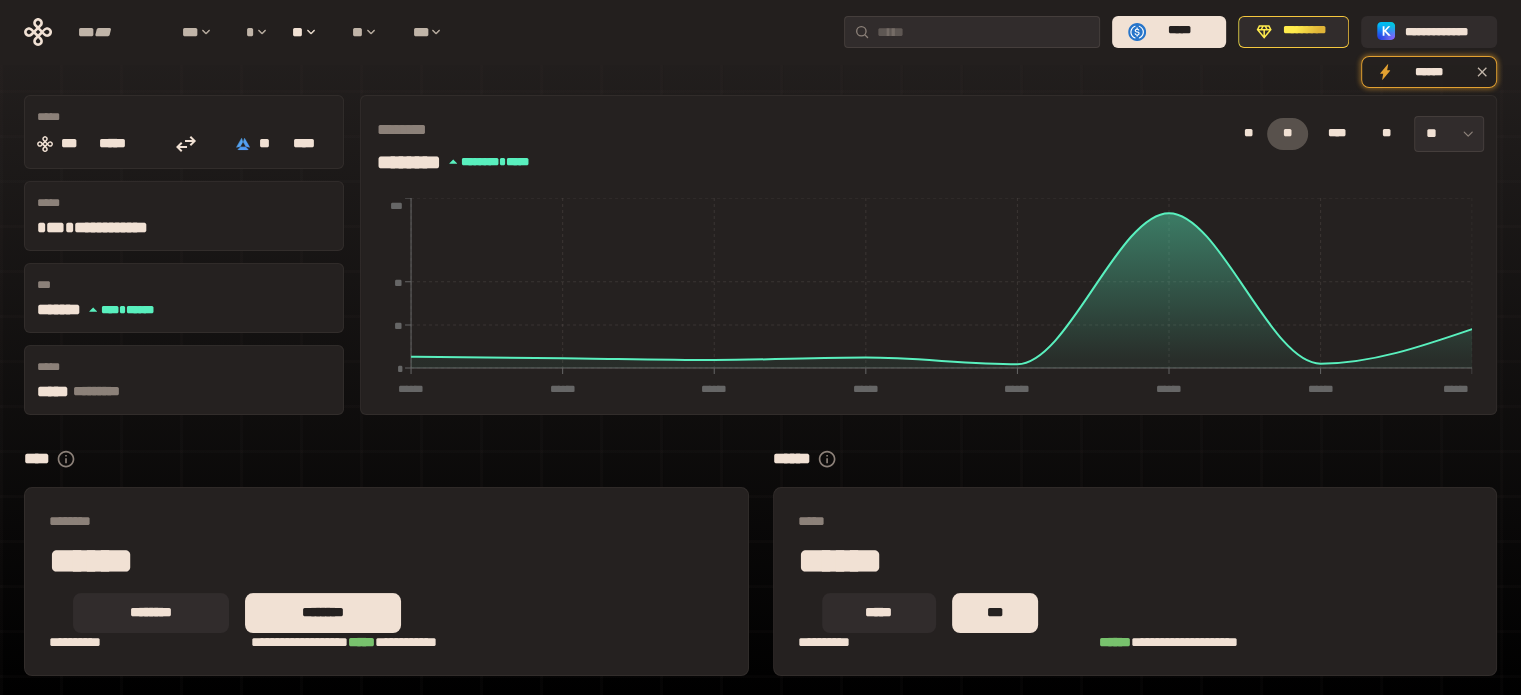 scroll, scrollTop: 100, scrollLeft: 0, axis: vertical 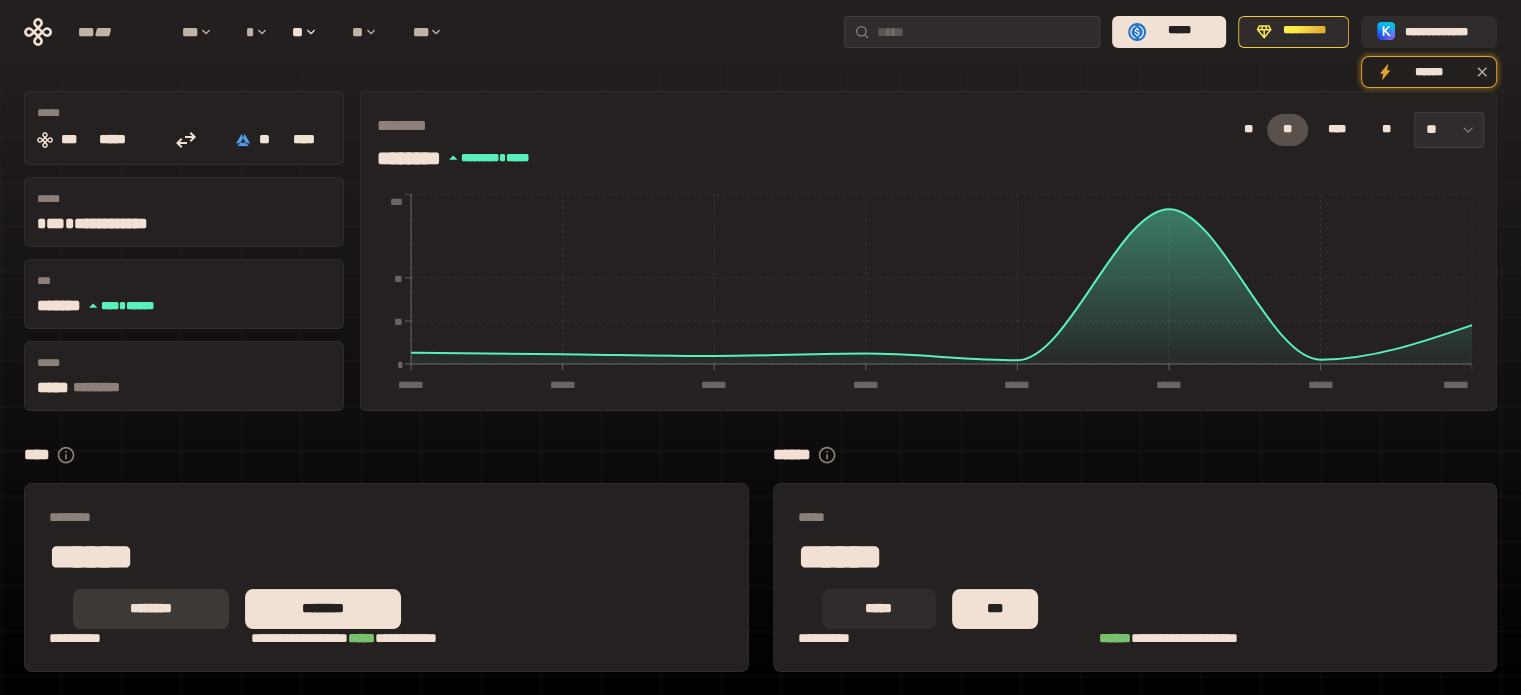 click on "********" at bounding box center (151, 608) 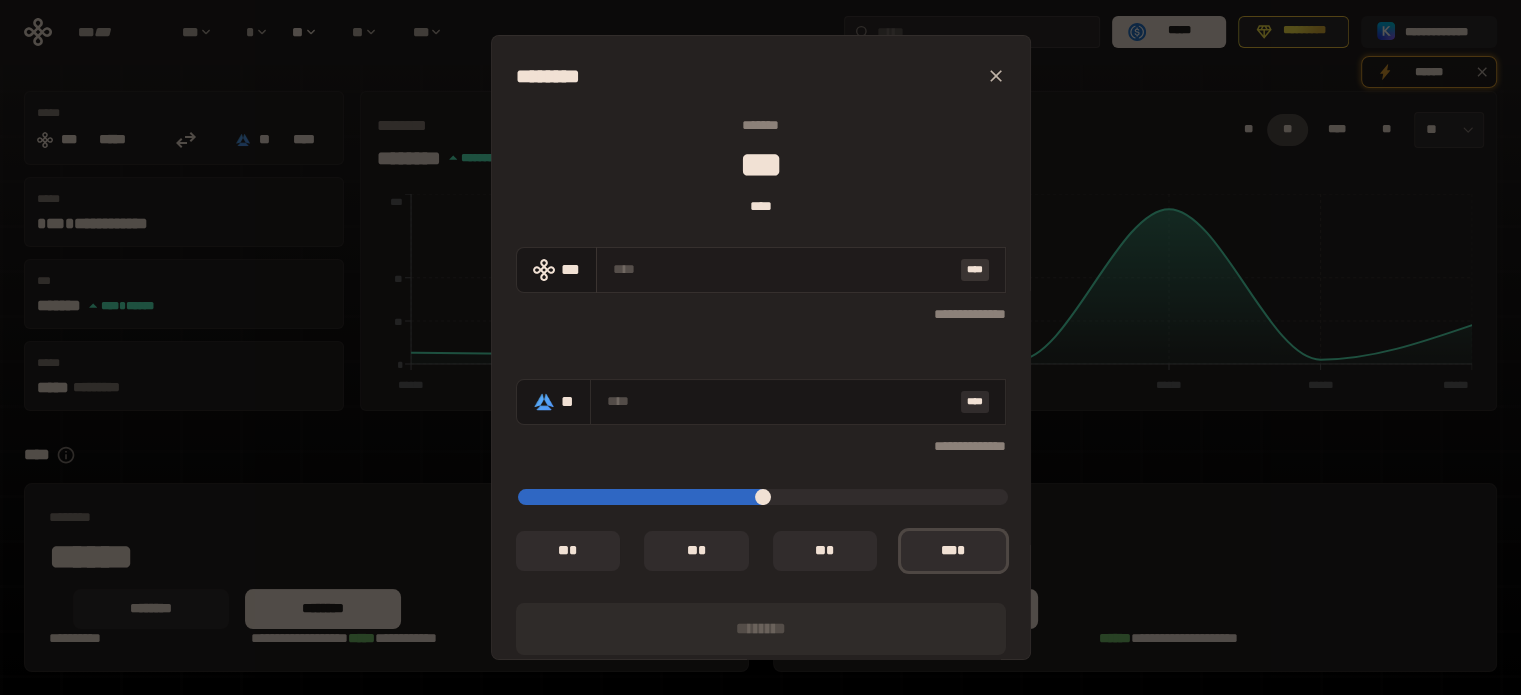 click on "****" at bounding box center [975, 269] 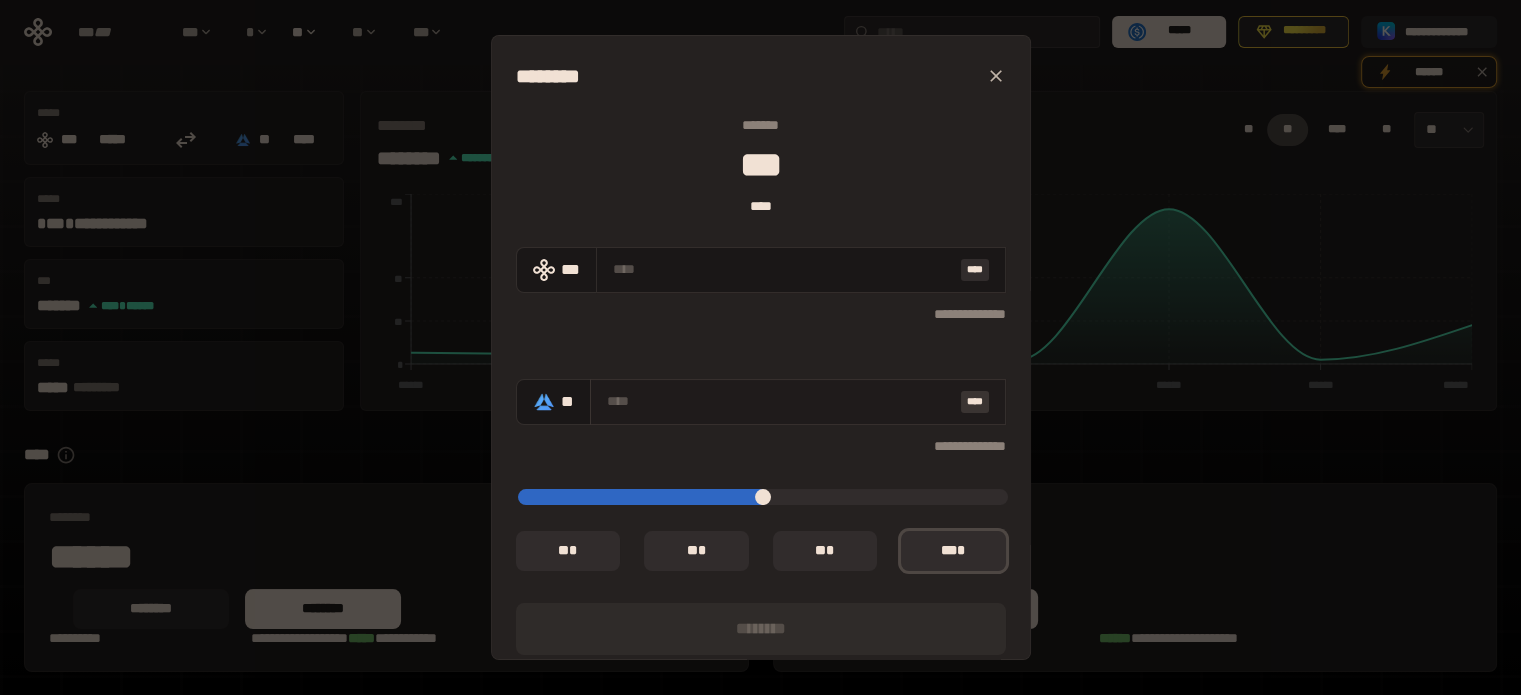 click on "****" at bounding box center (975, 401) 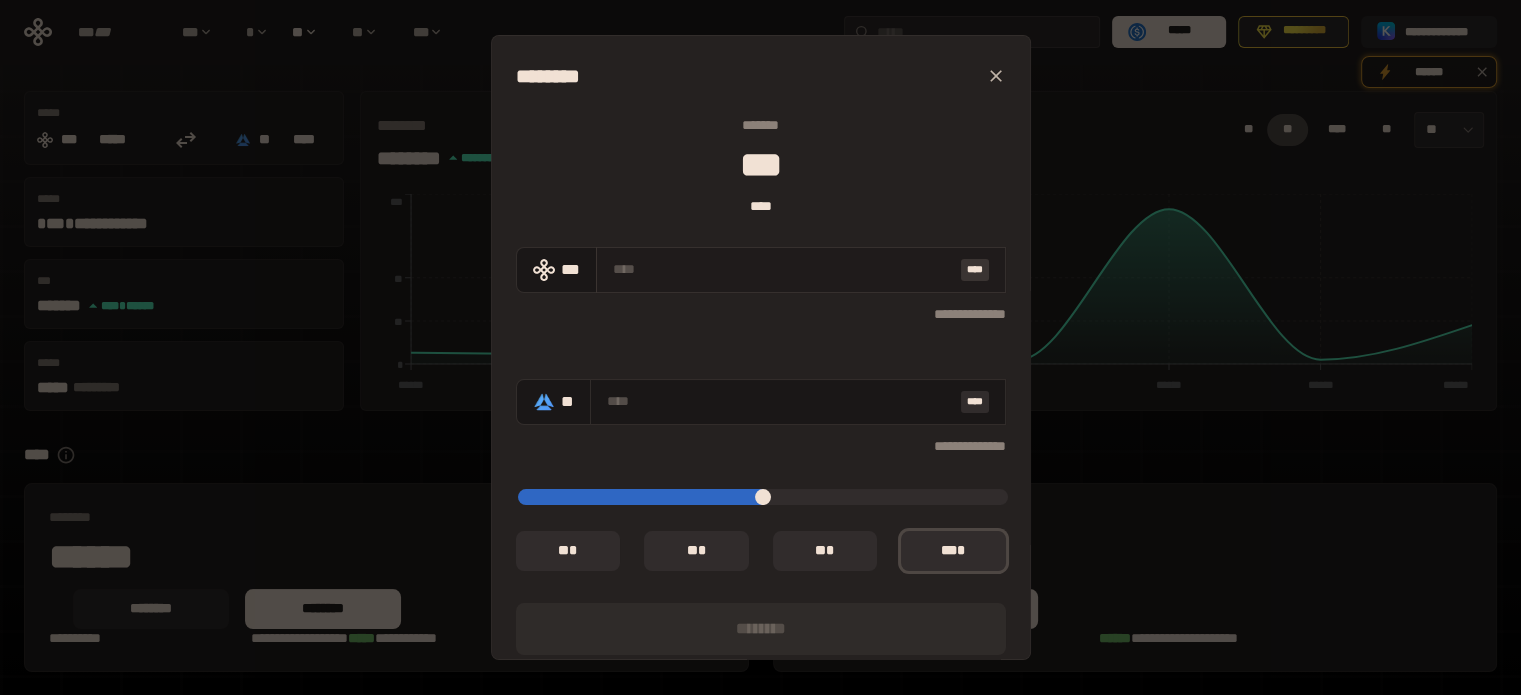 click on "****" at bounding box center [975, 269] 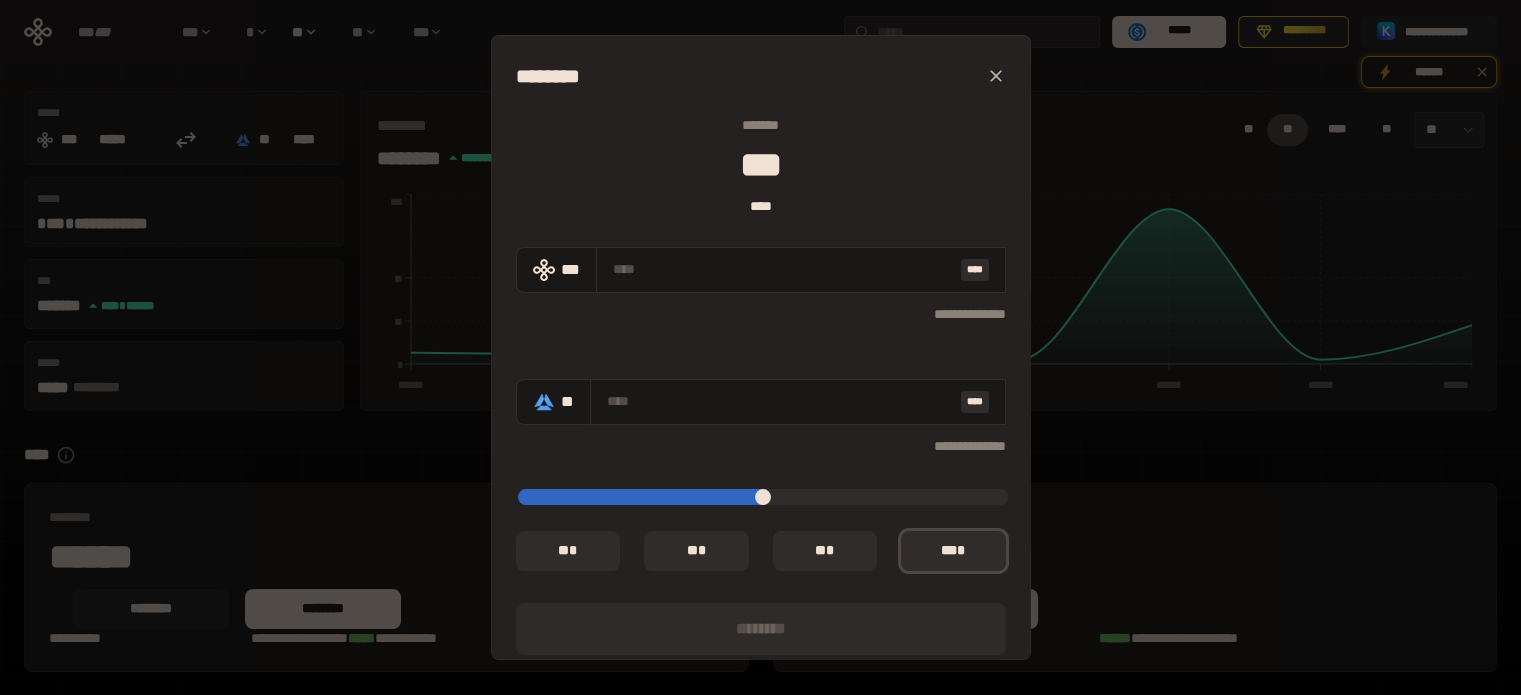 click 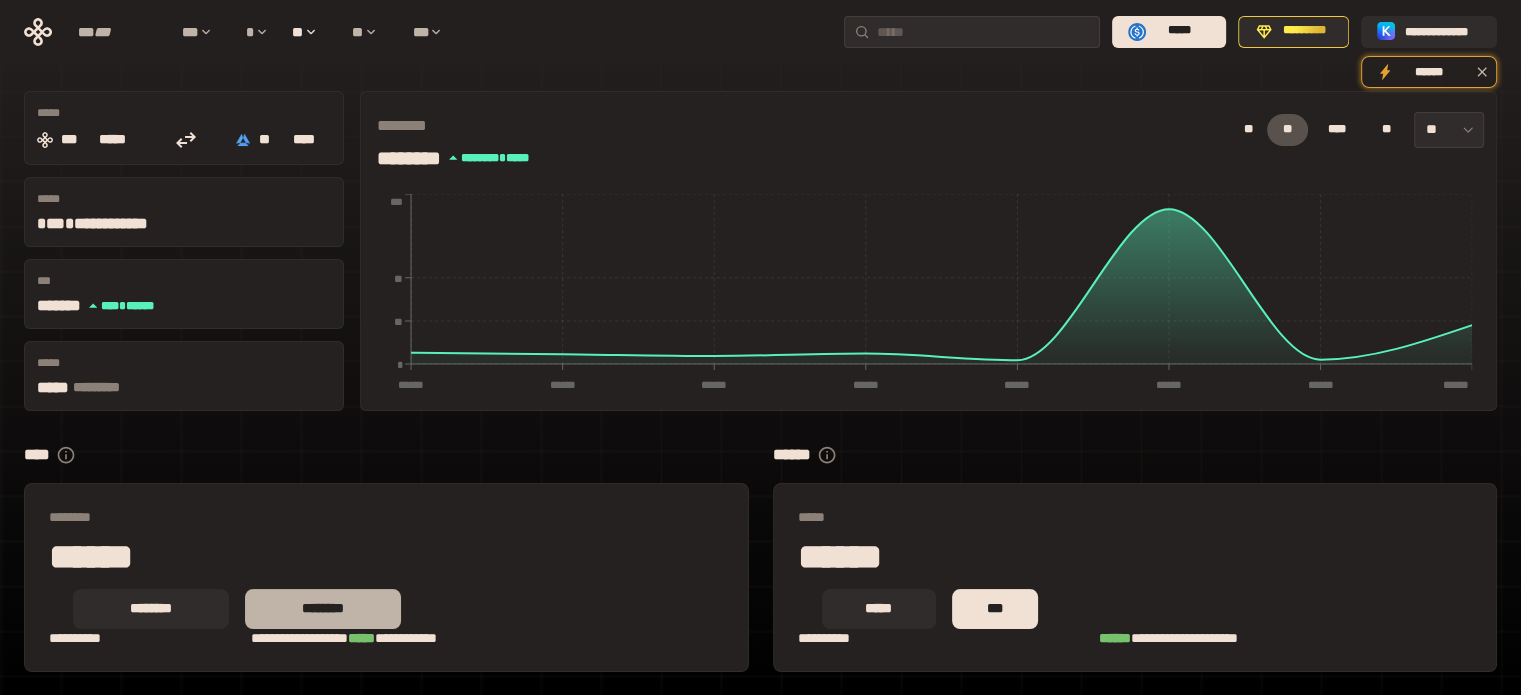 click on "********" at bounding box center (323, 608) 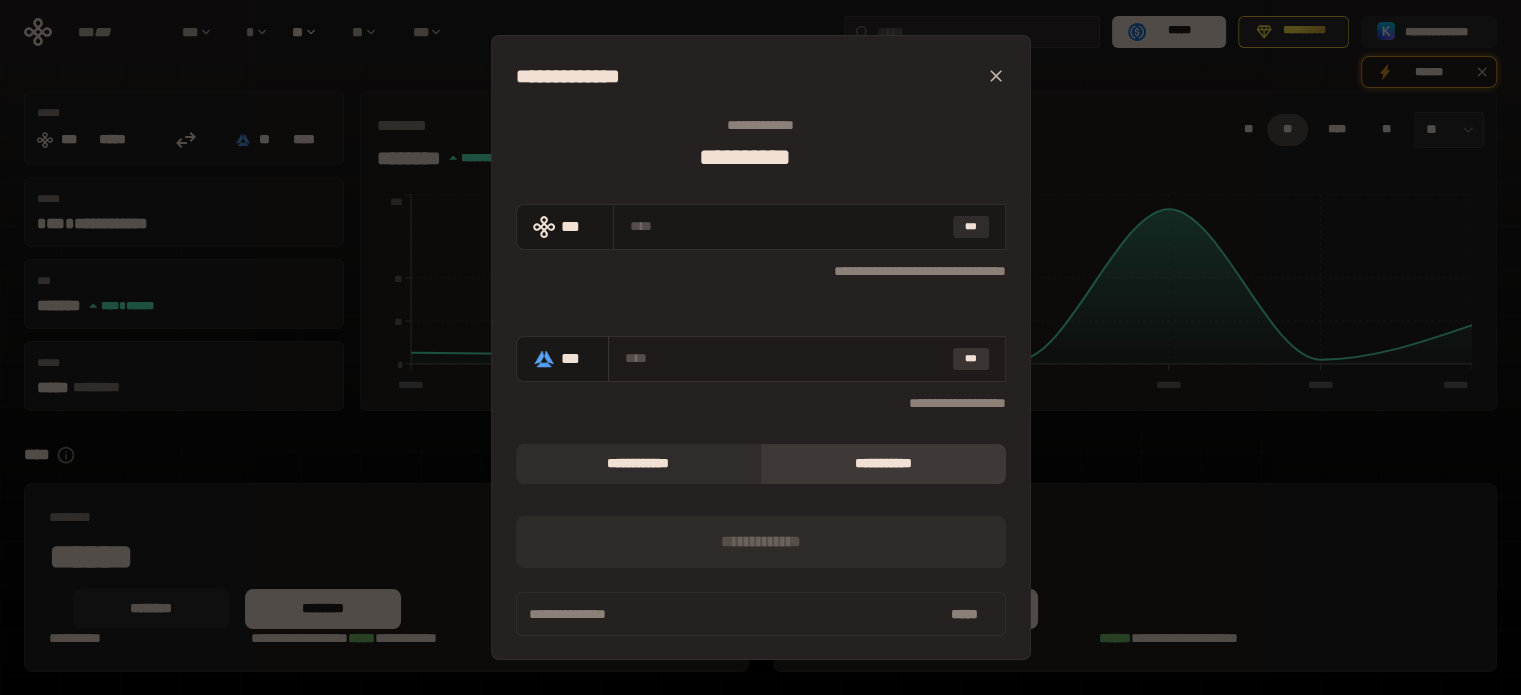type 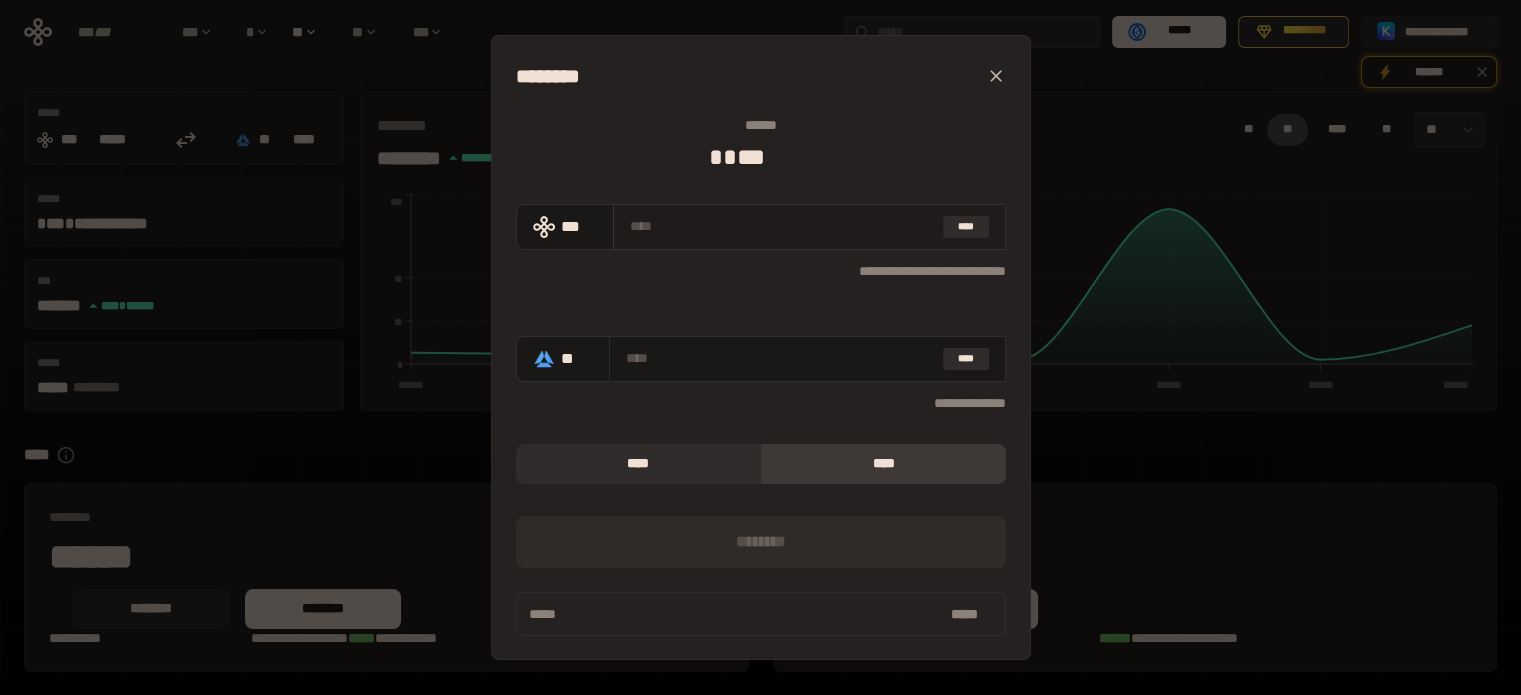click on "****" at bounding box center [809, 227] 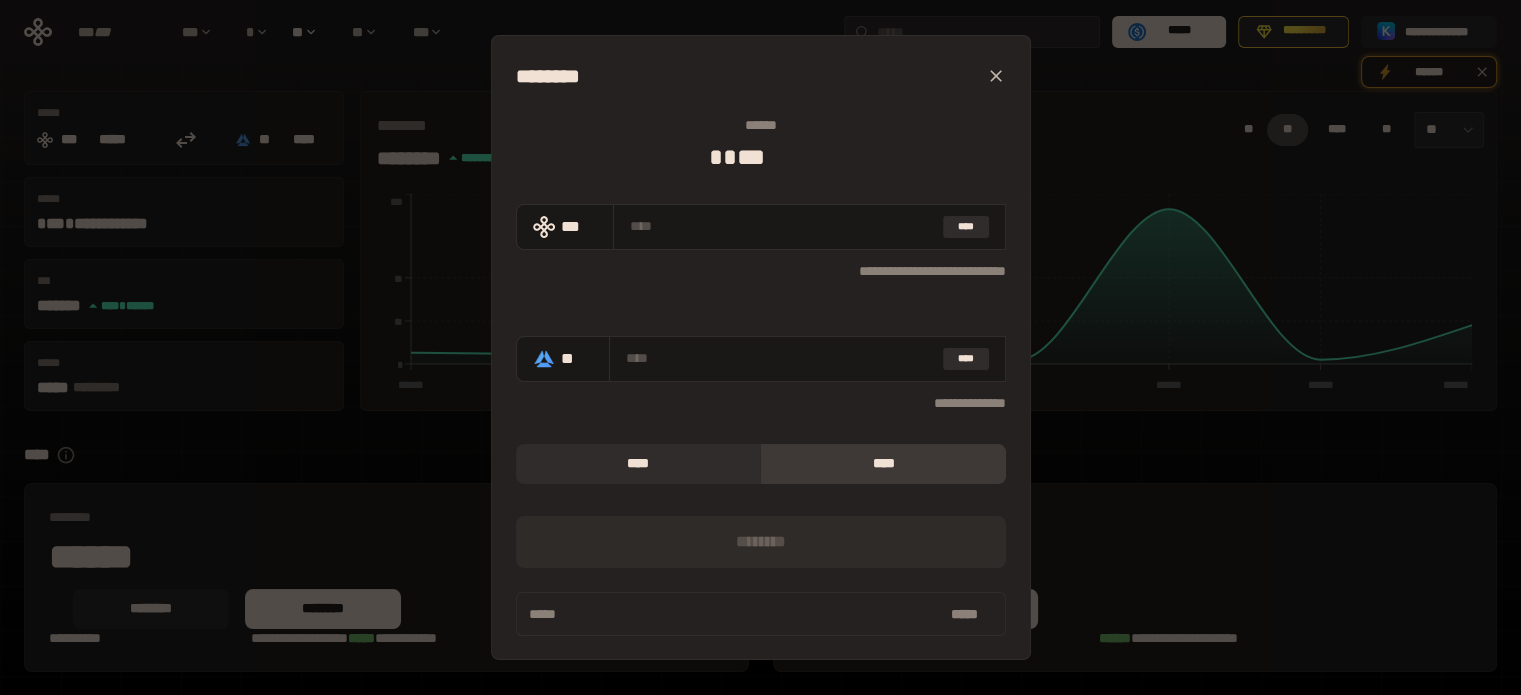 click 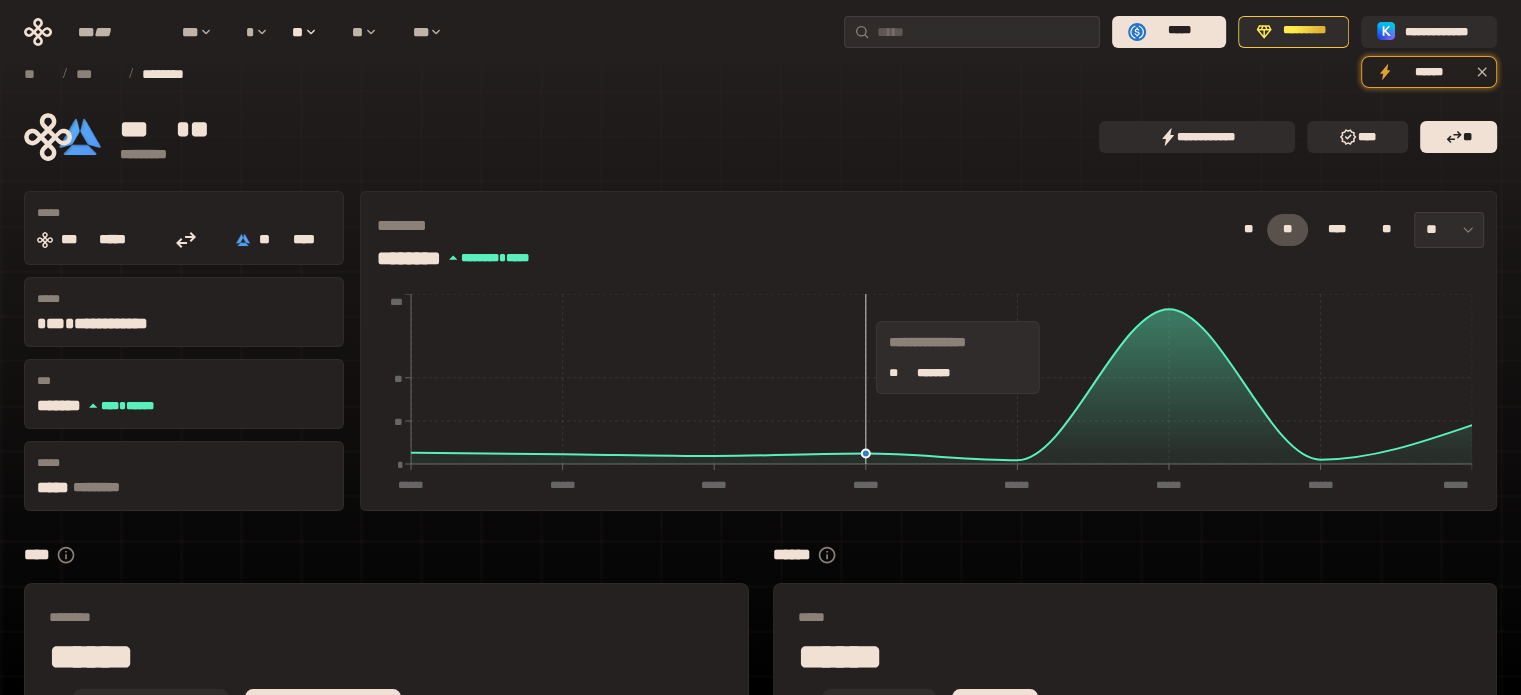 scroll, scrollTop: 126, scrollLeft: 0, axis: vertical 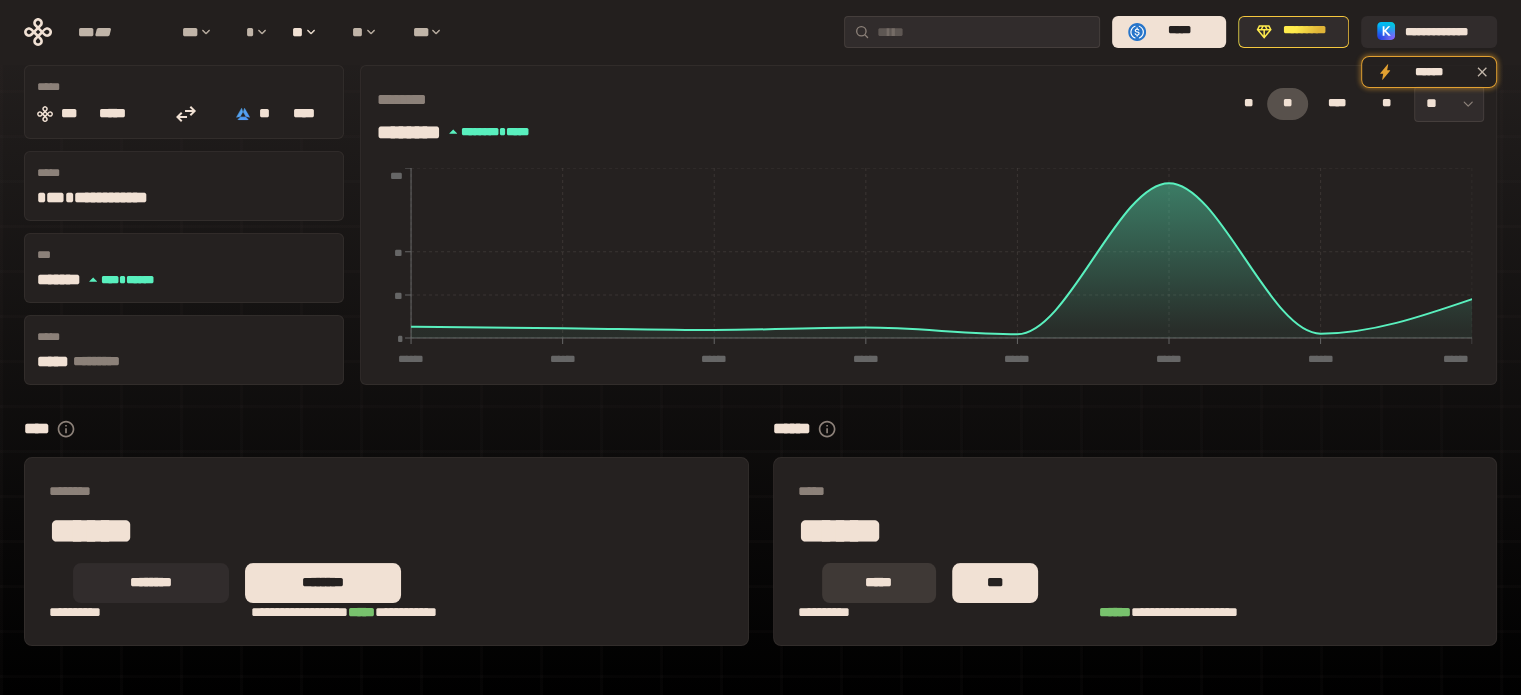 click on "*****" at bounding box center [878, 582] 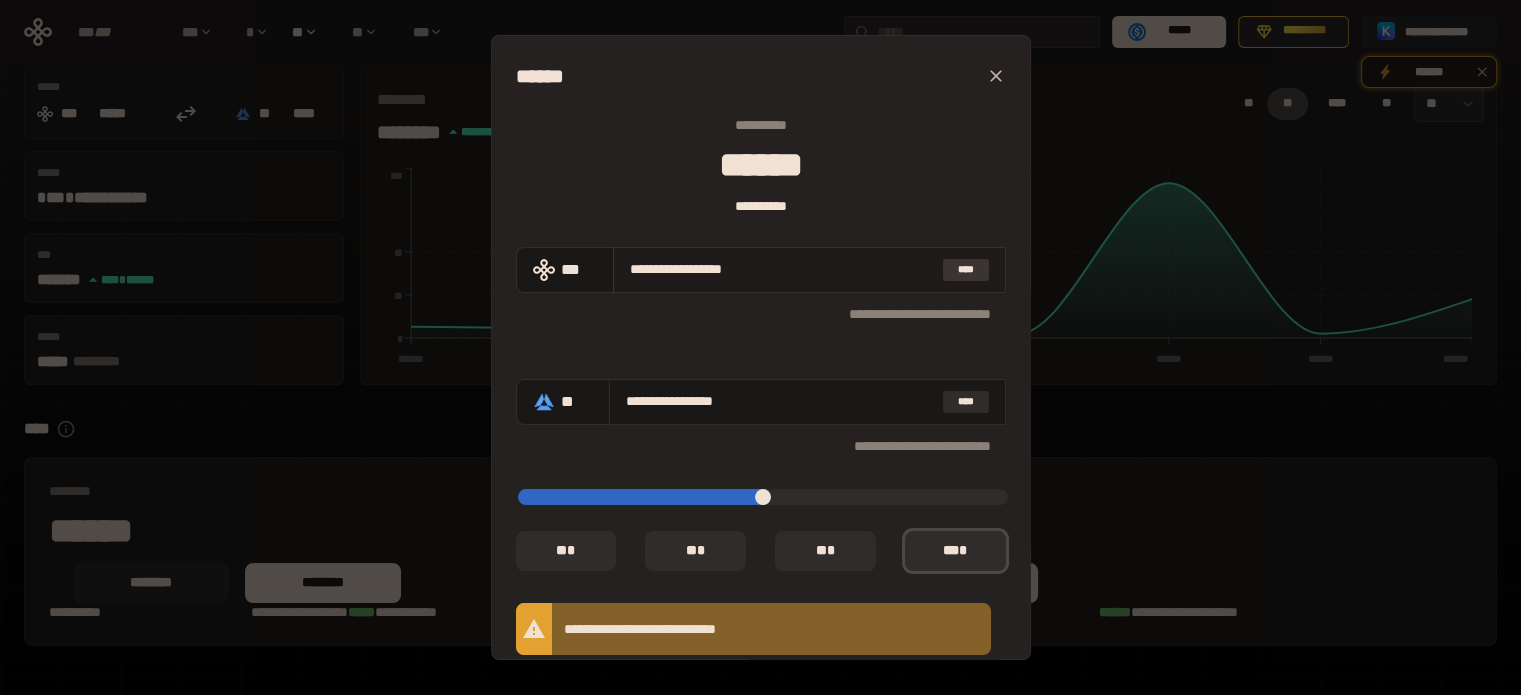 click on "****" at bounding box center [966, 269] 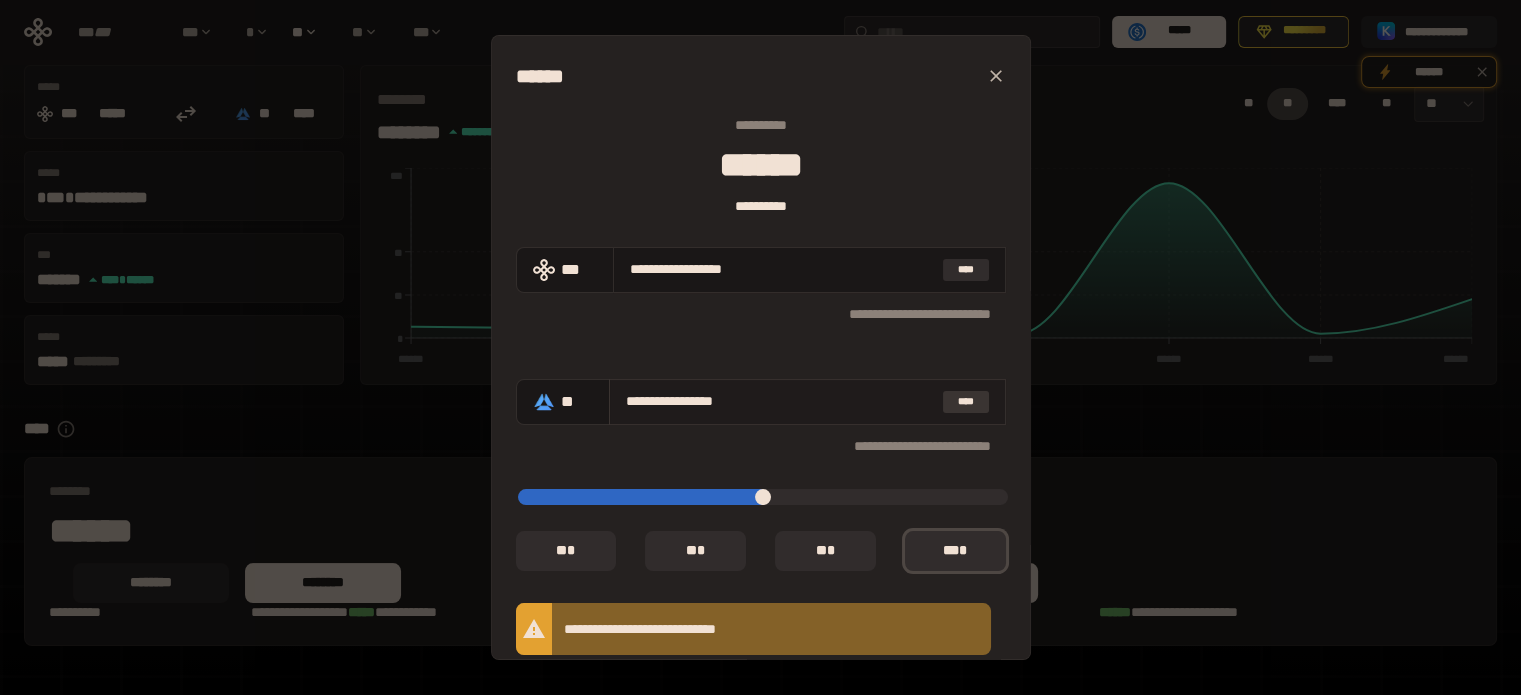click on "**********" at bounding box center (807, 402) 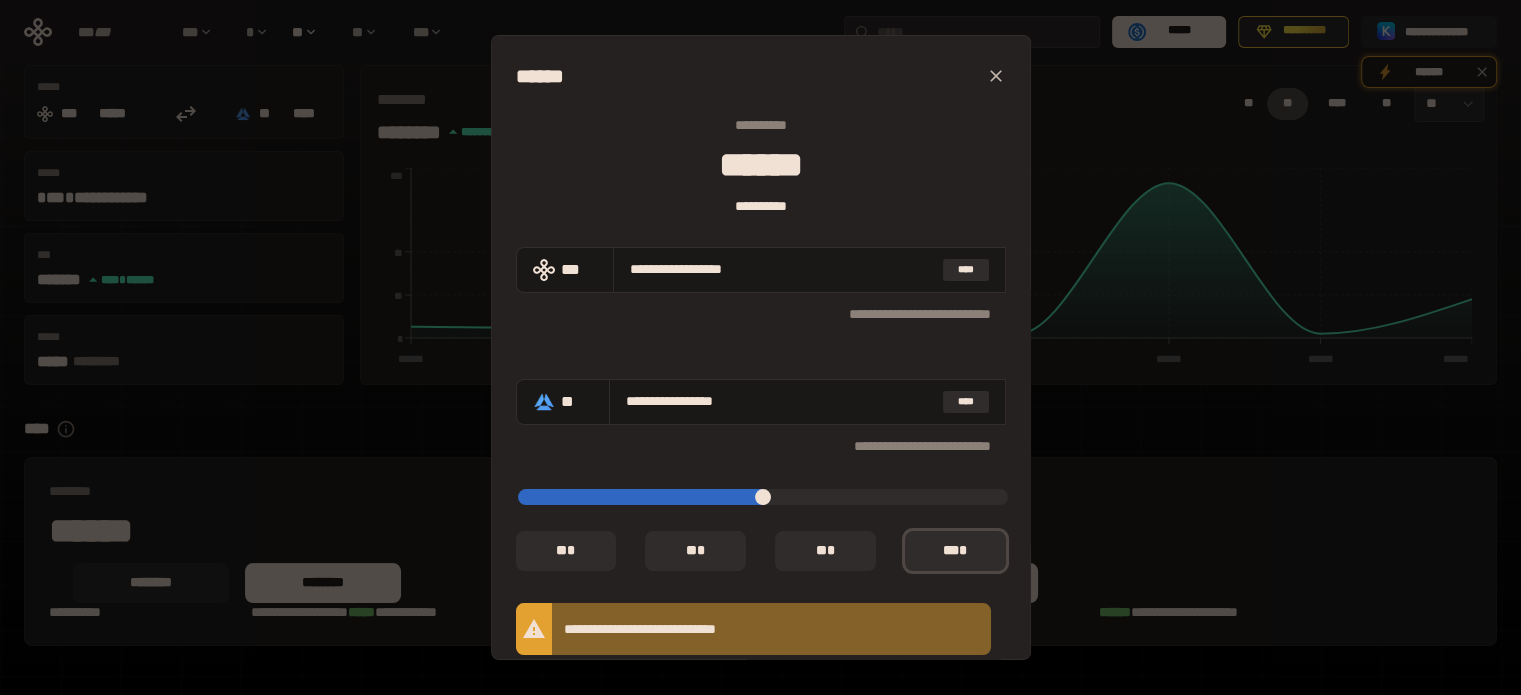 scroll, scrollTop: 162, scrollLeft: 0, axis: vertical 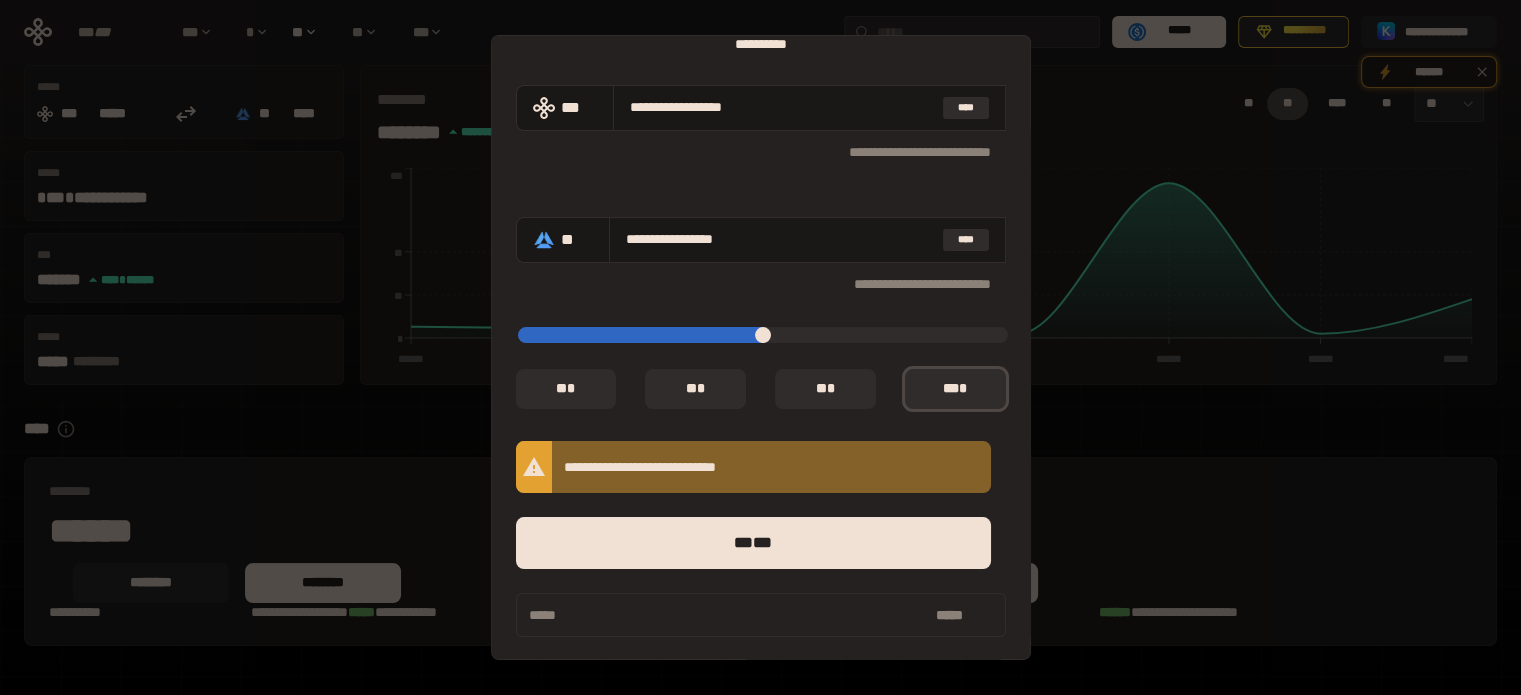 click on "**********" at bounding box center [760, 347] 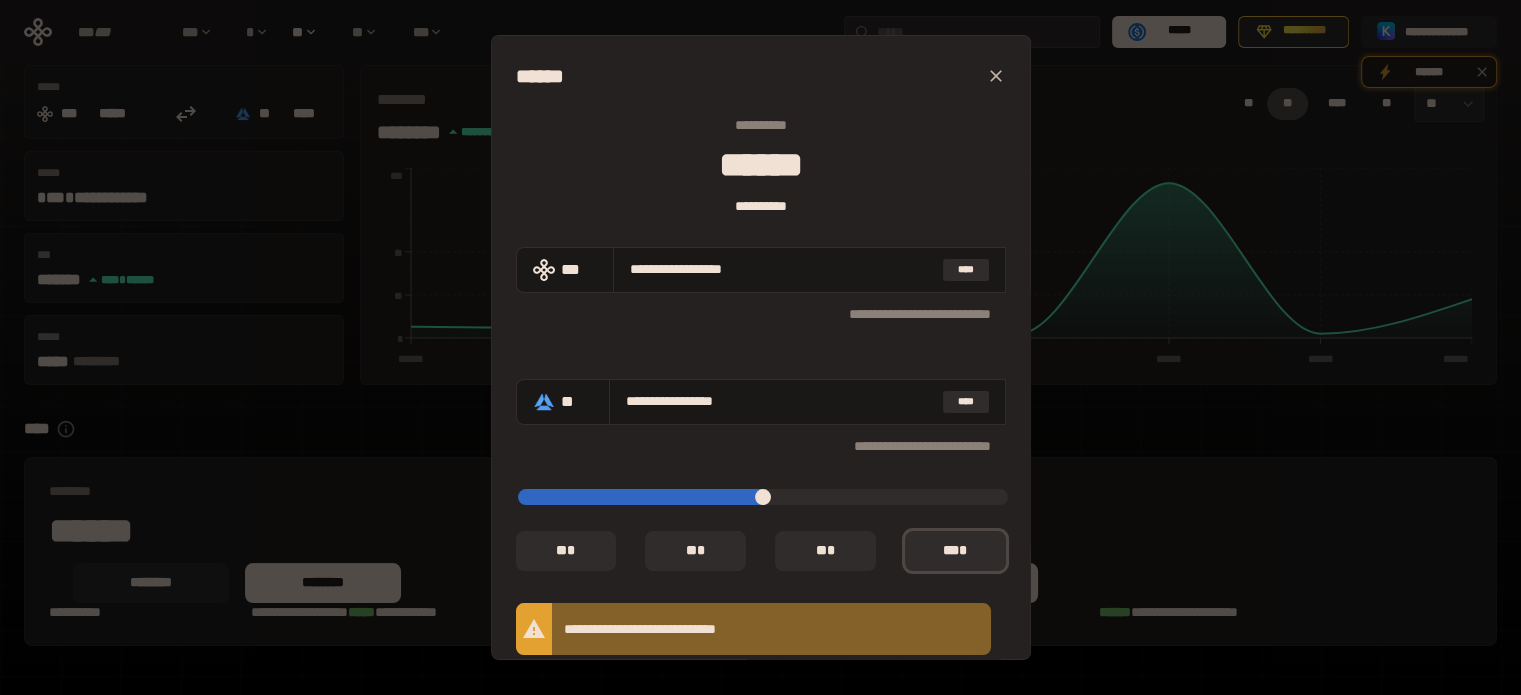 click 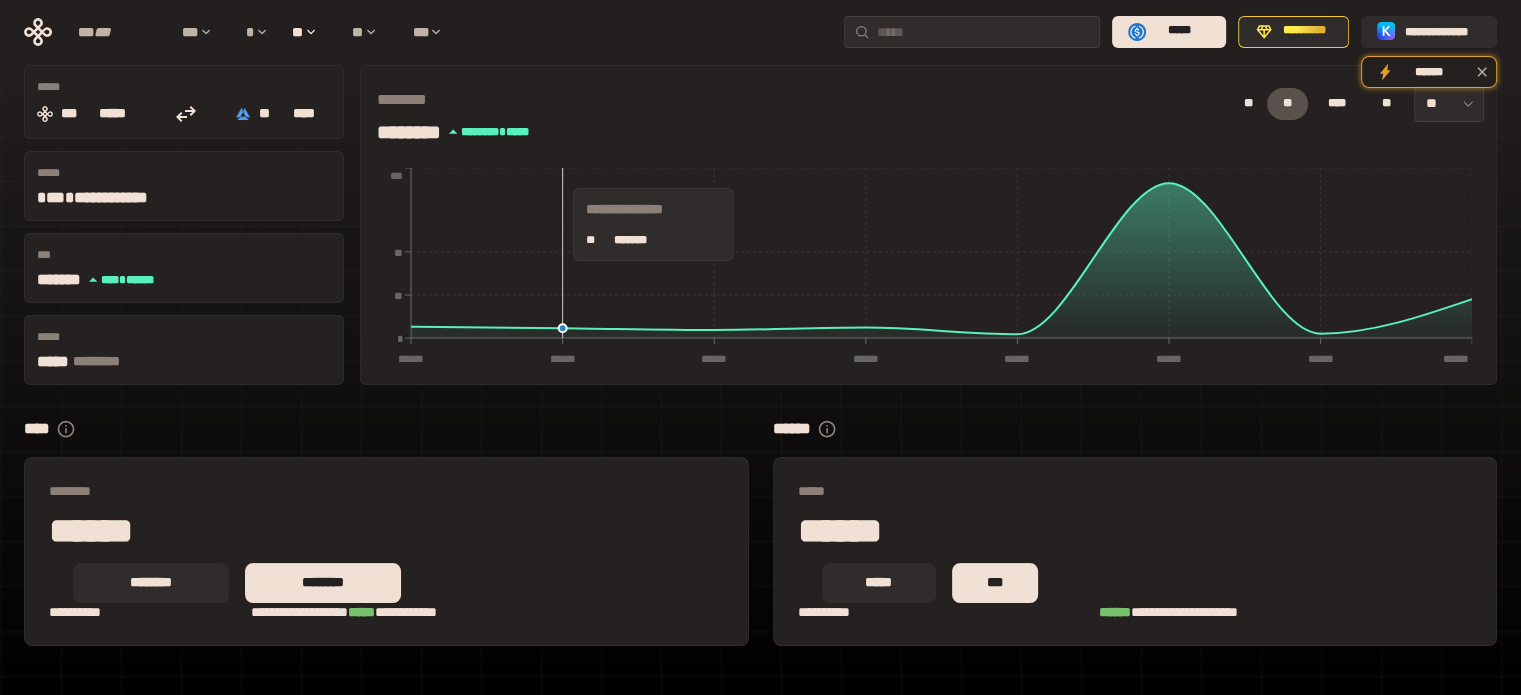 scroll, scrollTop: 0, scrollLeft: 0, axis: both 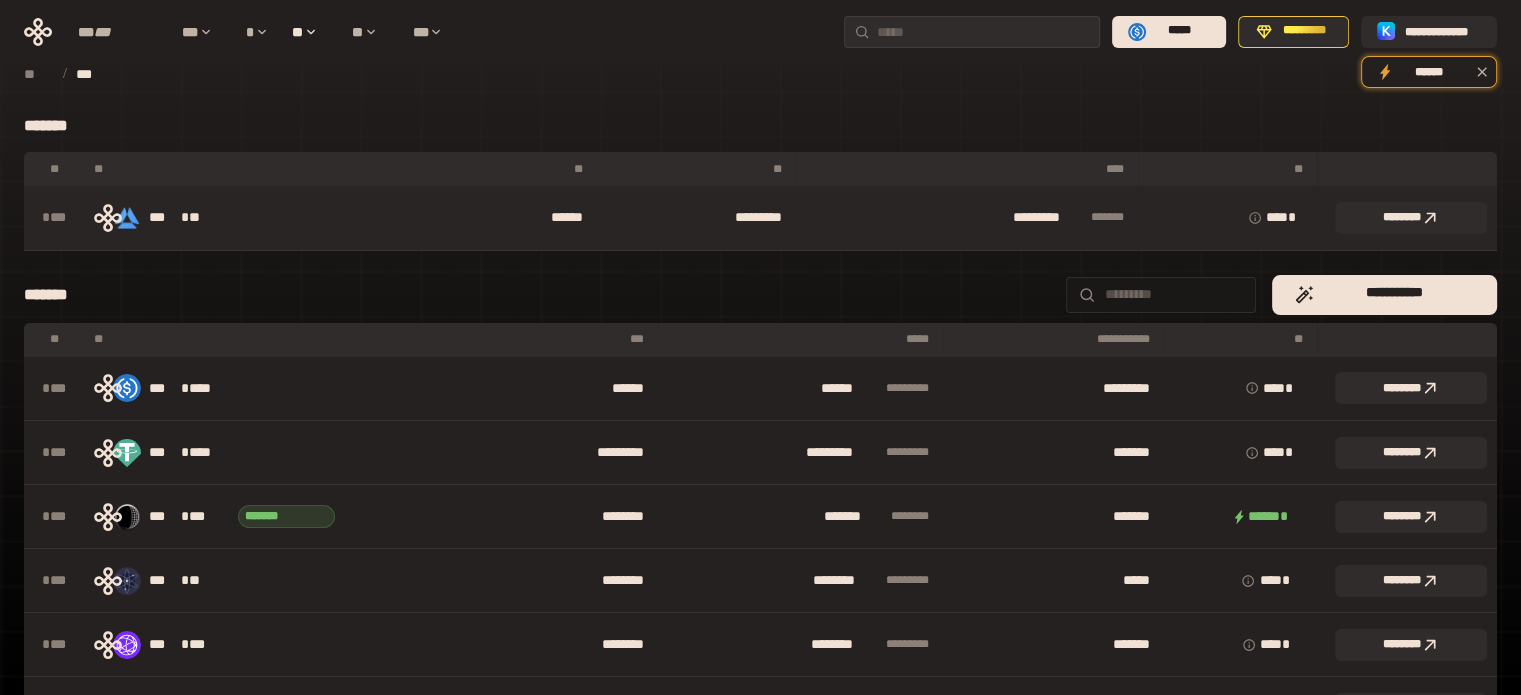 click on "********* * *** **" at bounding box center (966, 218) 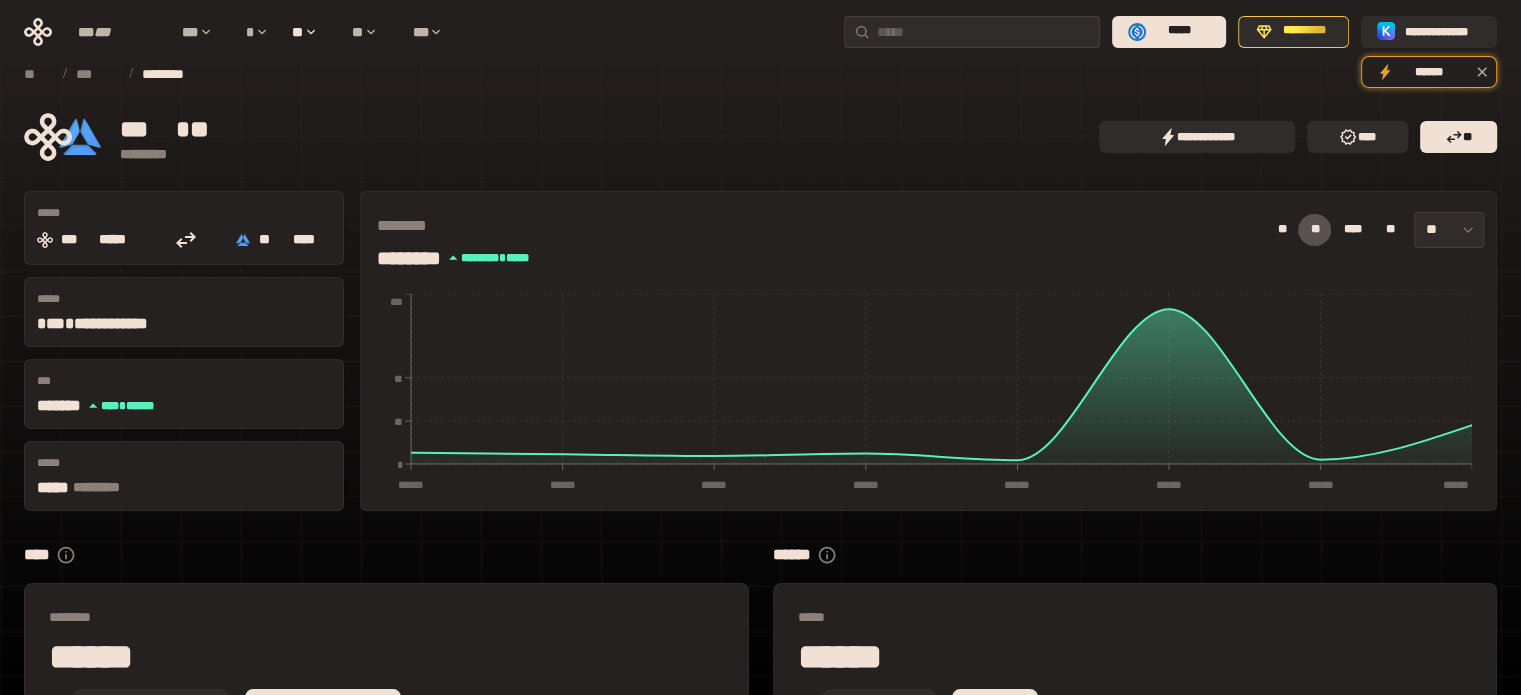 scroll, scrollTop: 126, scrollLeft: 0, axis: vertical 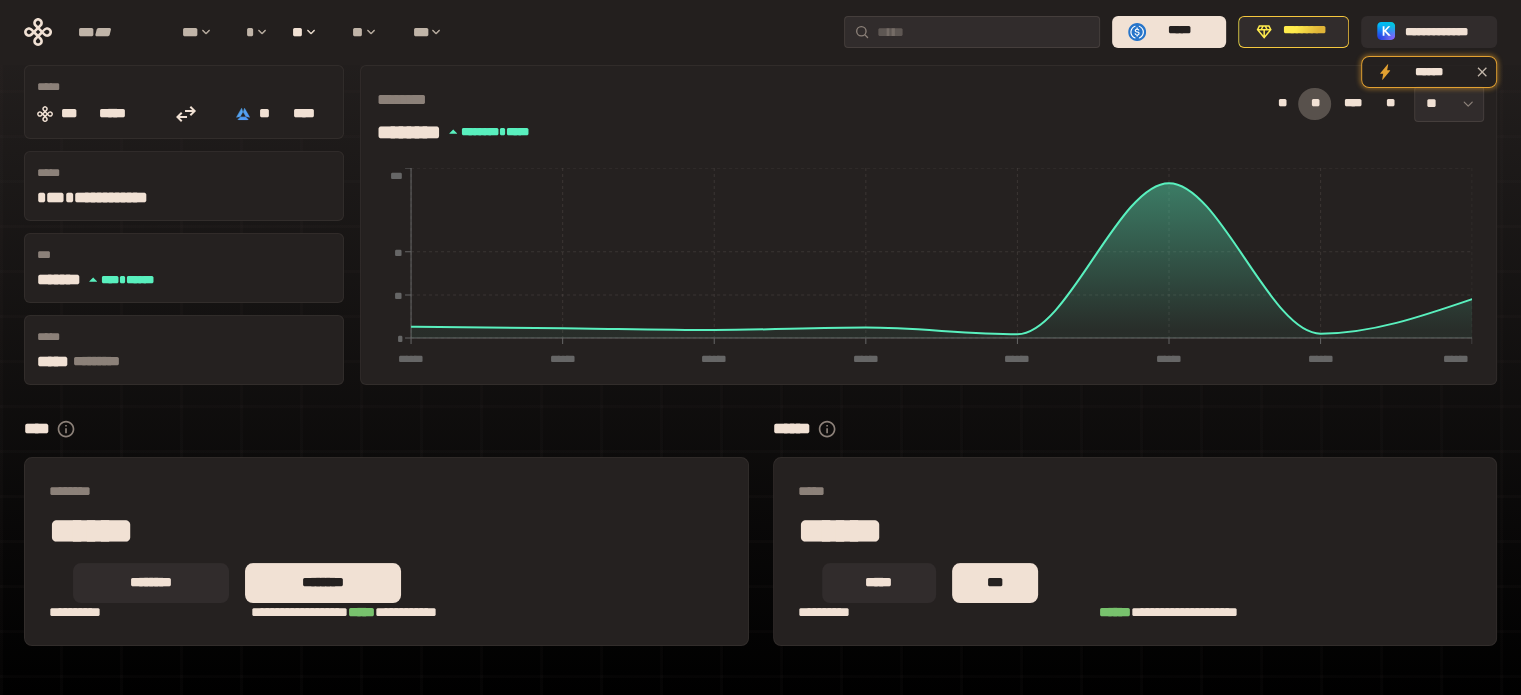 click 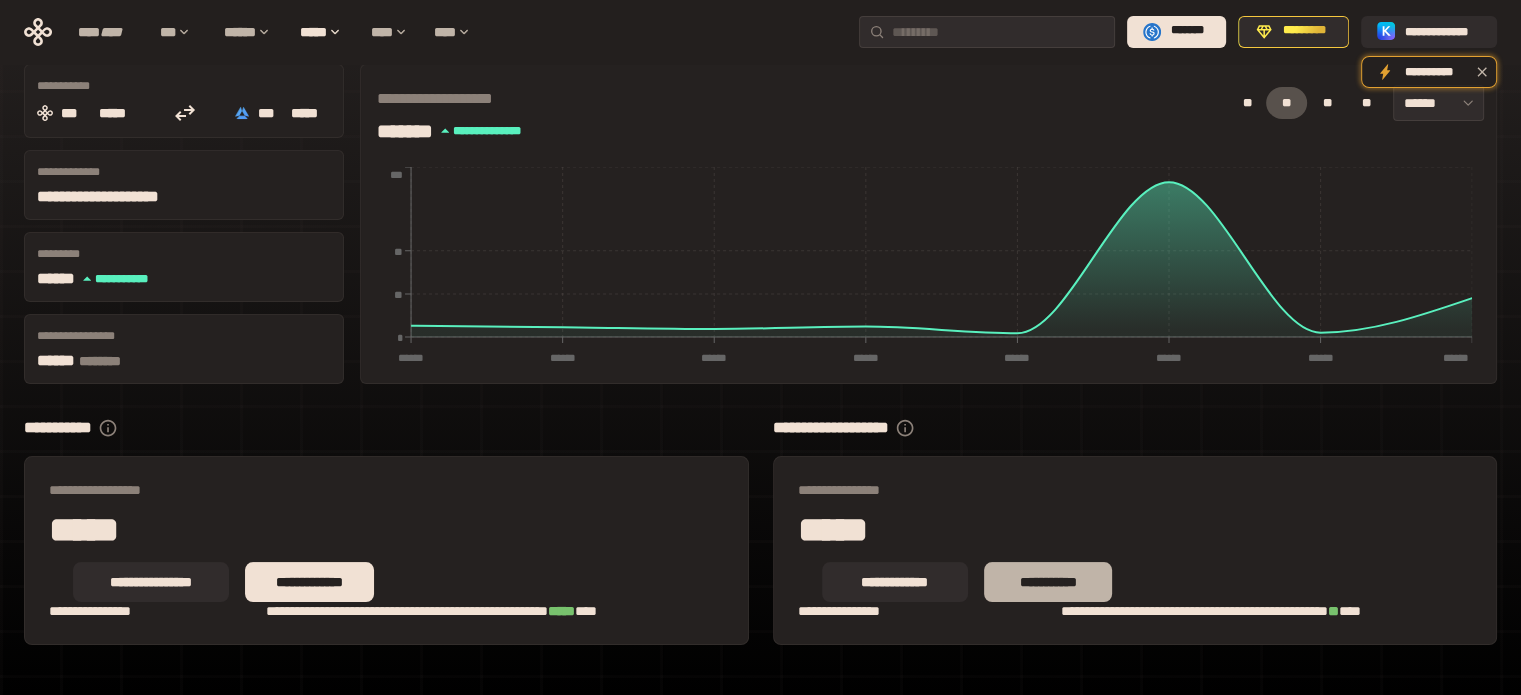 click on "**********" at bounding box center (1048, 582) 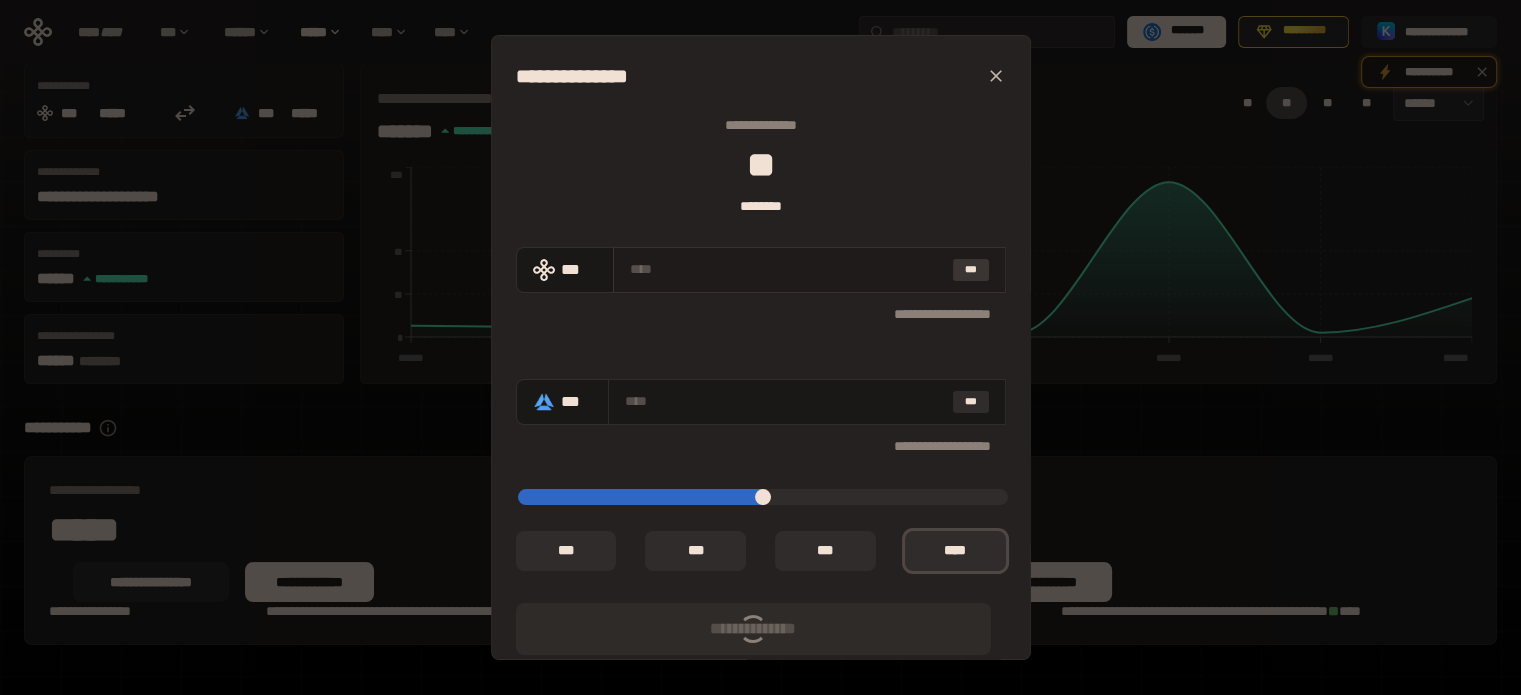 click on "***" at bounding box center (971, 270) 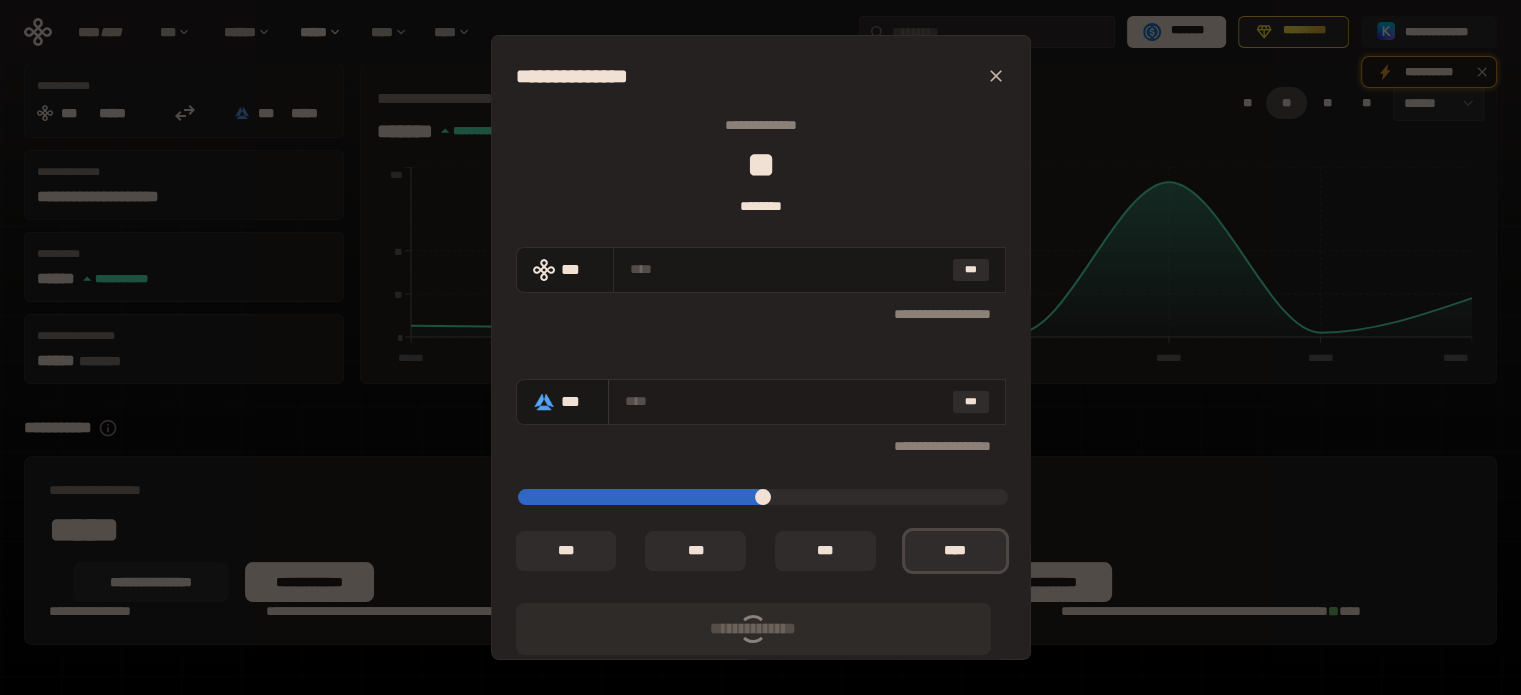 click on "***" at bounding box center [807, 402] 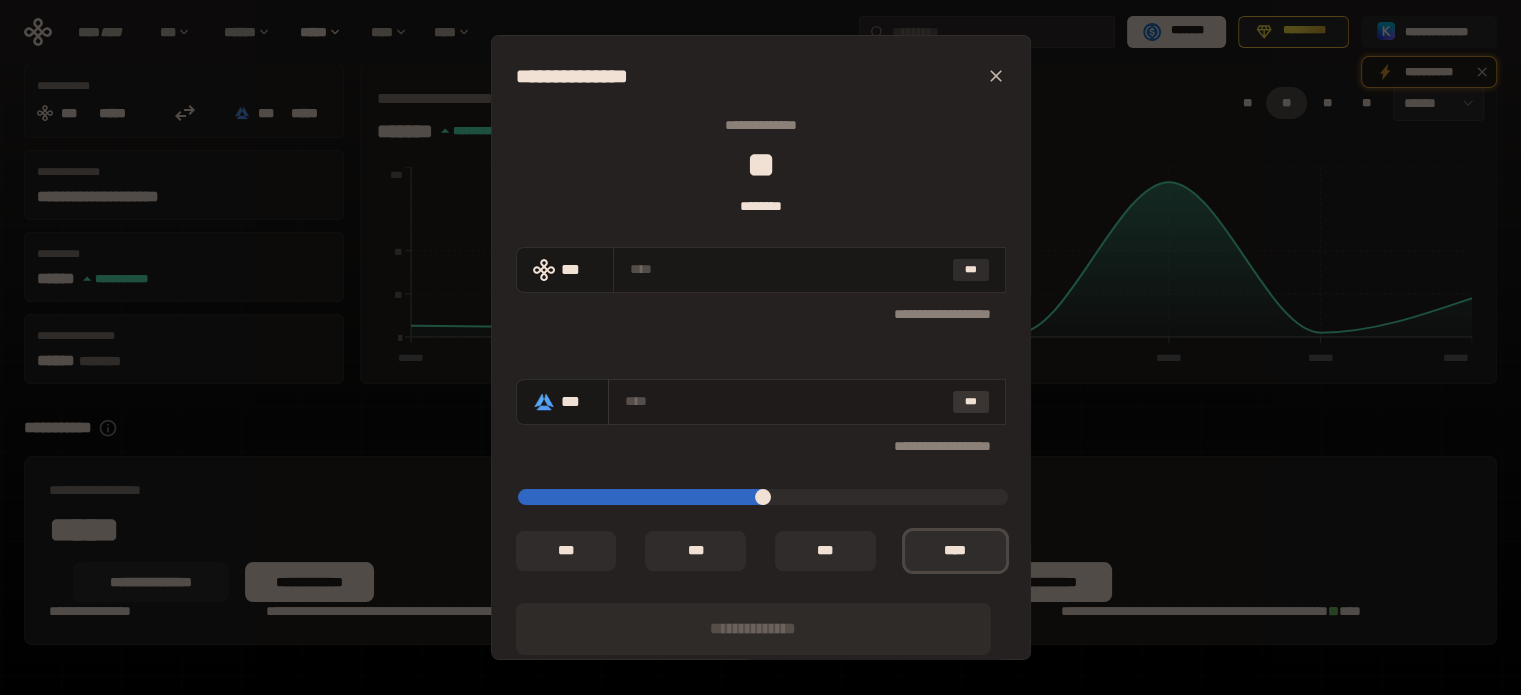 click on "***" at bounding box center [971, 402] 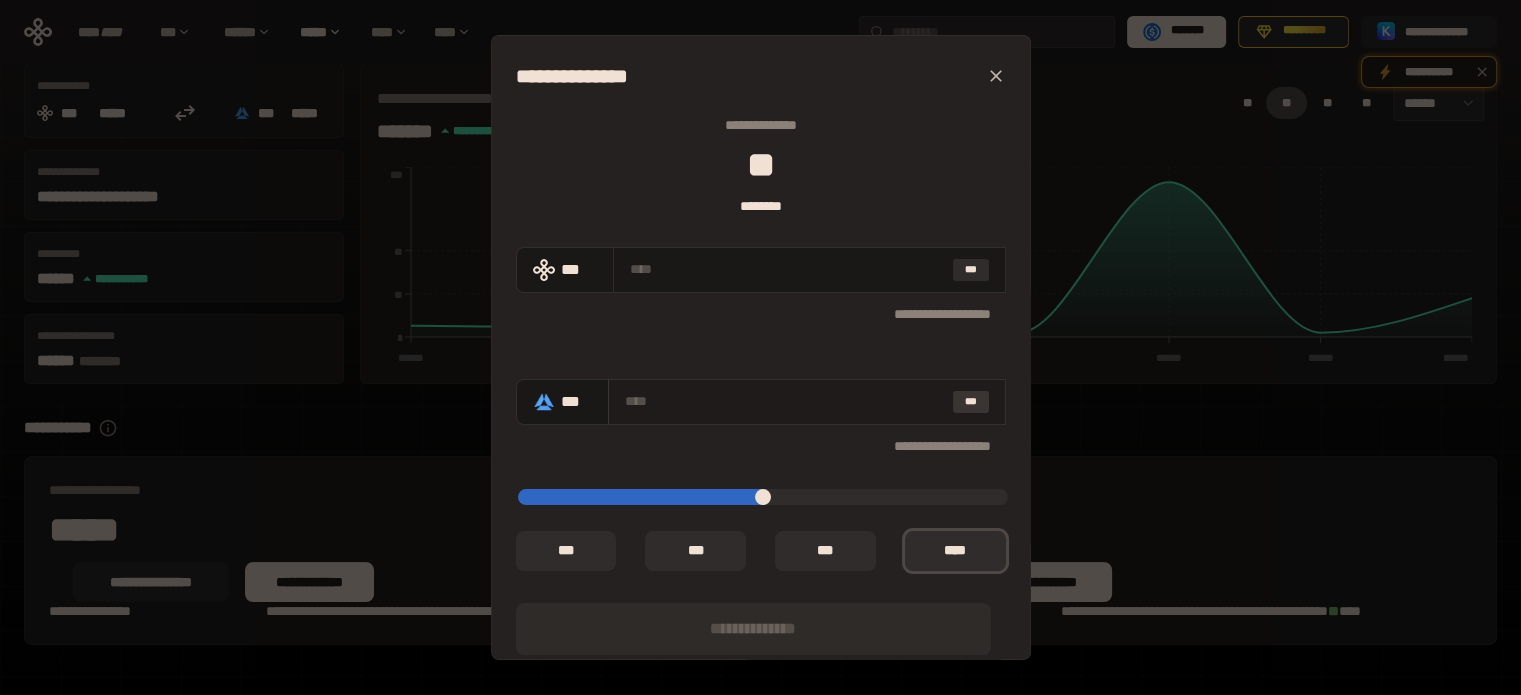 drag, startPoint x: 961, startPoint y: 399, endPoint x: 822, endPoint y: 407, distance: 139.23003 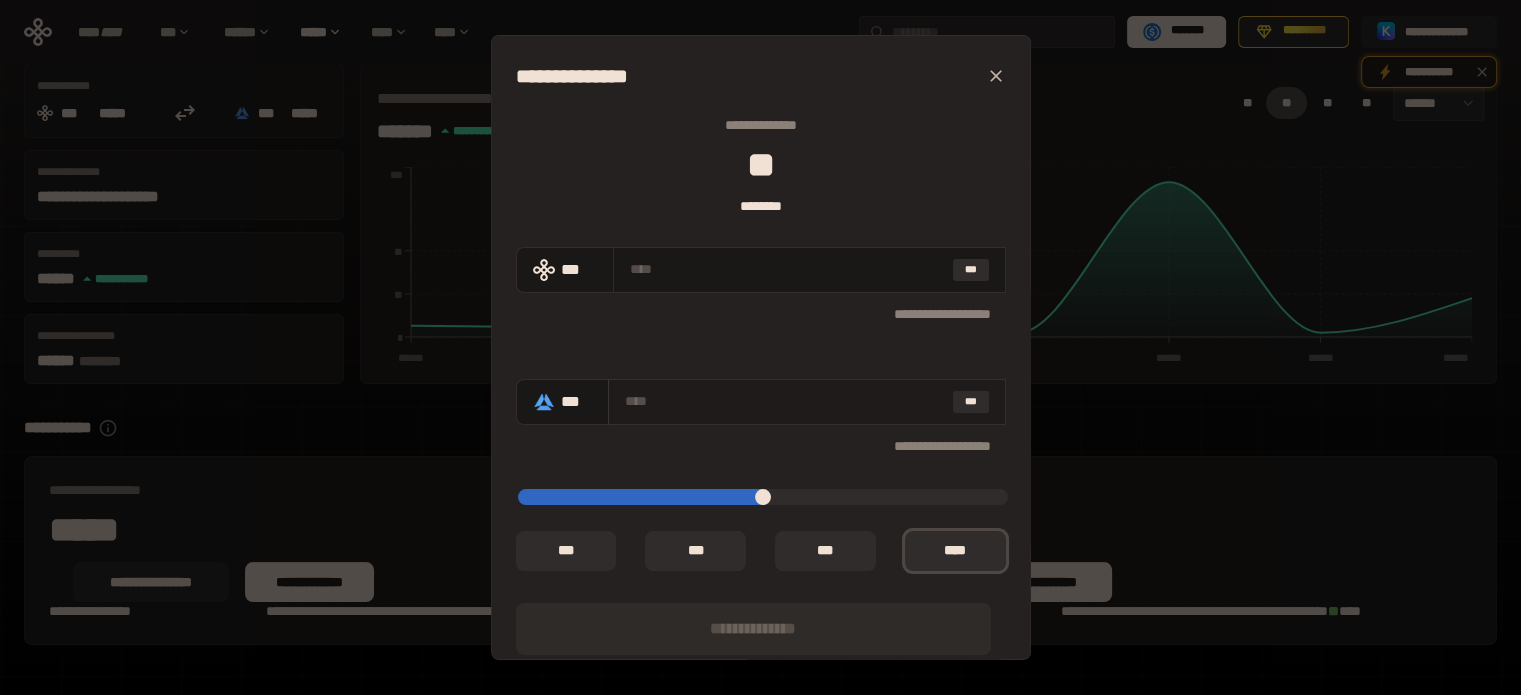 type 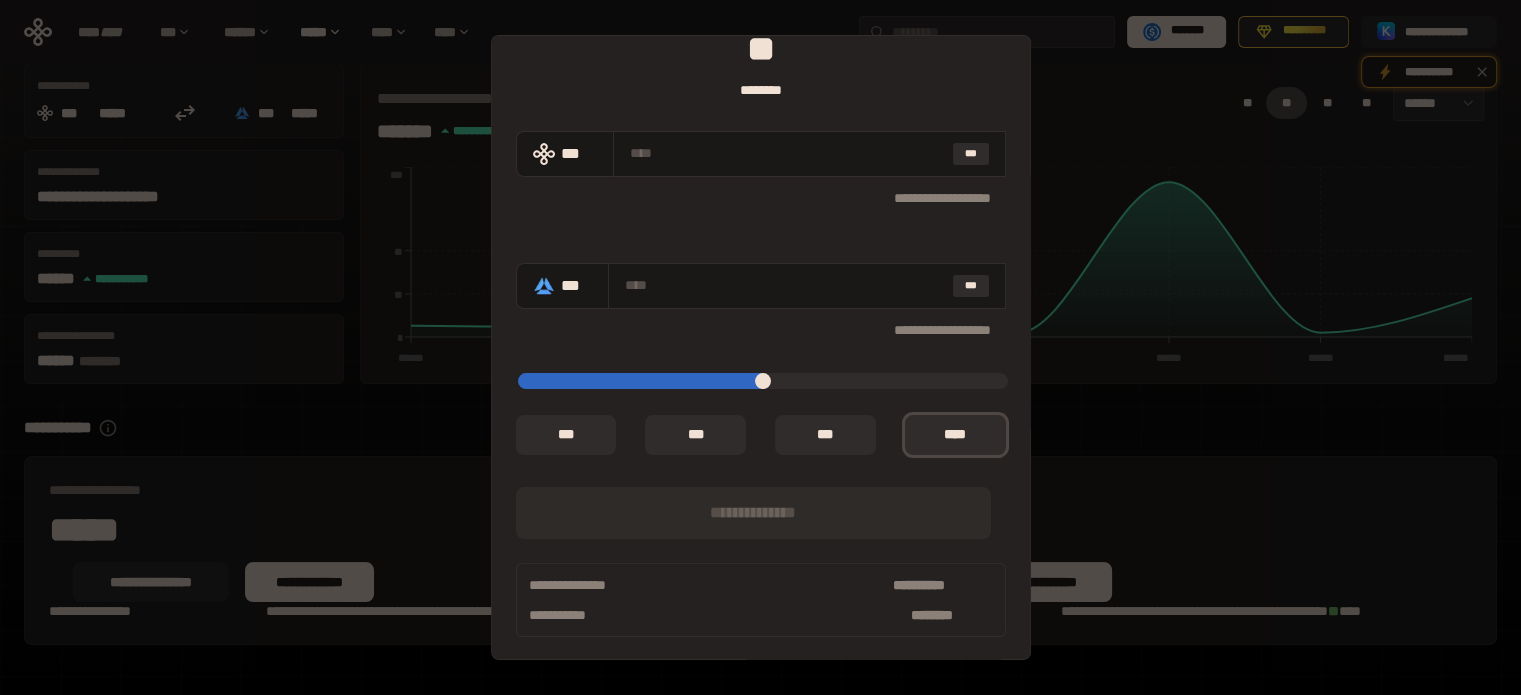 scroll, scrollTop: 0, scrollLeft: 0, axis: both 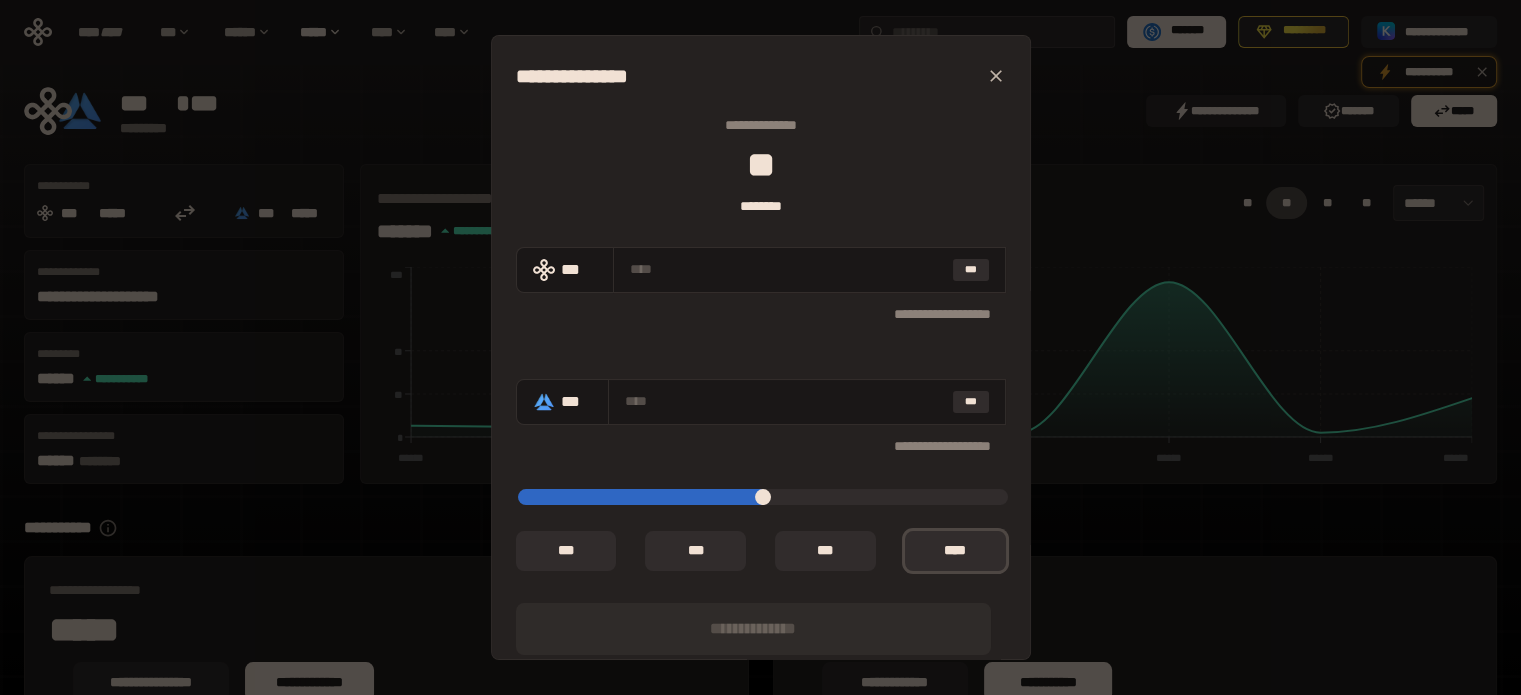 click 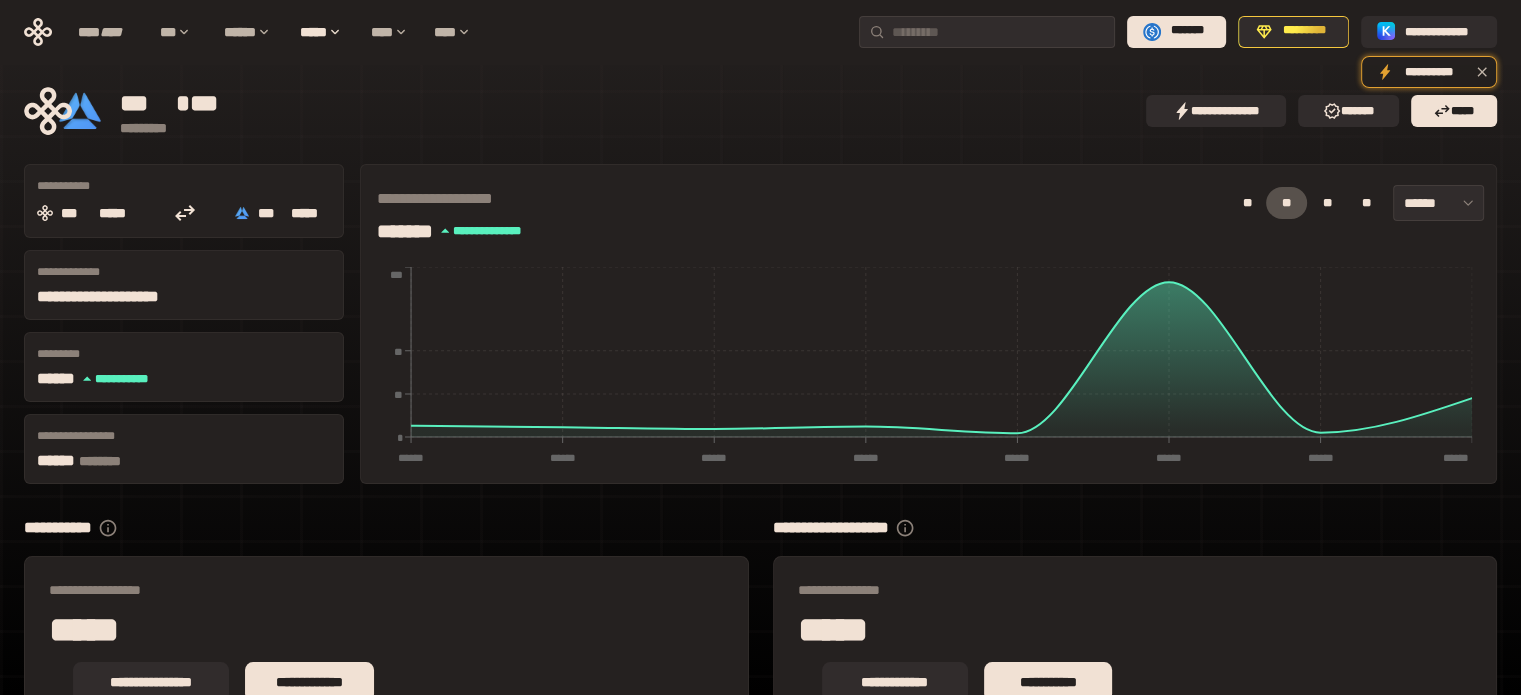 scroll, scrollTop: 123, scrollLeft: 0, axis: vertical 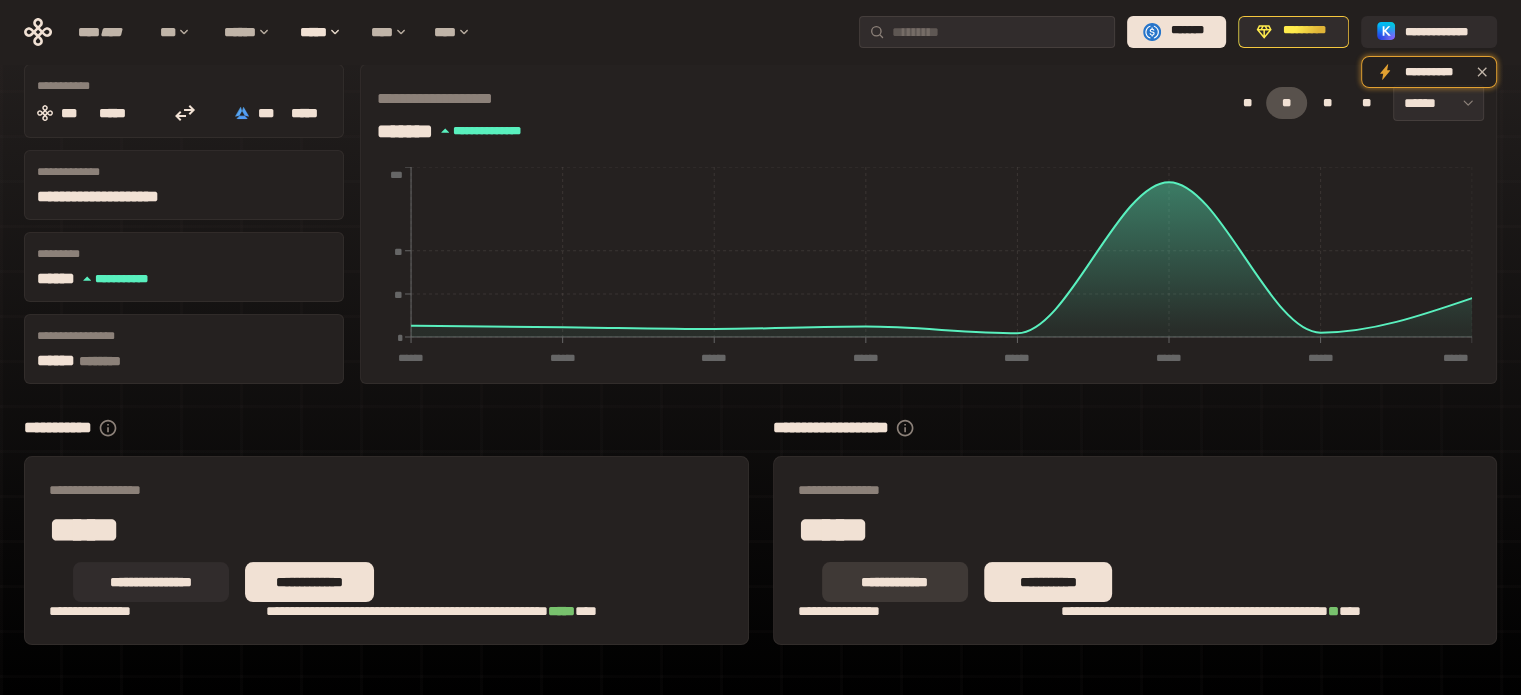 click on "**********" at bounding box center (895, 582) 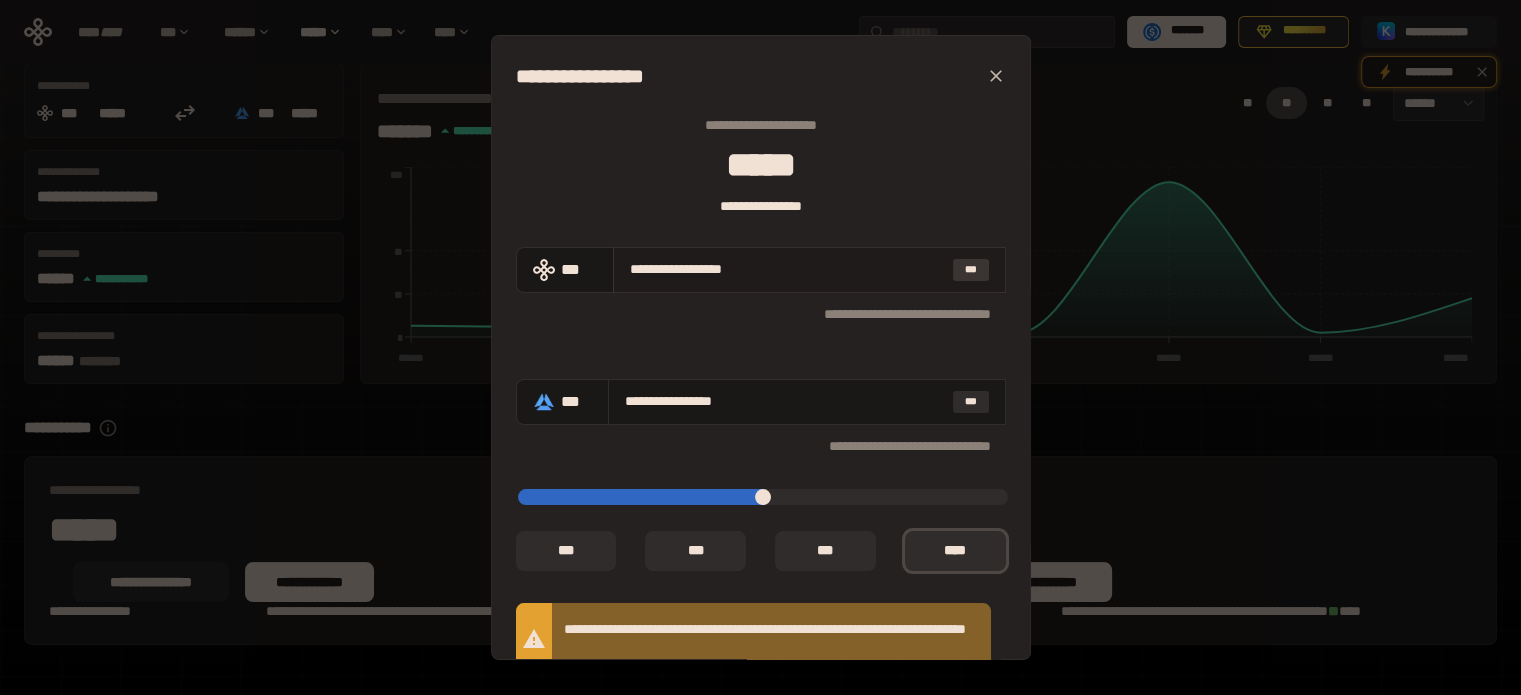 click on "***" at bounding box center [971, 270] 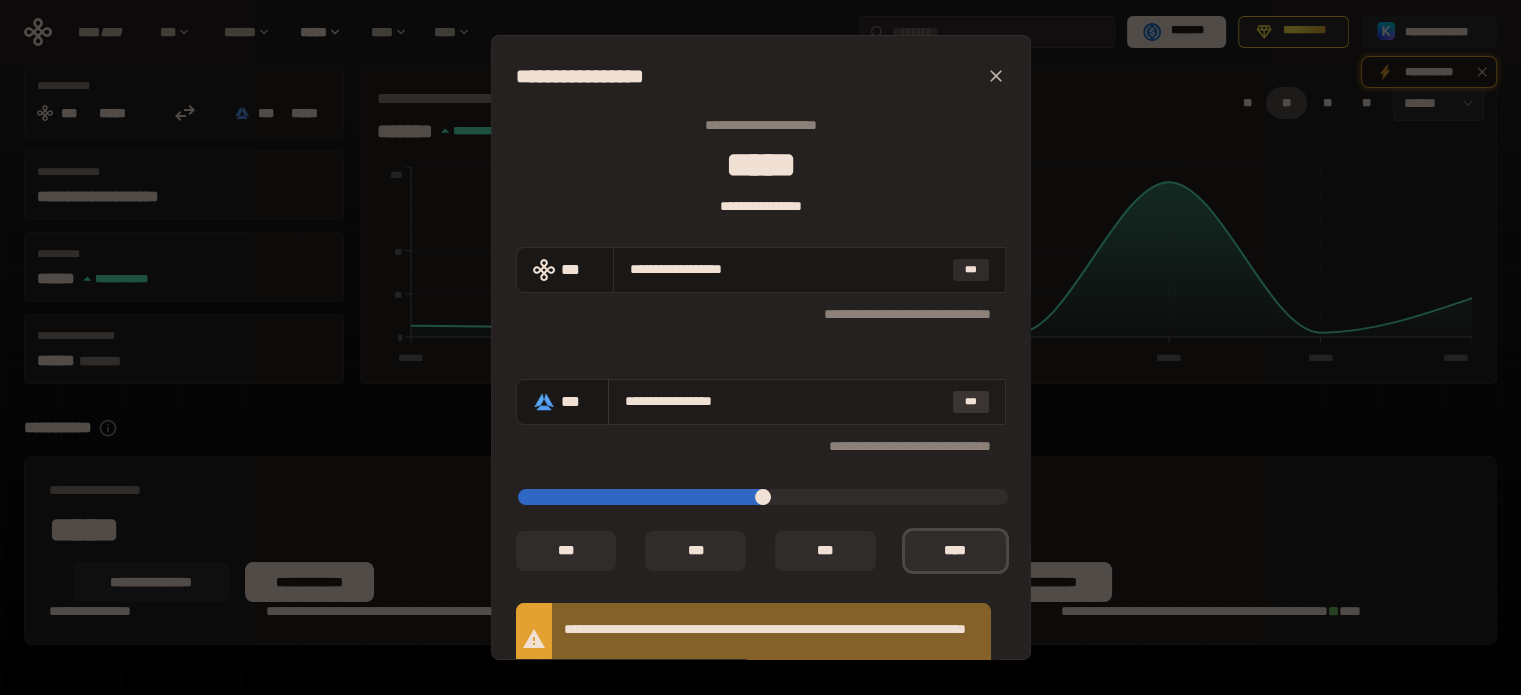 click on "***" at bounding box center [971, 402] 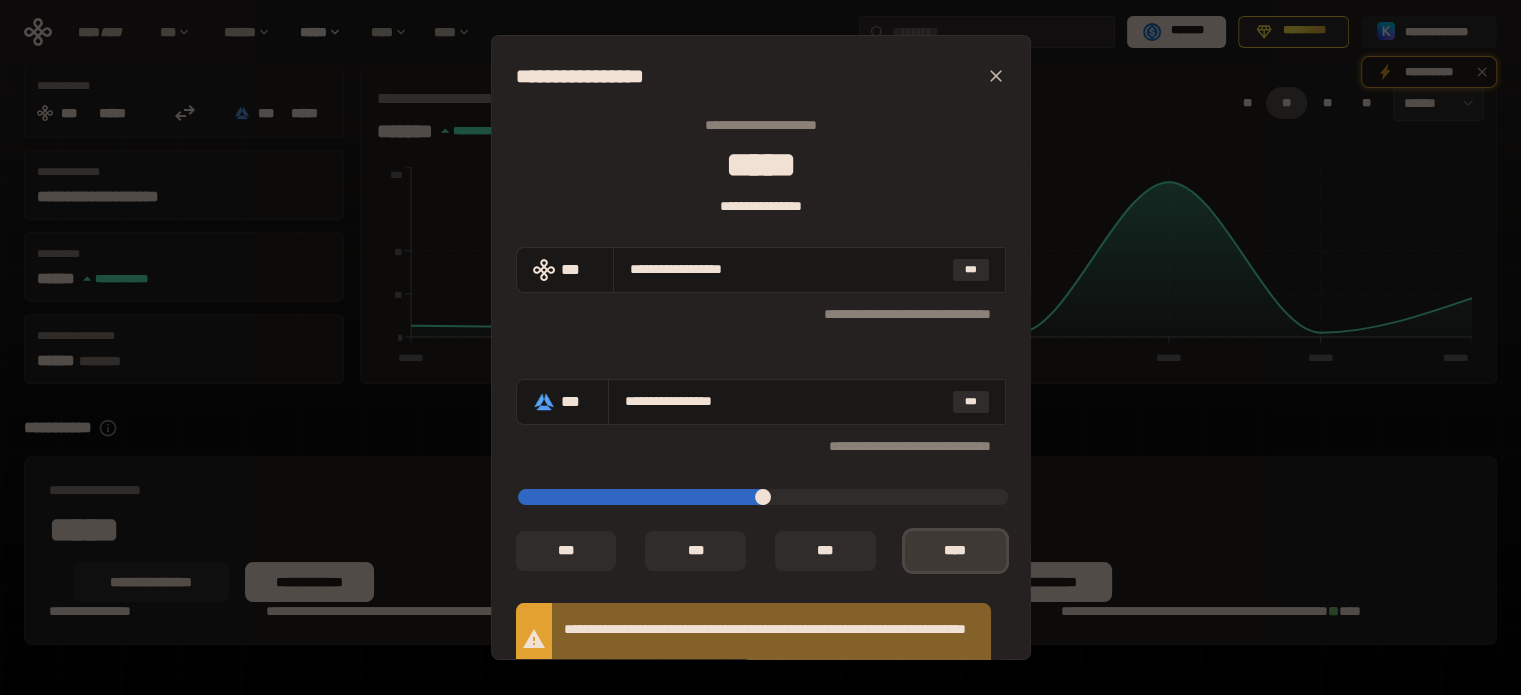 click on "*** *" at bounding box center (955, 551) 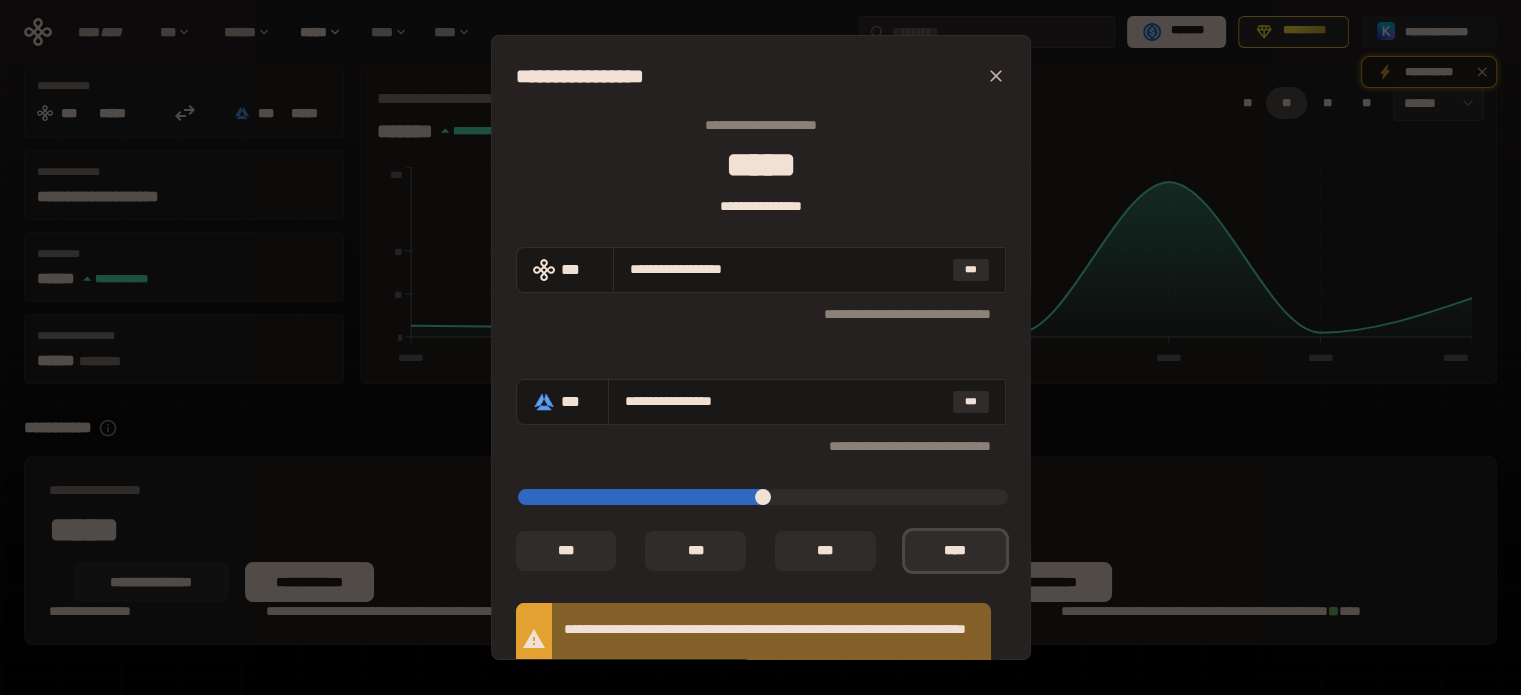 scroll, scrollTop: 182, scrollLeft: 0, axis: vertical 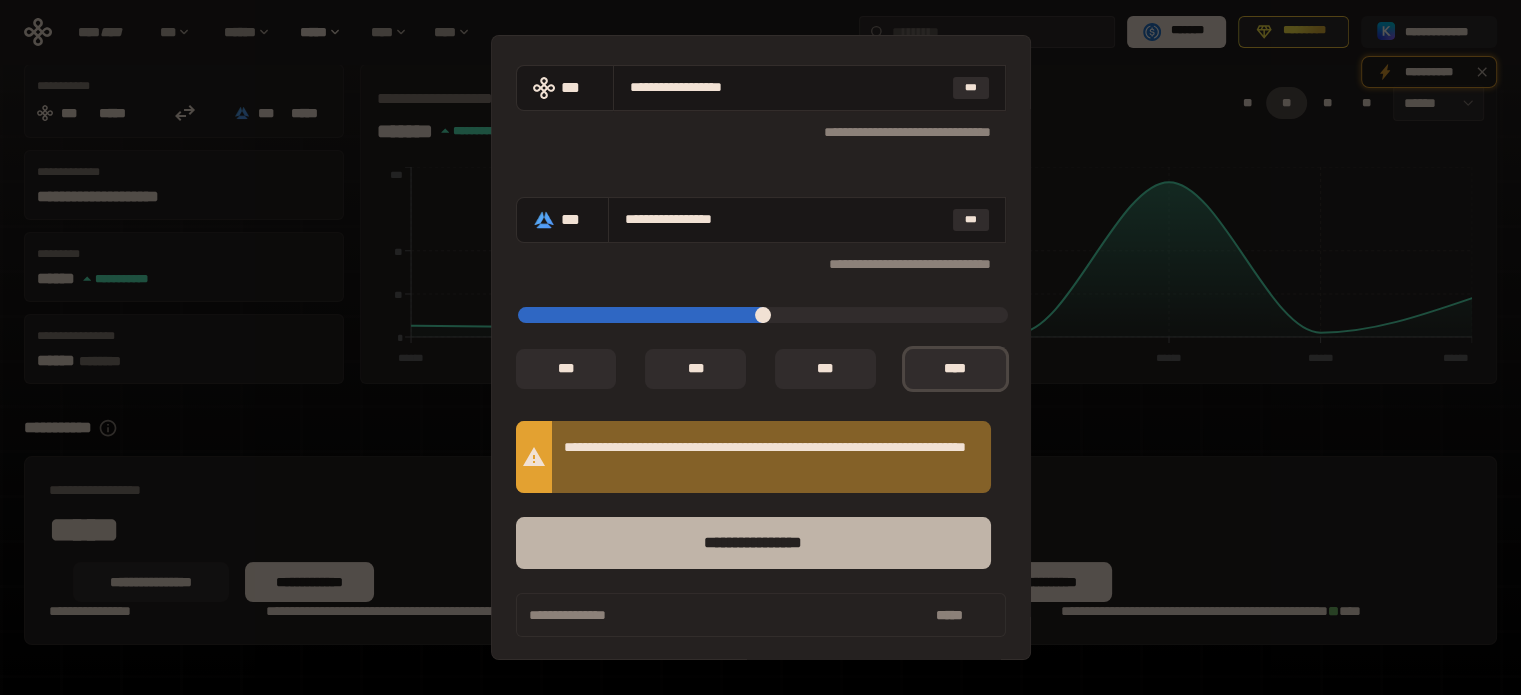 click on "****** *********" at bounding box center [753, 543] 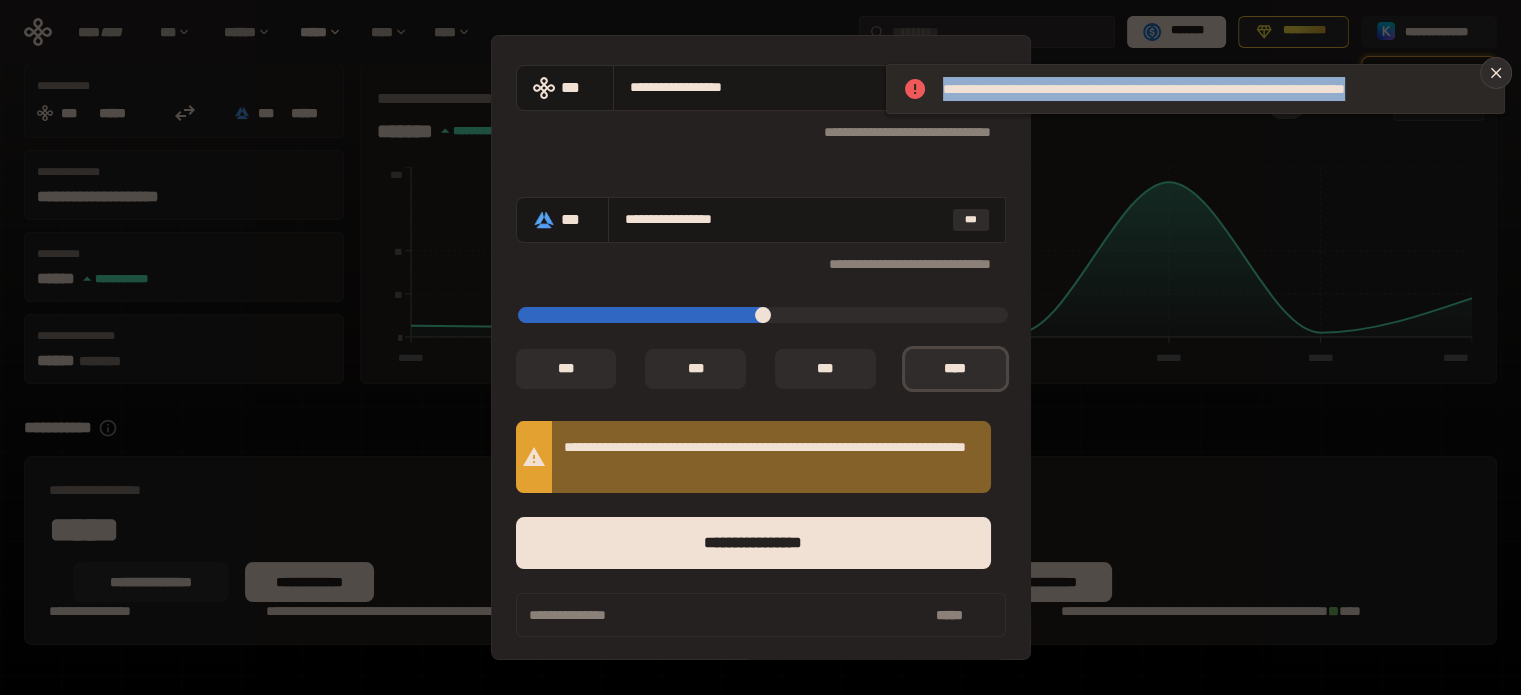 drag, startPoint x: 960, startPoint y: 85, endPoint x: 1489, endPoint y: 93, distance: 529.0605 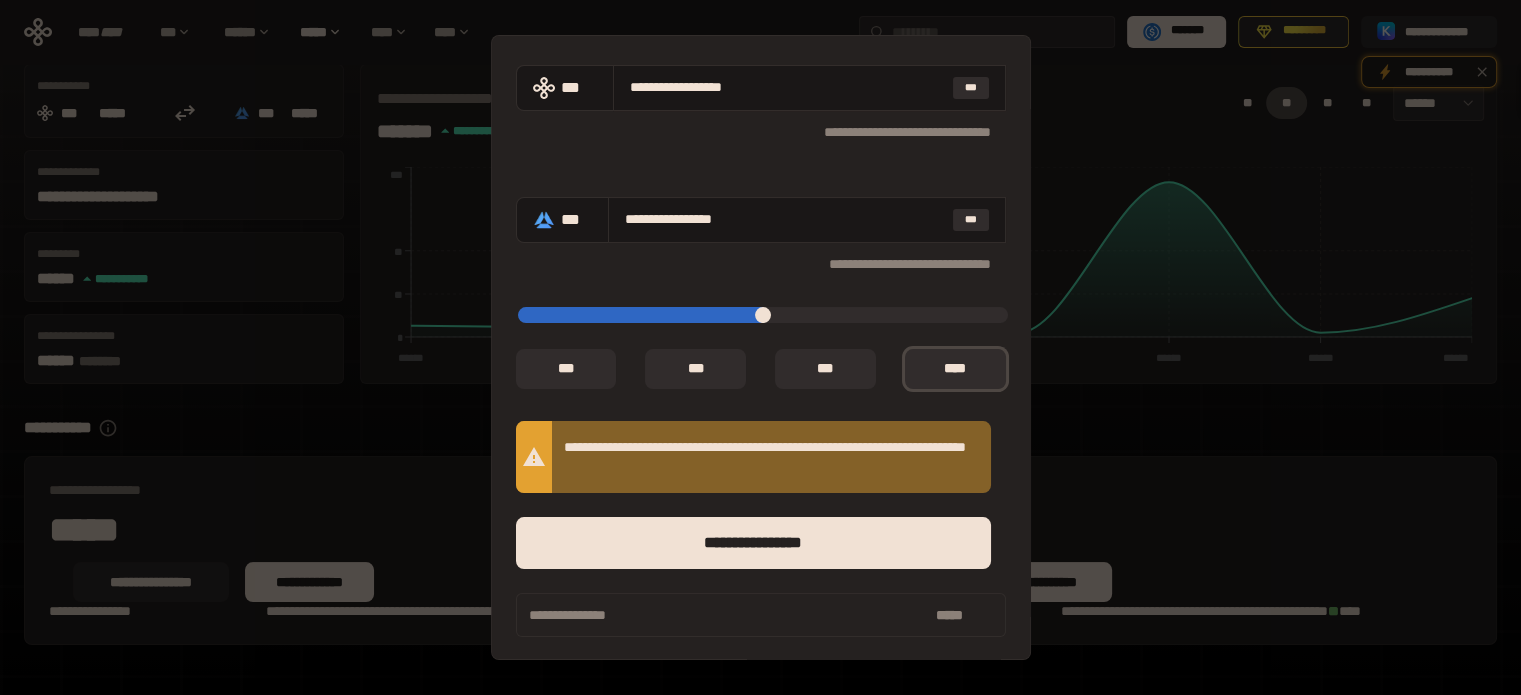 click on "**********" at bounding box center (760, 347) 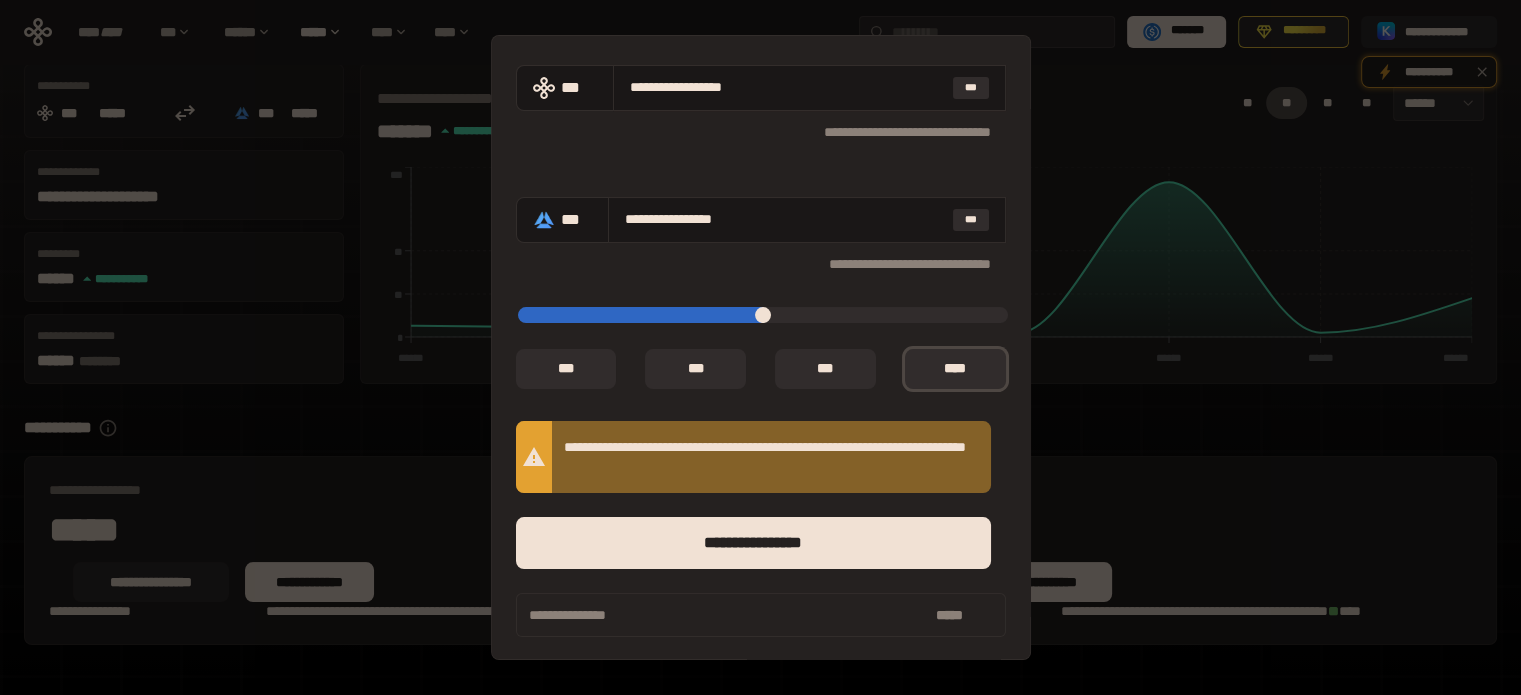 click on "**********" at bounding box center [760, 347] 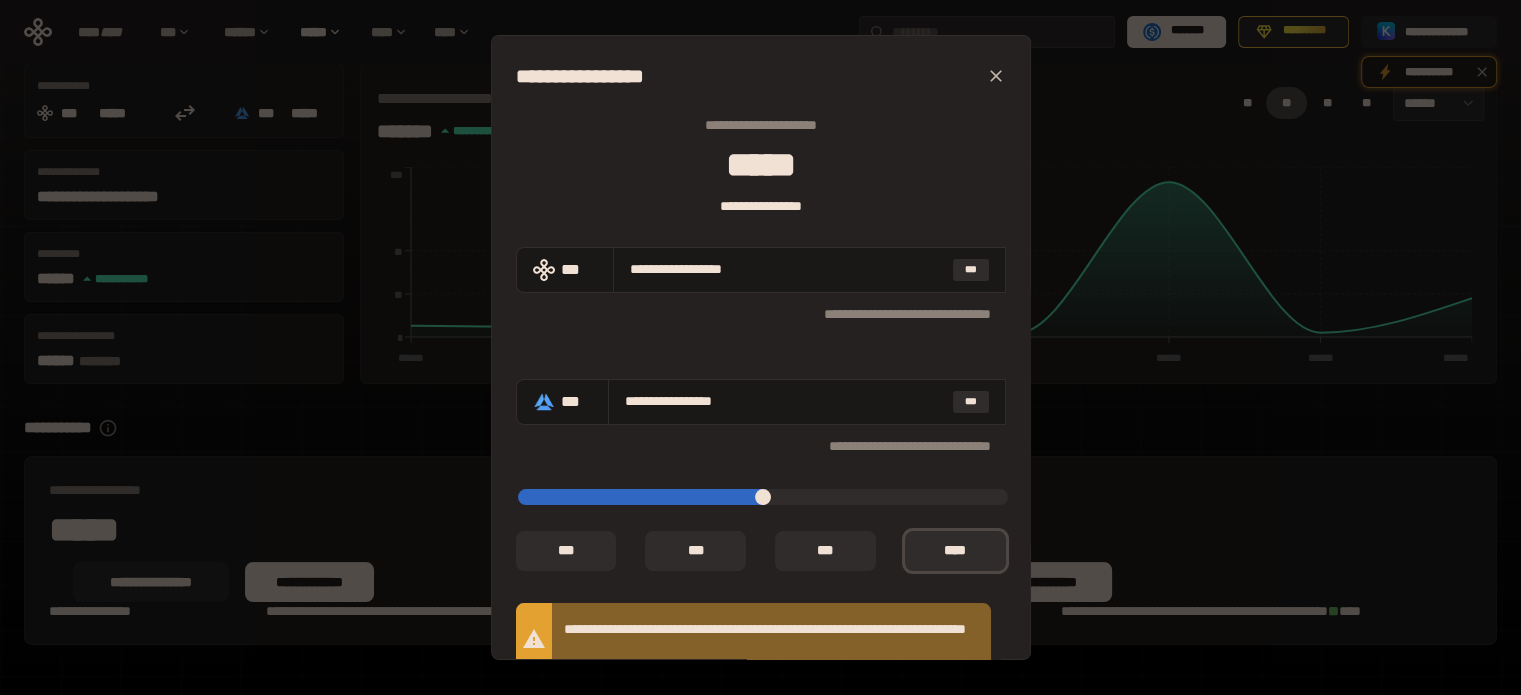 click 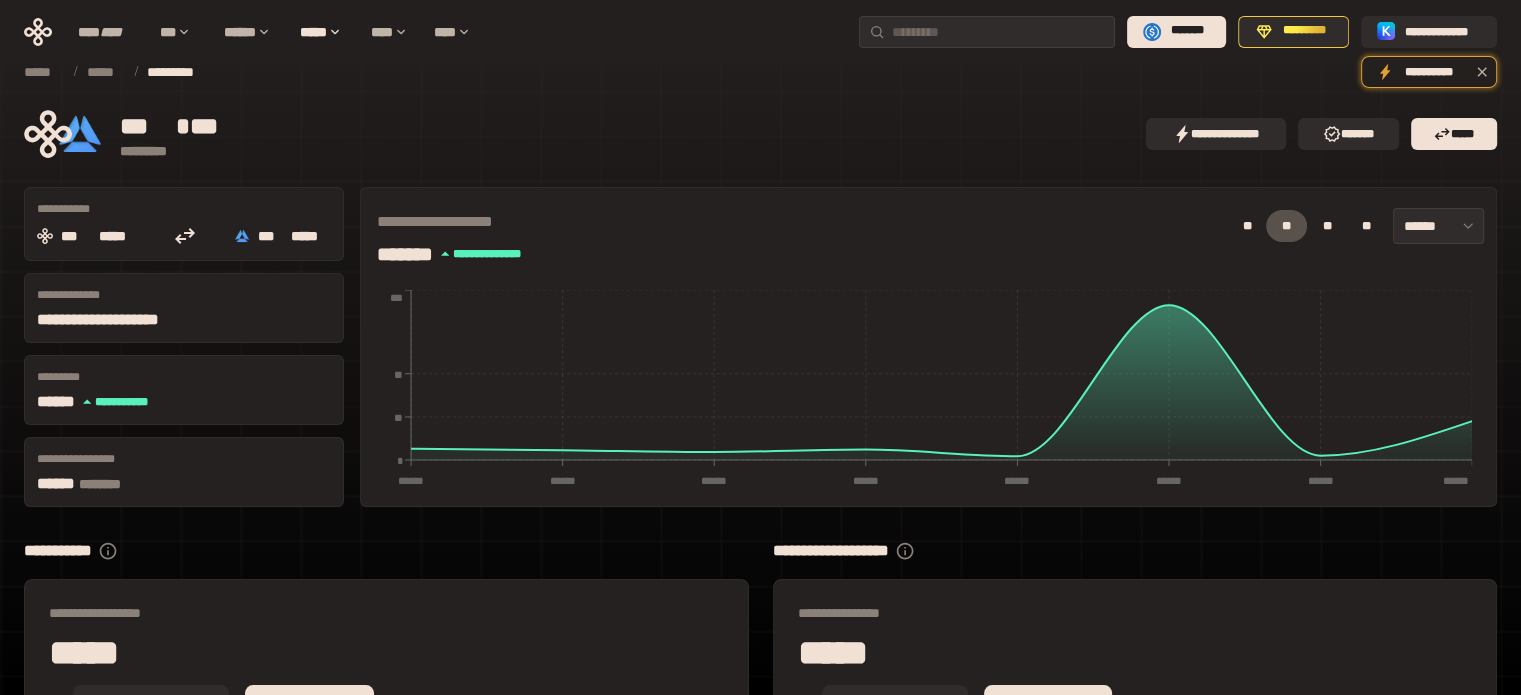 scroll, scrollTop: 123, scrollLeft: 0, axis: vertical 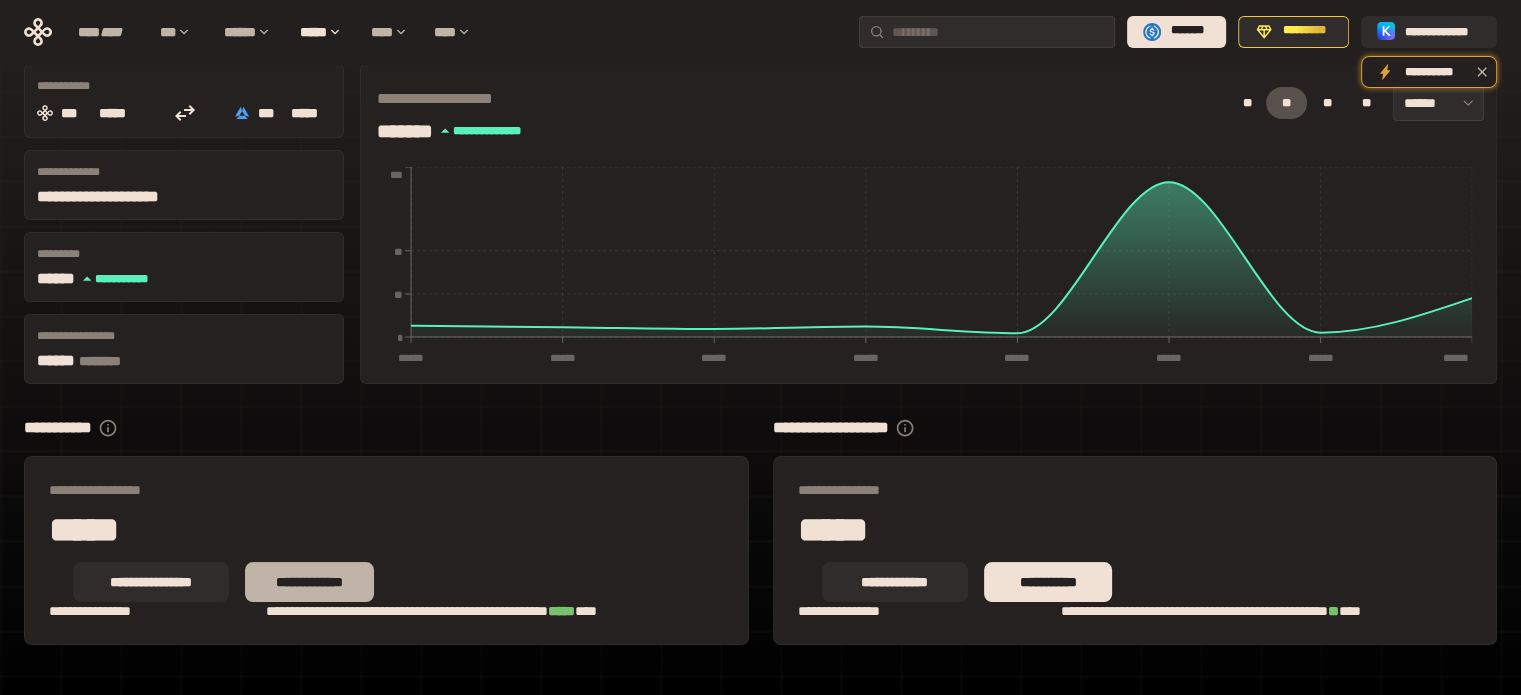 click on "**********" at bounding box center [309, 582] 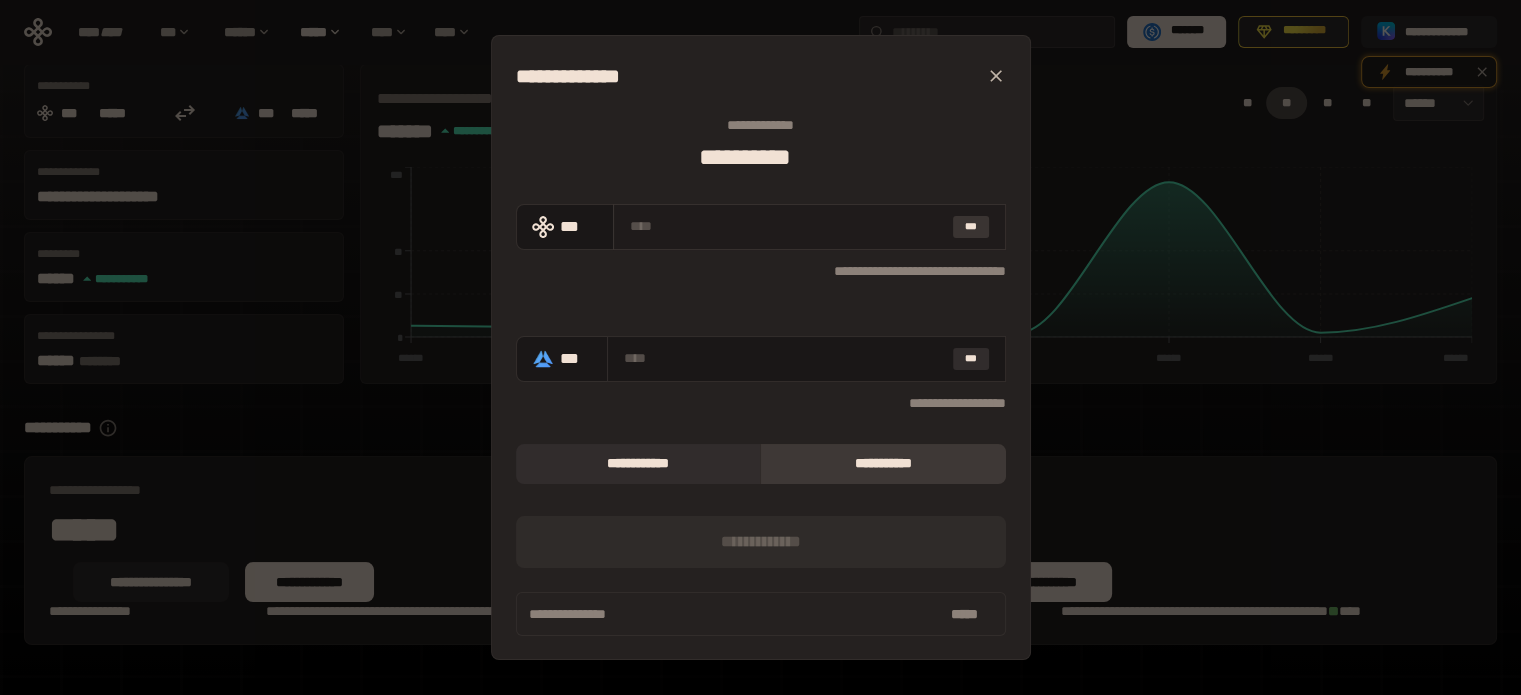 click on "***" at bounding box center [971, 227] 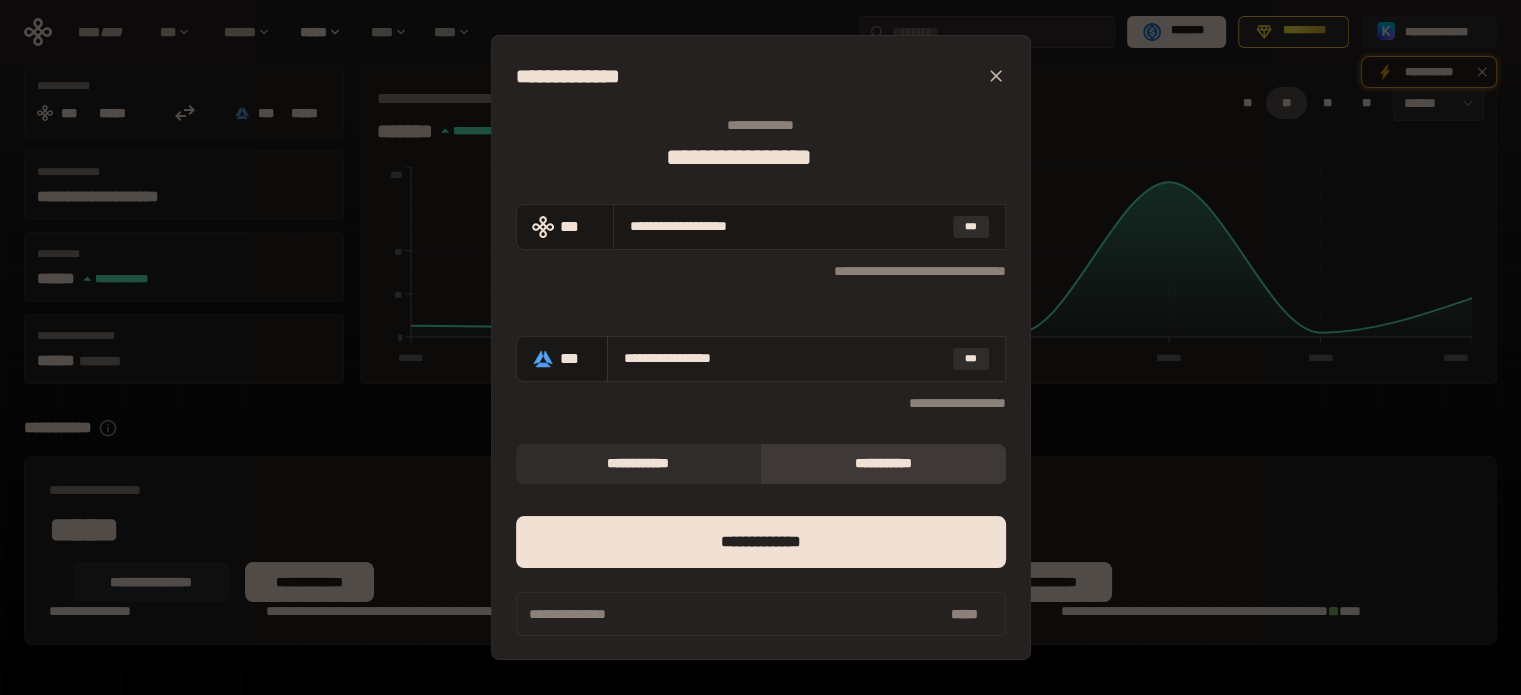 click on "**********" at bounding box center [806, 359] 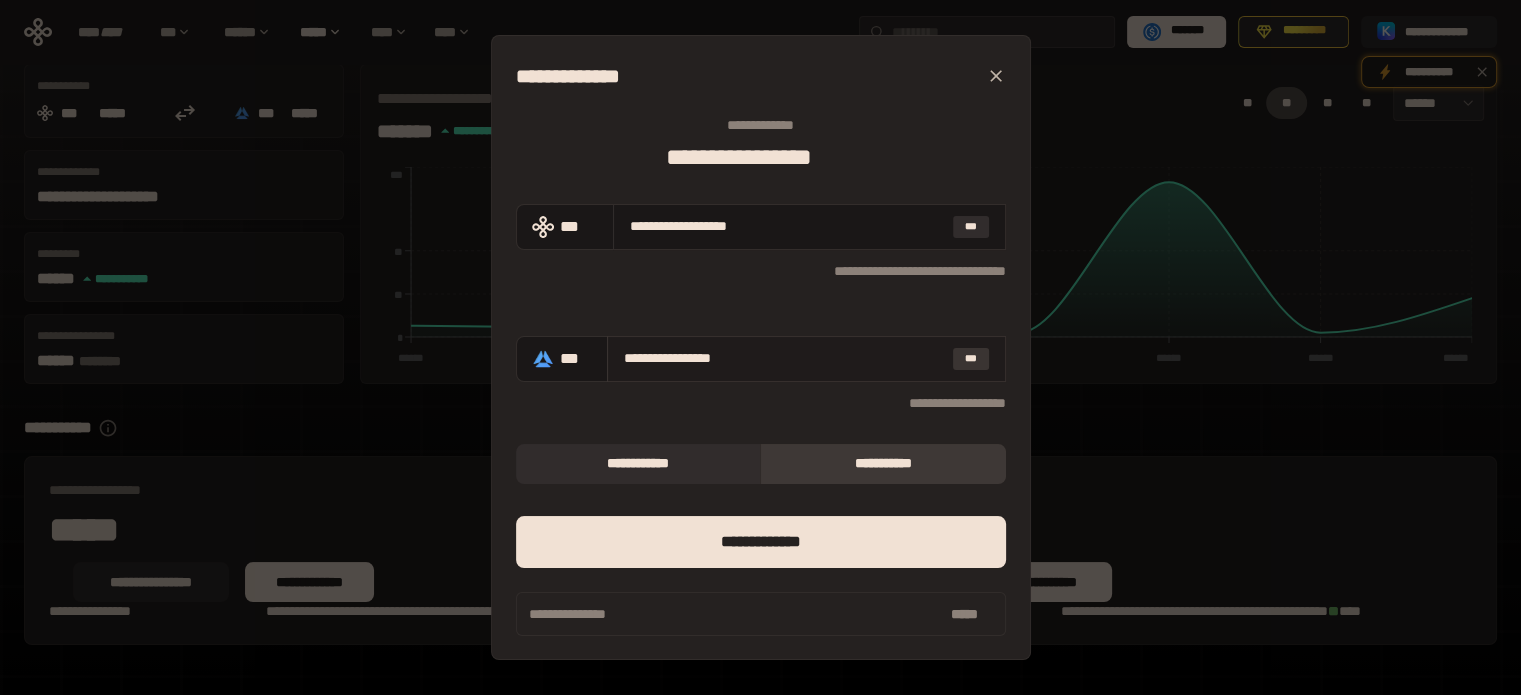 click on "***" at bounding box center [971, 359] 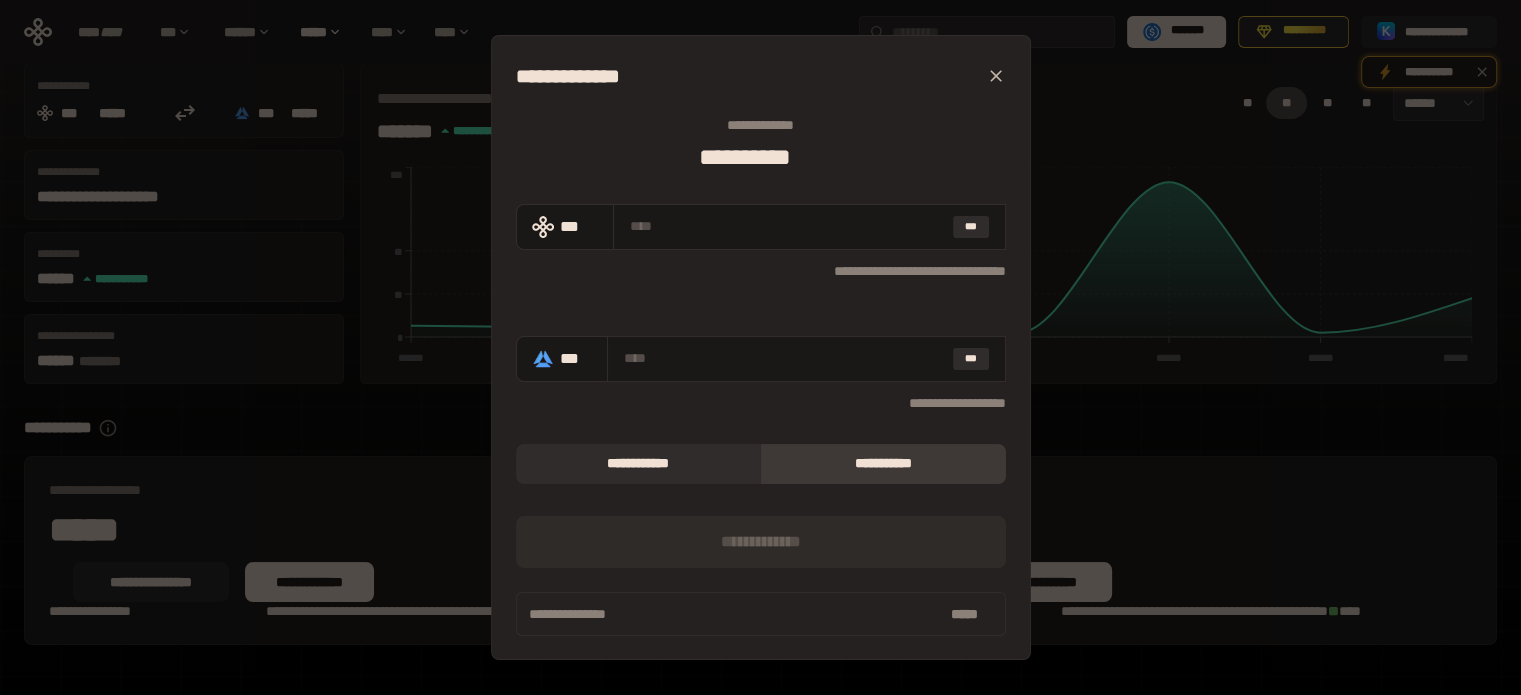 click on "**********" at bounding box center (760, 347) 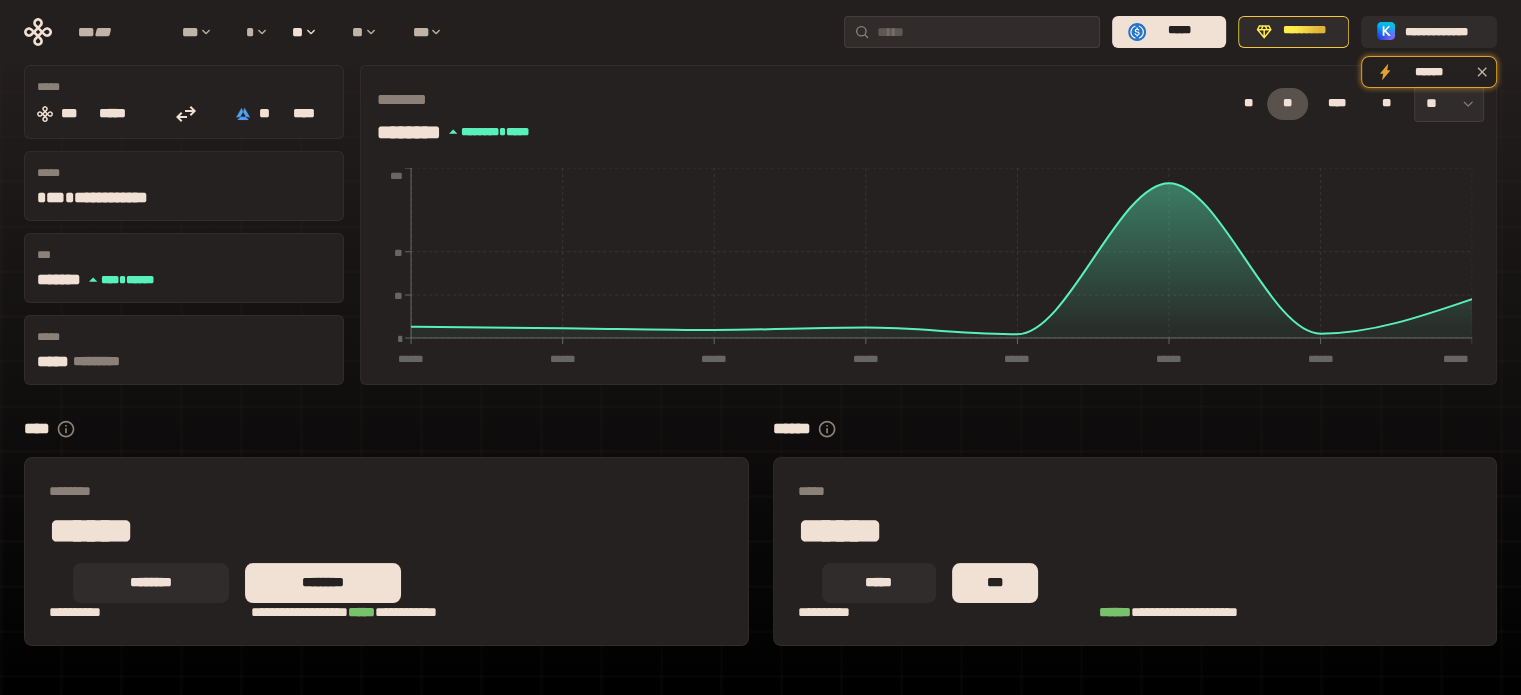 scroll, scrollTop: 0, scrollLeft: 0, axis: both 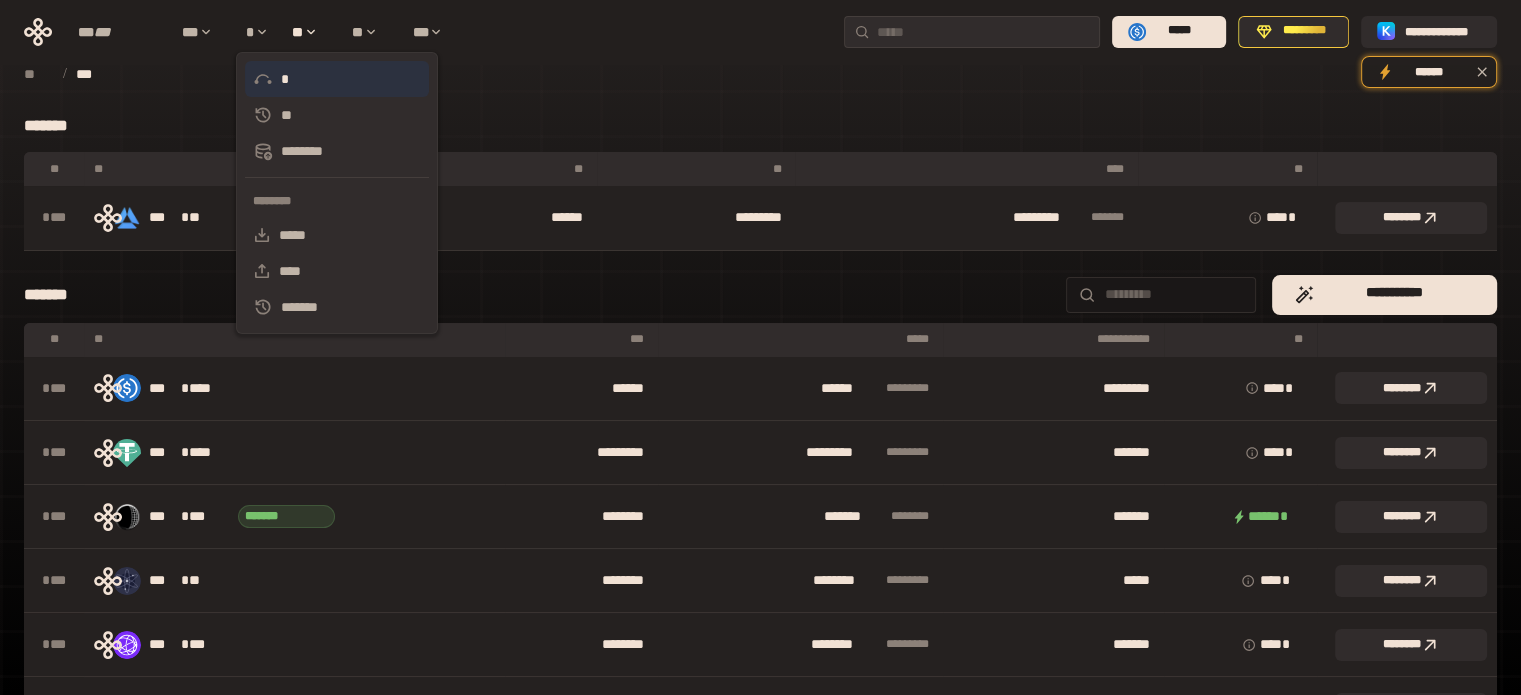 click on "*" at bounding box center (337, 79) 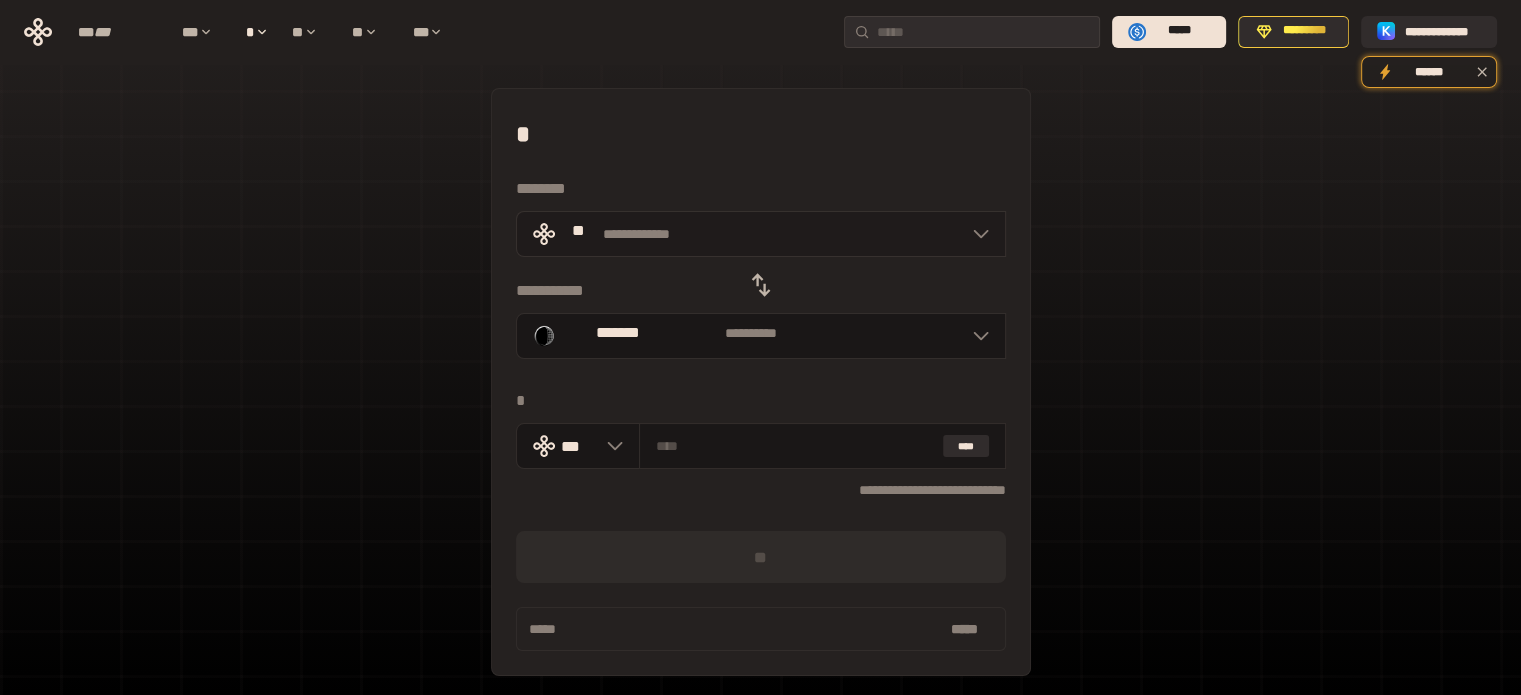 click on "**********" at bounding box center [761, 234] 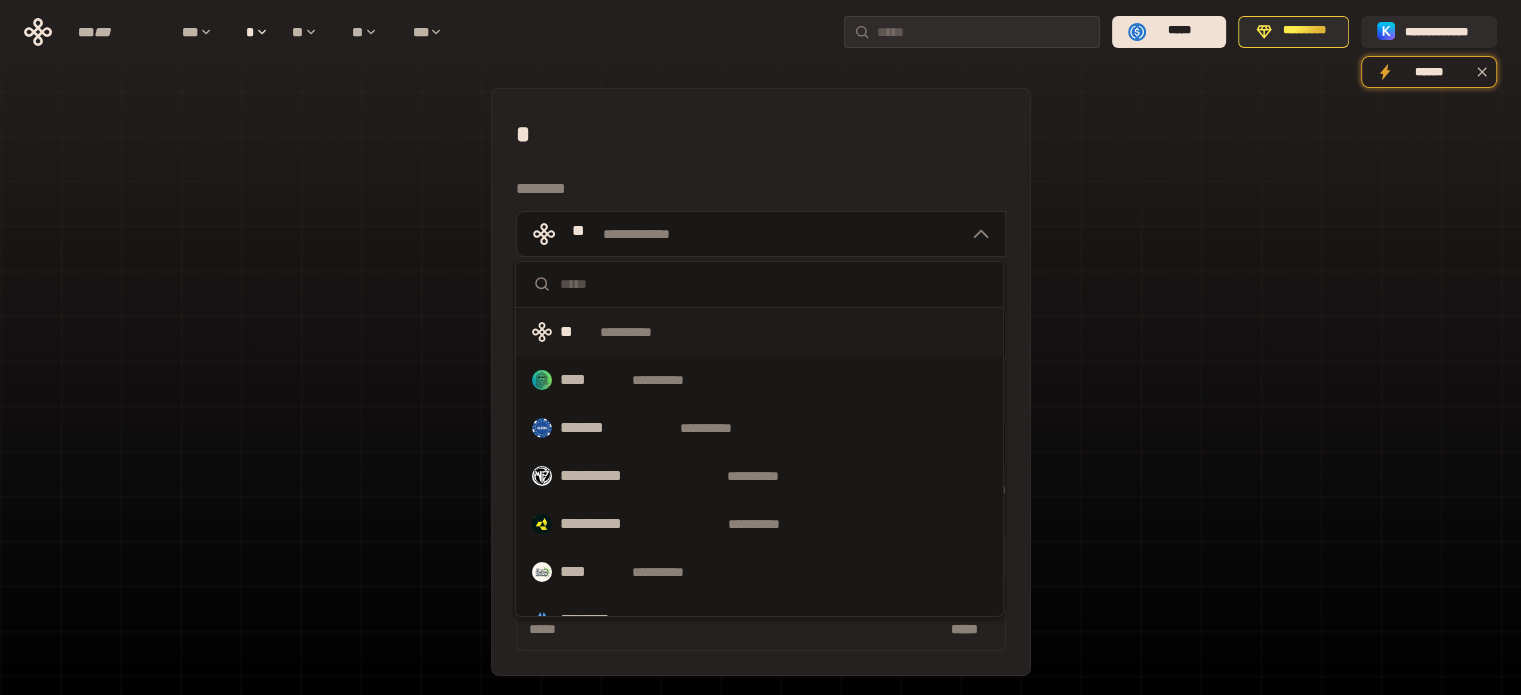click on "**********" at bounding box center [761, 382] 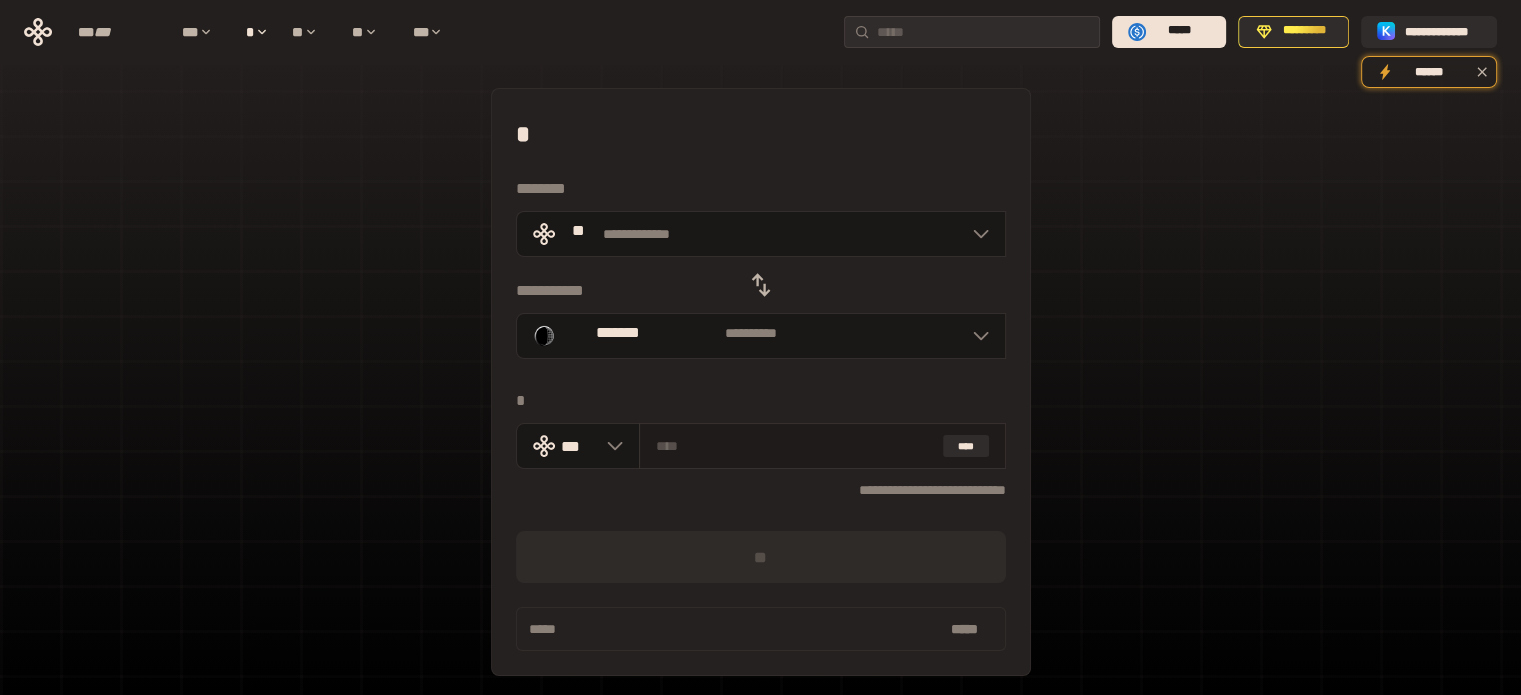 click on "****" at bounding box center [822, 446] 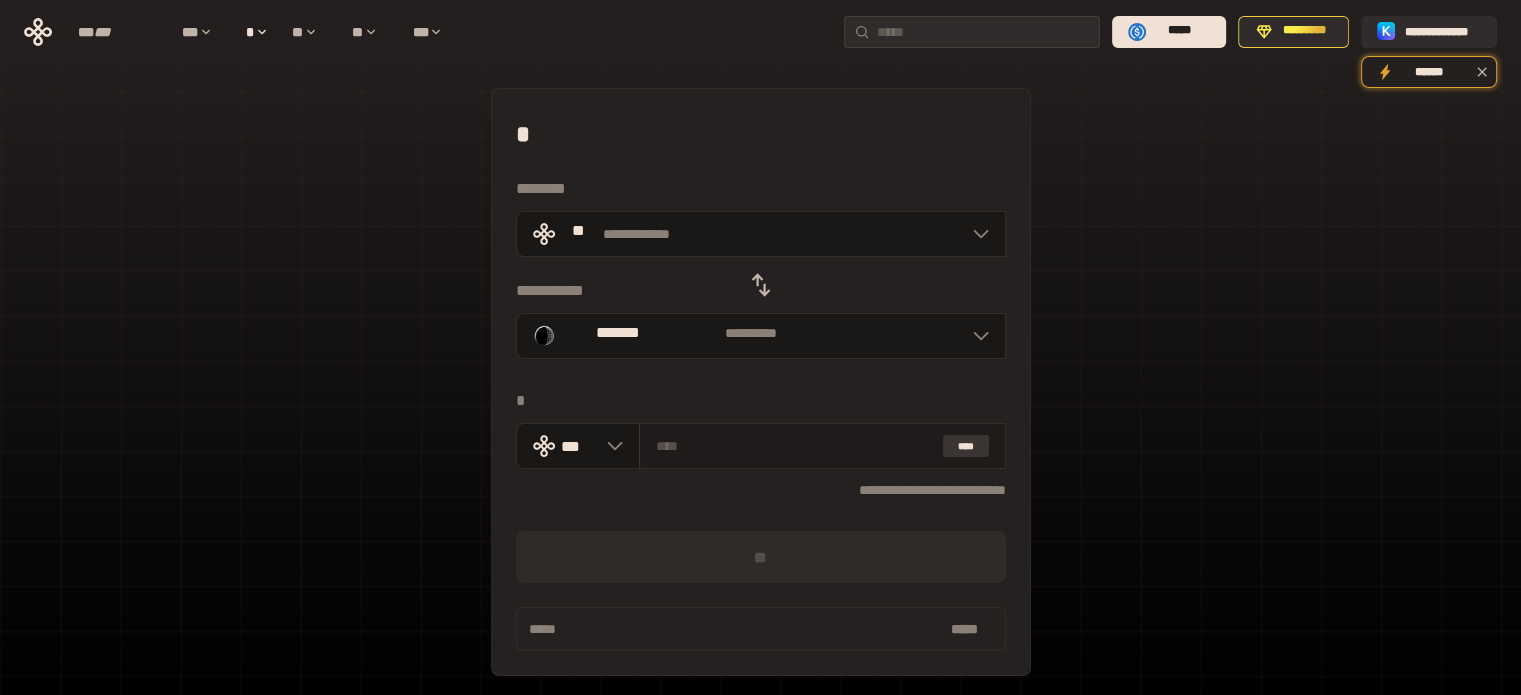 click on "****" at bounding box center (966, 446) 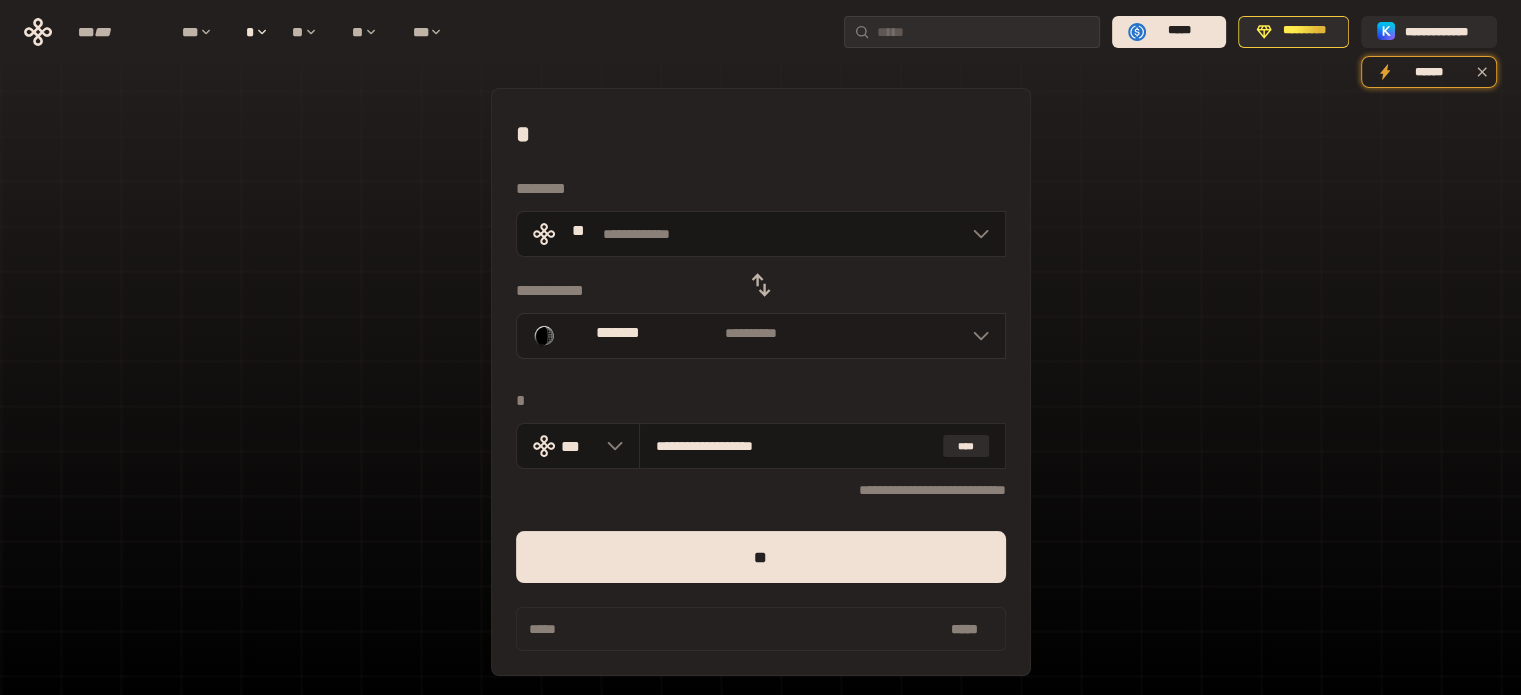 click on "**********" at bounding box center (751, 333) 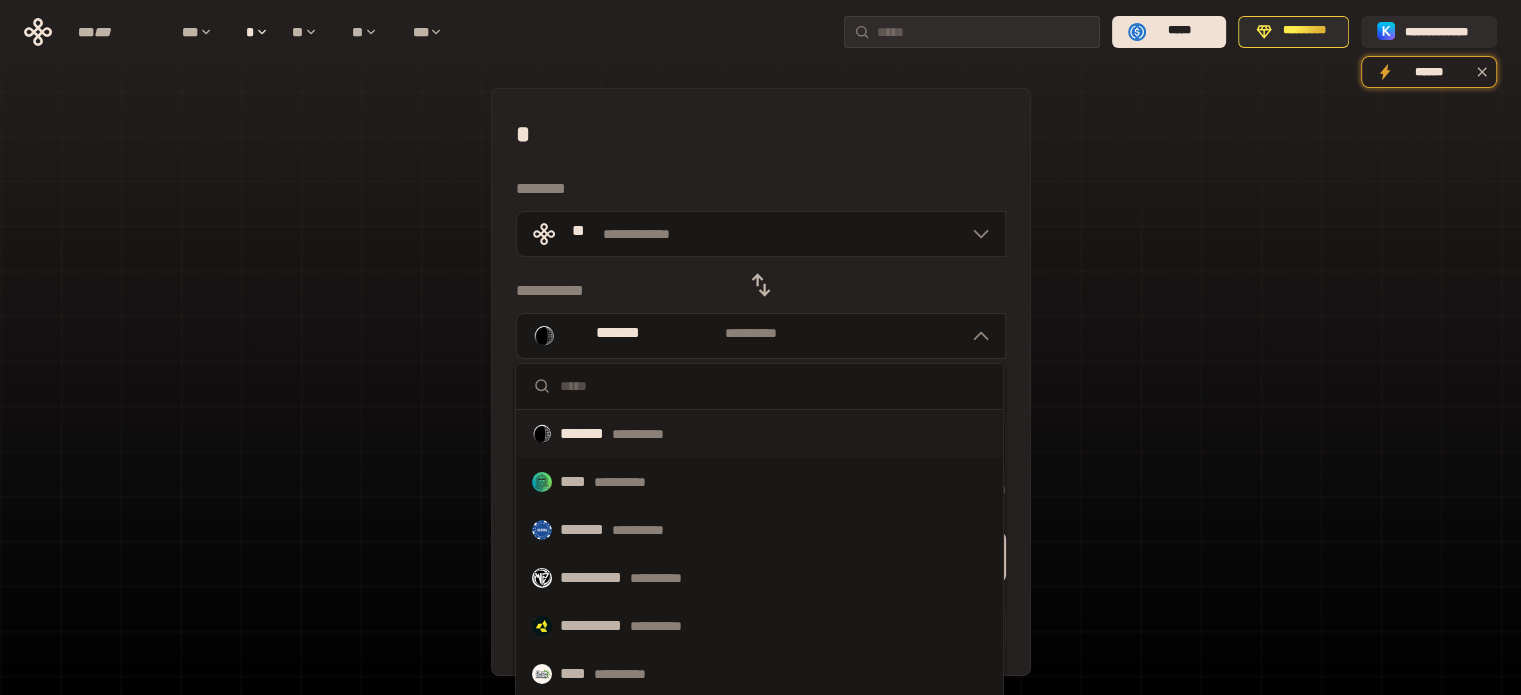 click on "**********" at bounding box center (761, 382) 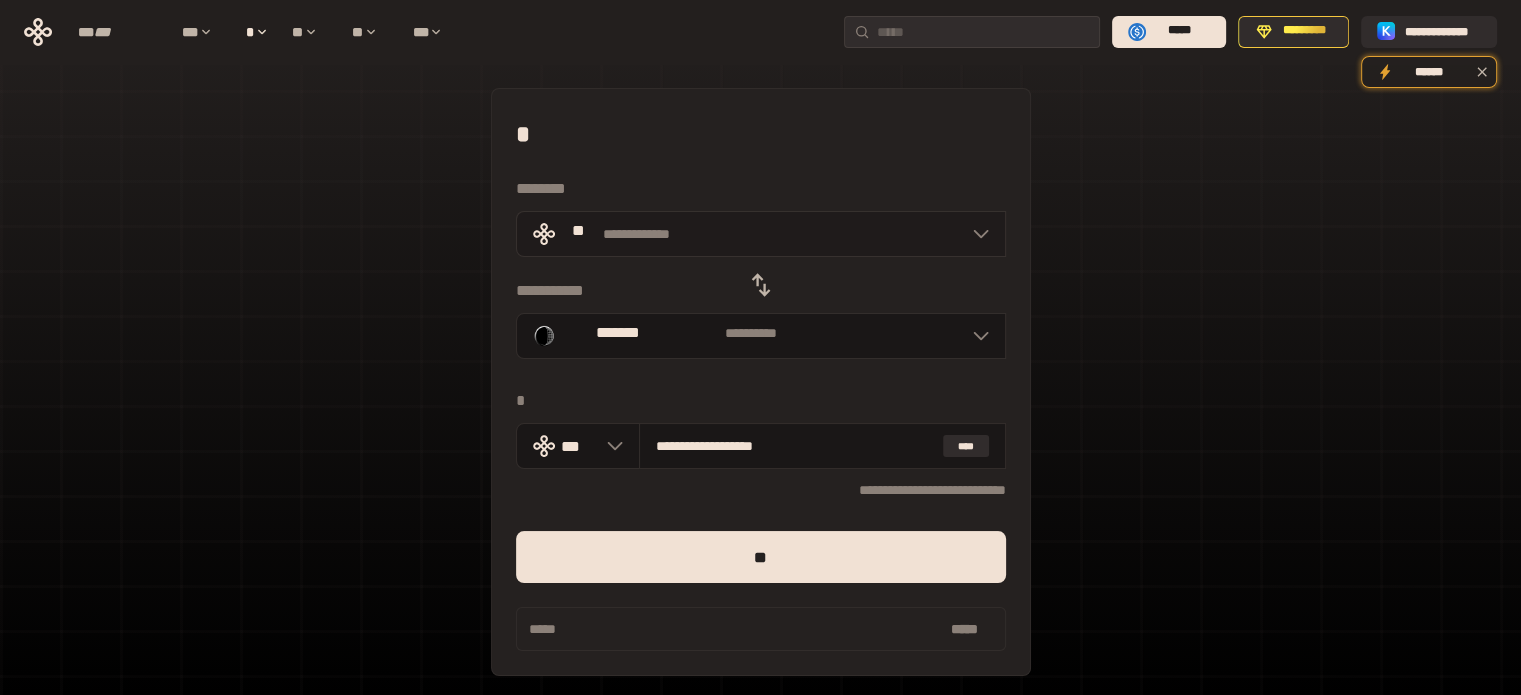 click on "**********" at bounding box center [761, 234] 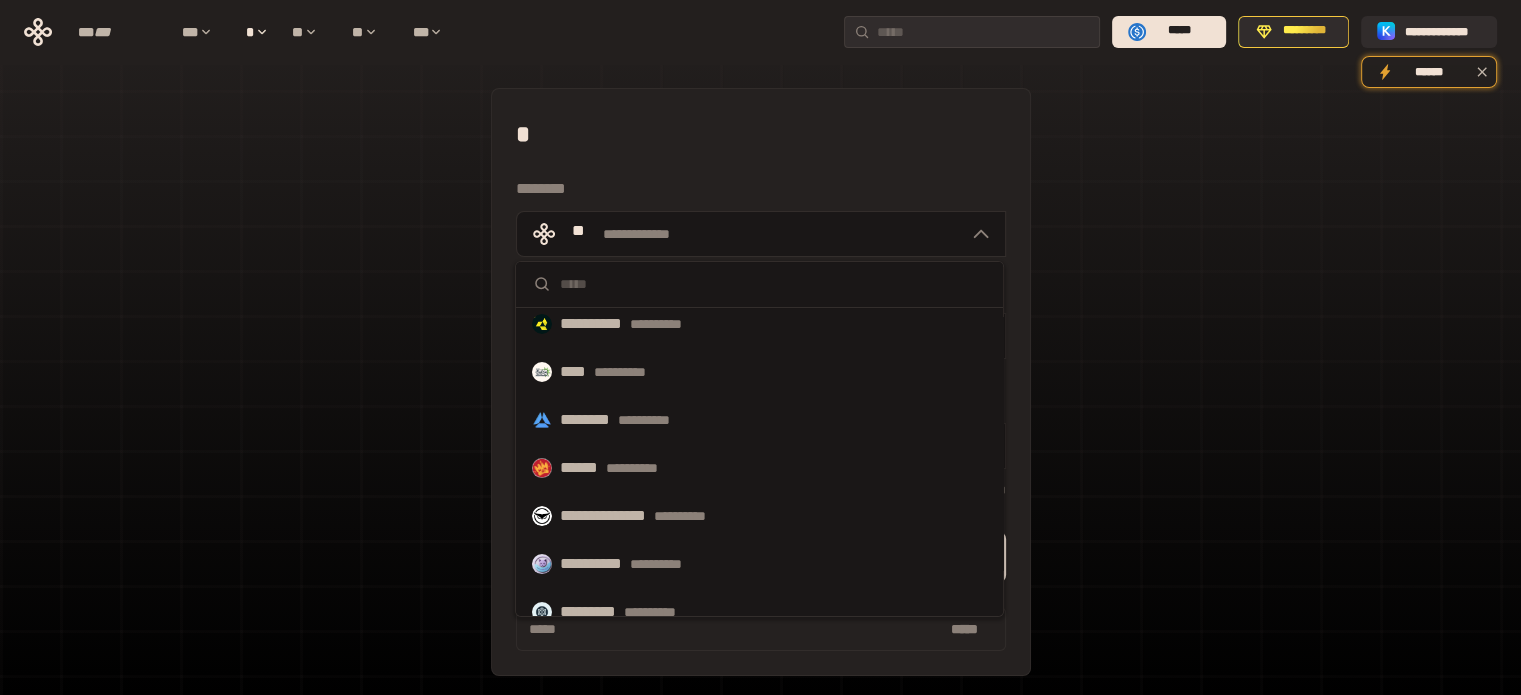 scroll, scrollTop: 0, scrollLeft: 0, axis: both 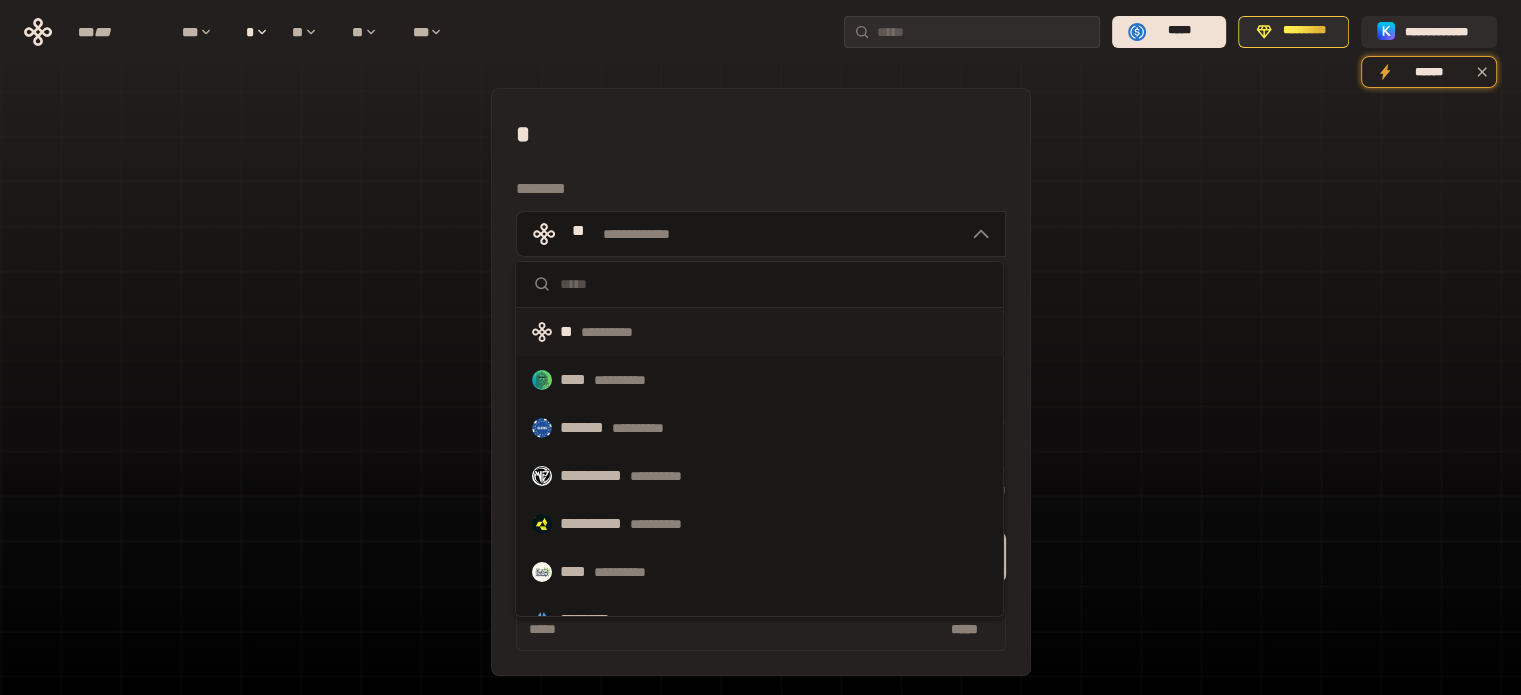 drag, startPoint x: 425, startPoint y: 342, endPoint x: 405, endPoint y: 345, distance: 20.22375 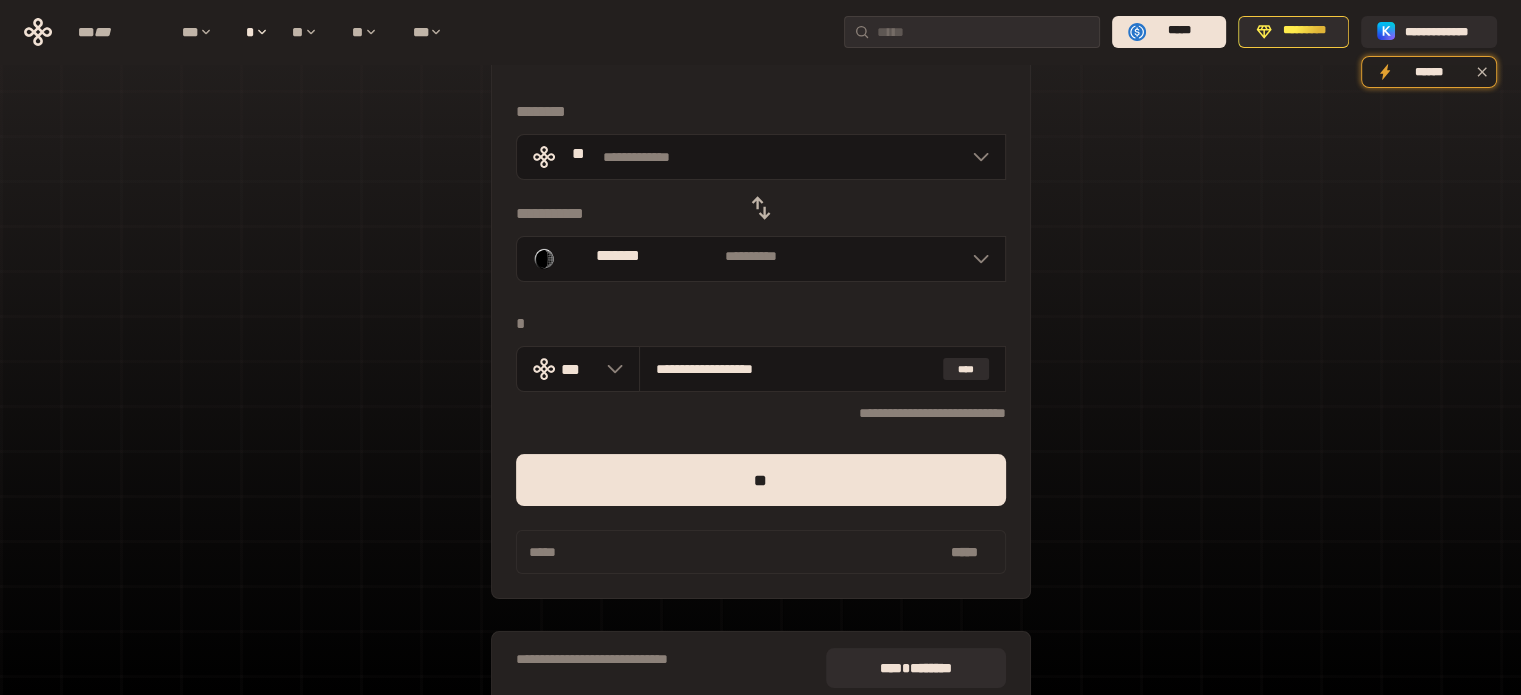 scroll, scrollTop: 177, scrollLeft: 0, axis: vertical 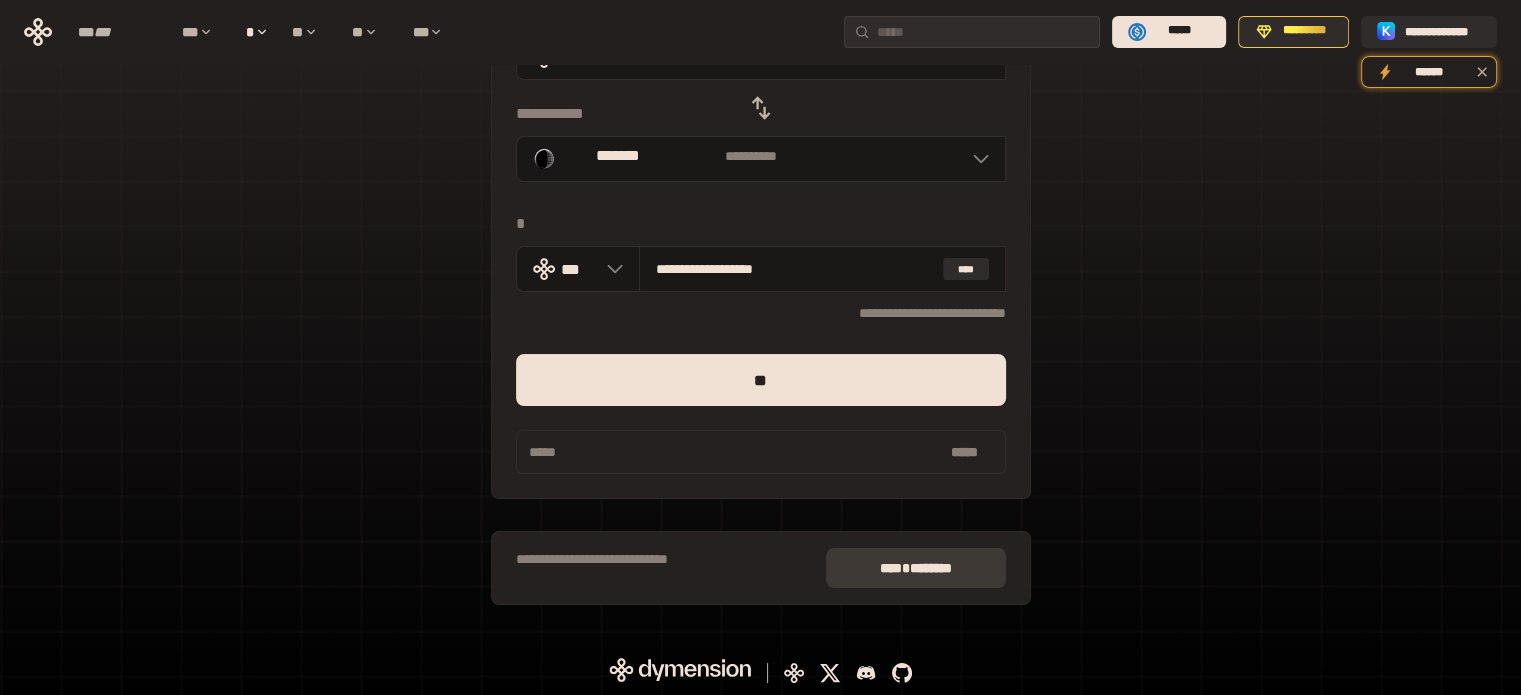 click on "****" at bounding box center [920, 568] 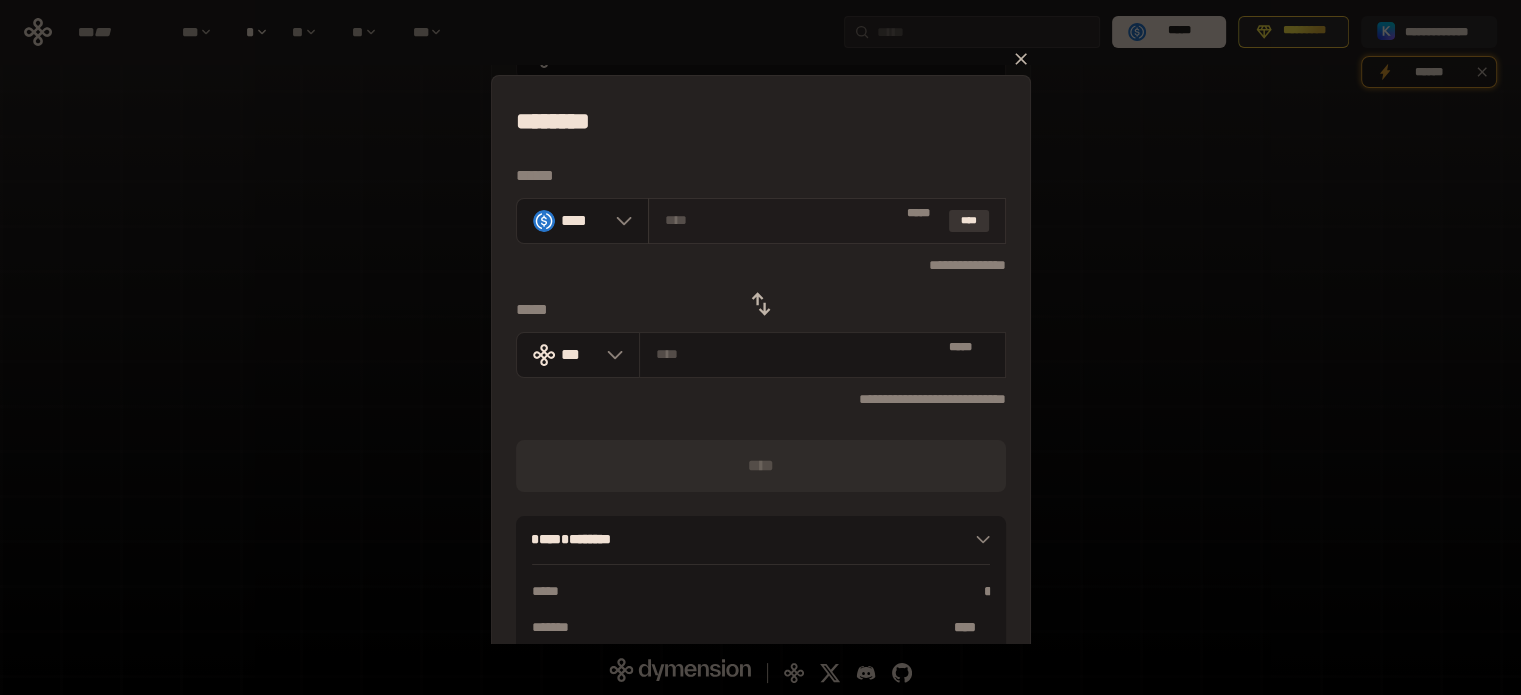 click on "****" at bounding box center (969, 220) 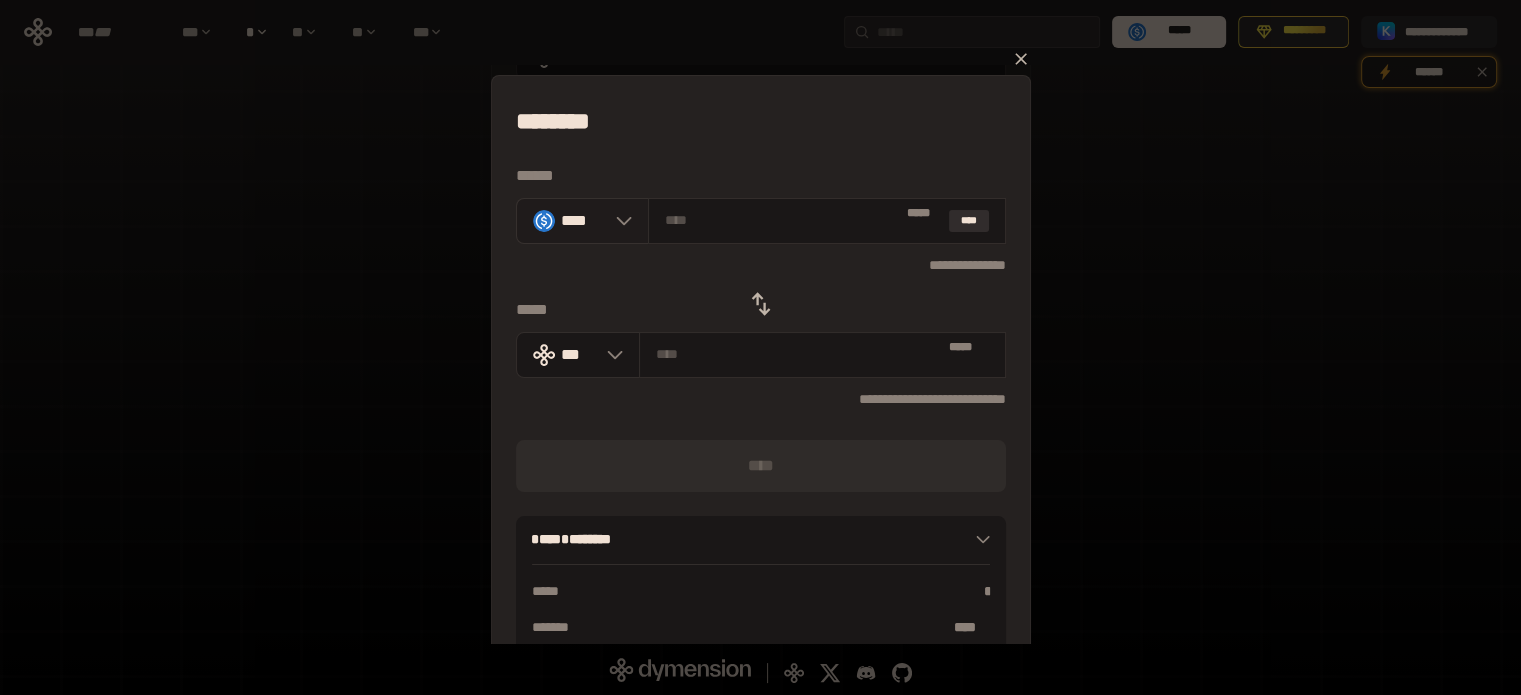 click on "****" at bounding box center [574, 220] 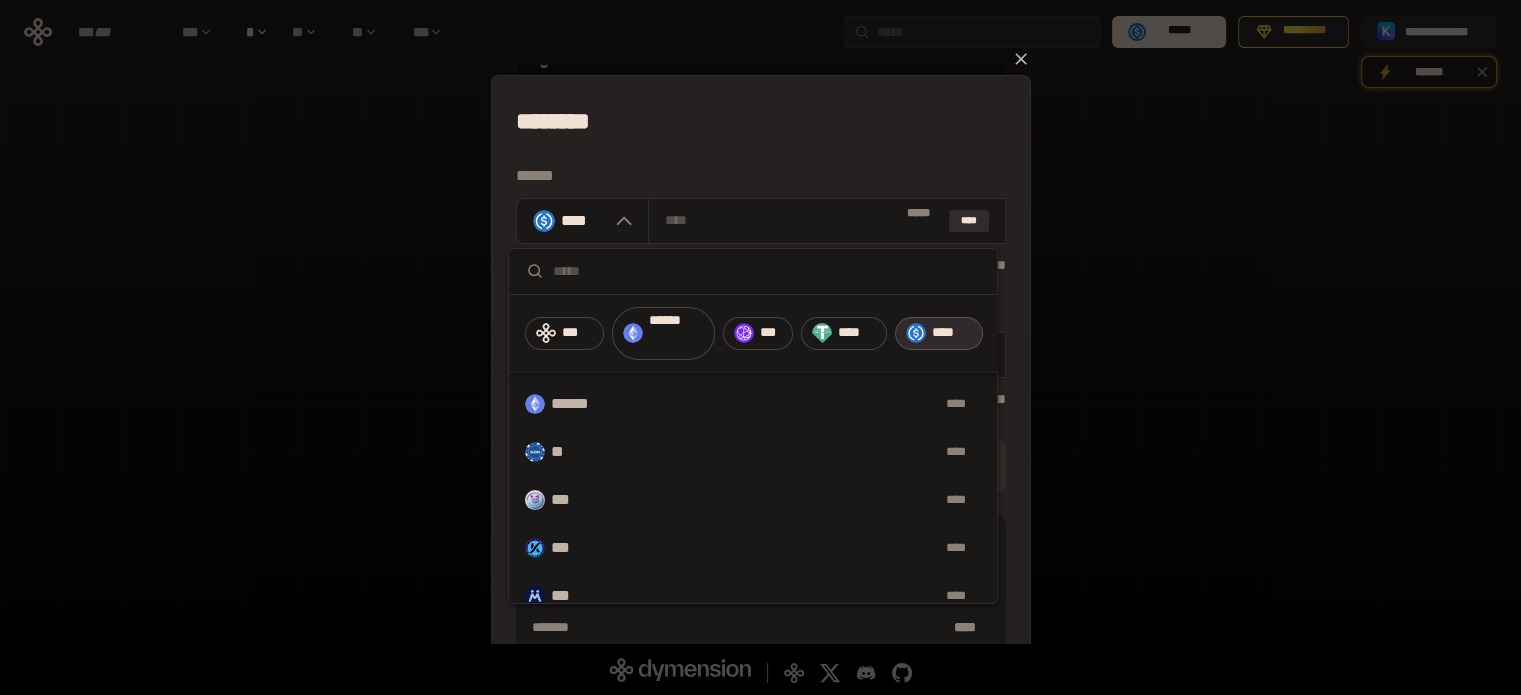 scroll, scrollTop: 0, scrollLeft: 0, axis: both 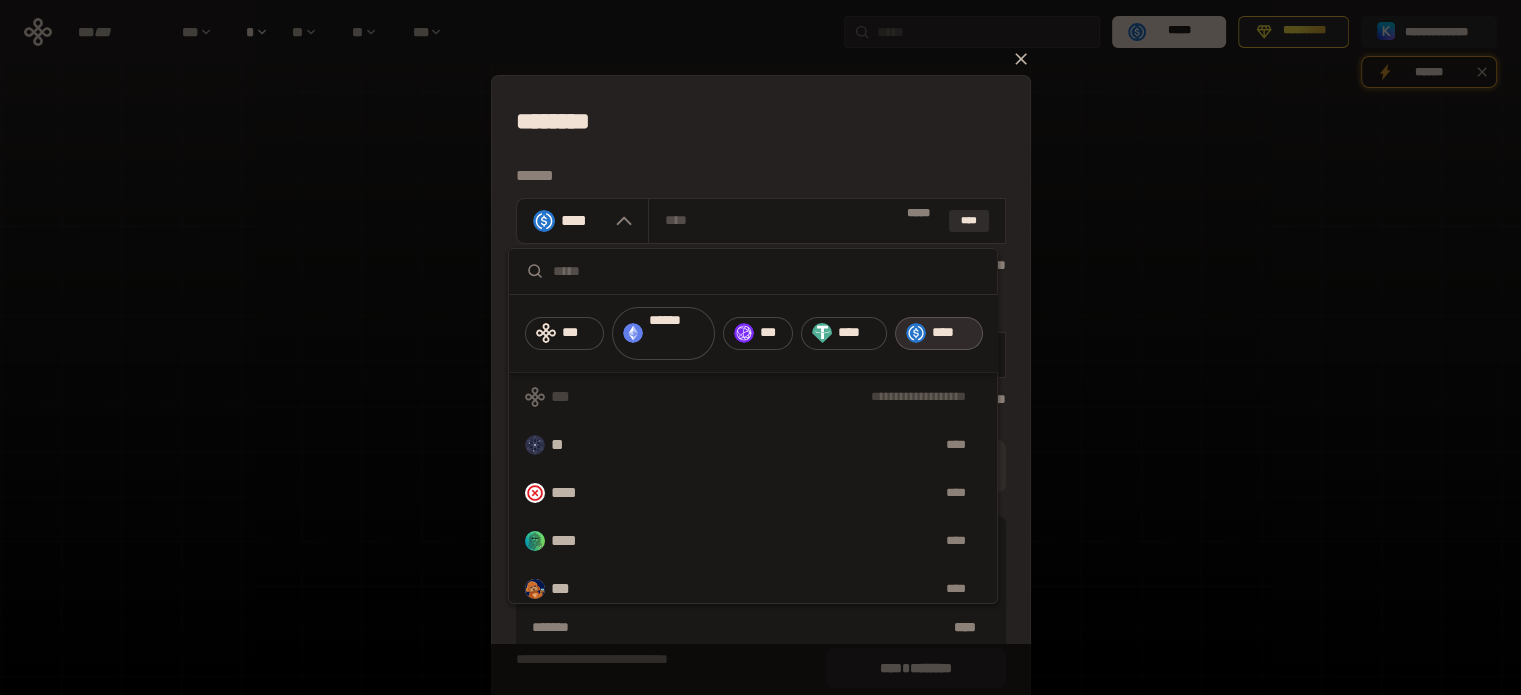 drag, startPoint x: 810, startPoint y: 340, endPoint x: 894, endPoint y: 328, distance: 84.85281 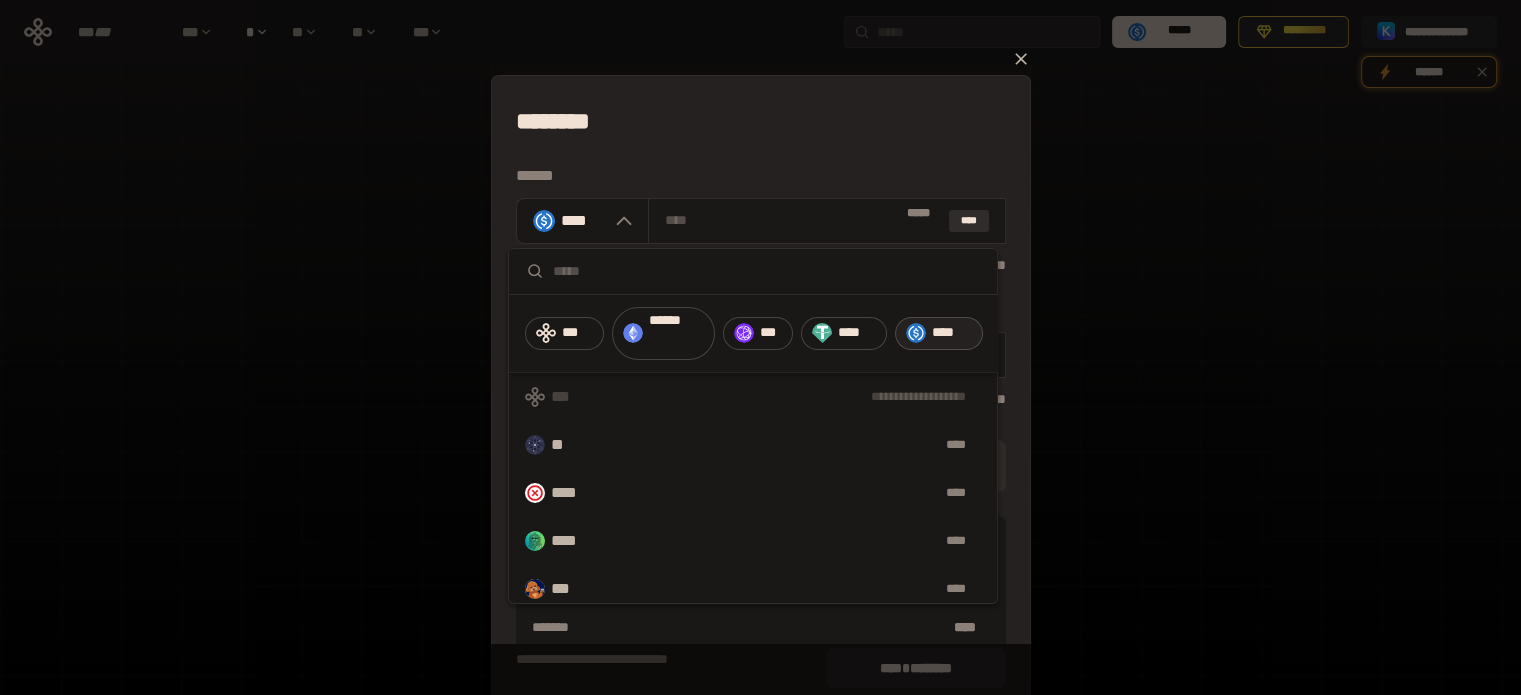 click on "****" at bounding box center [938, 334] 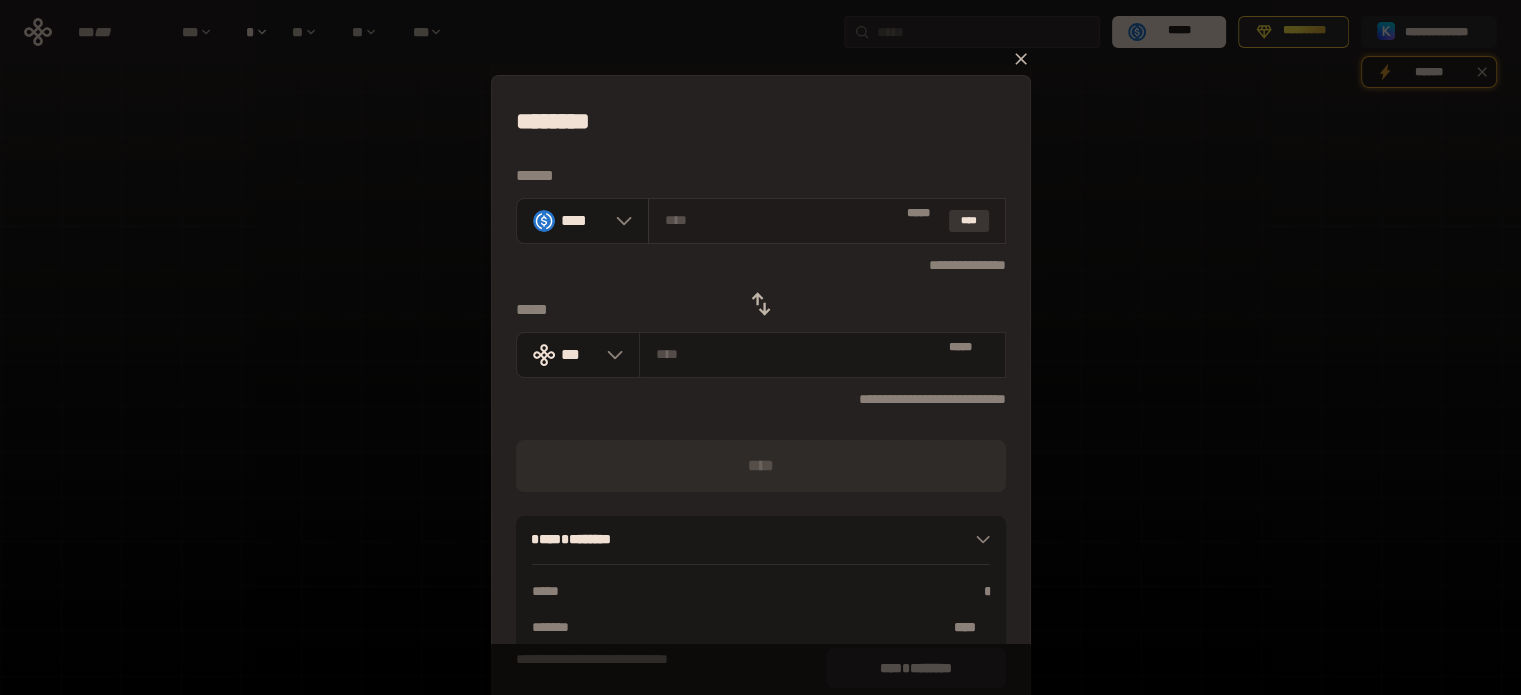 click on "****" at bounding box center (969, 220) 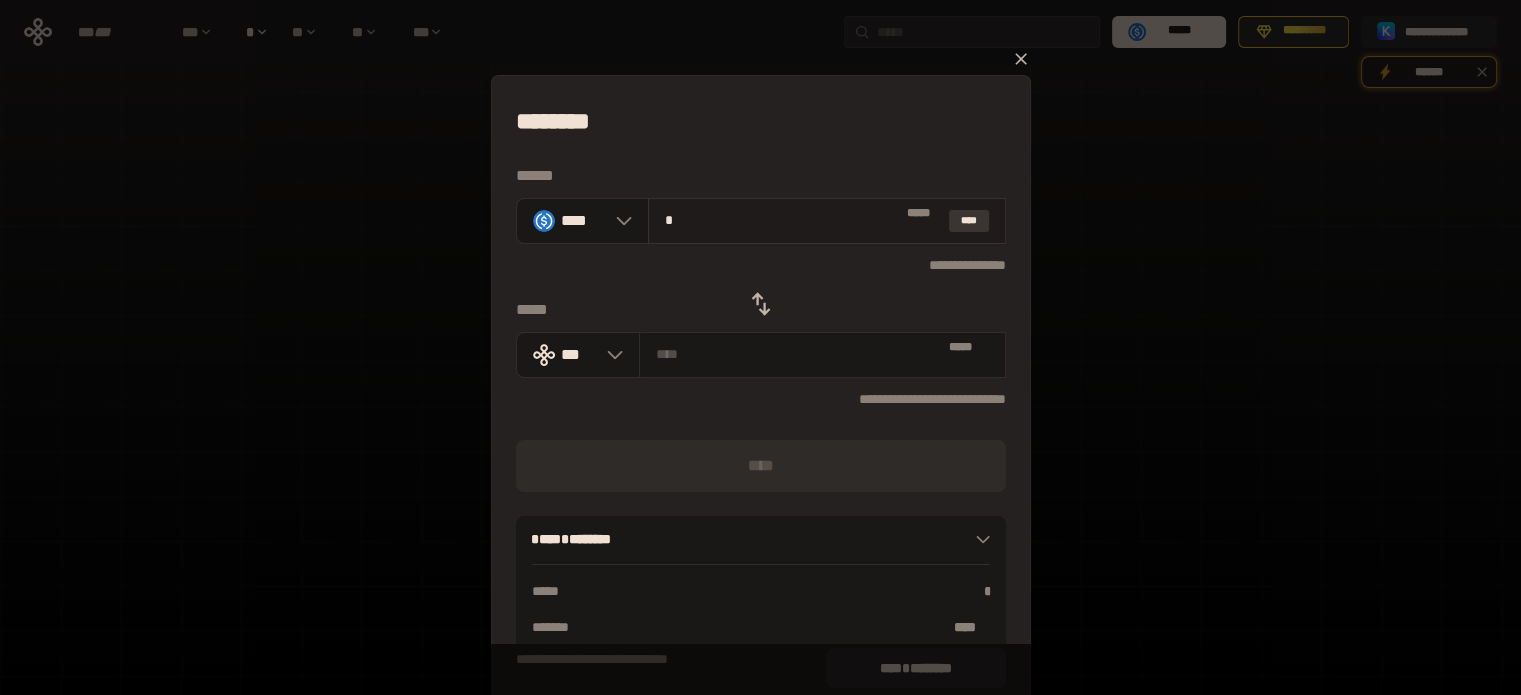 type 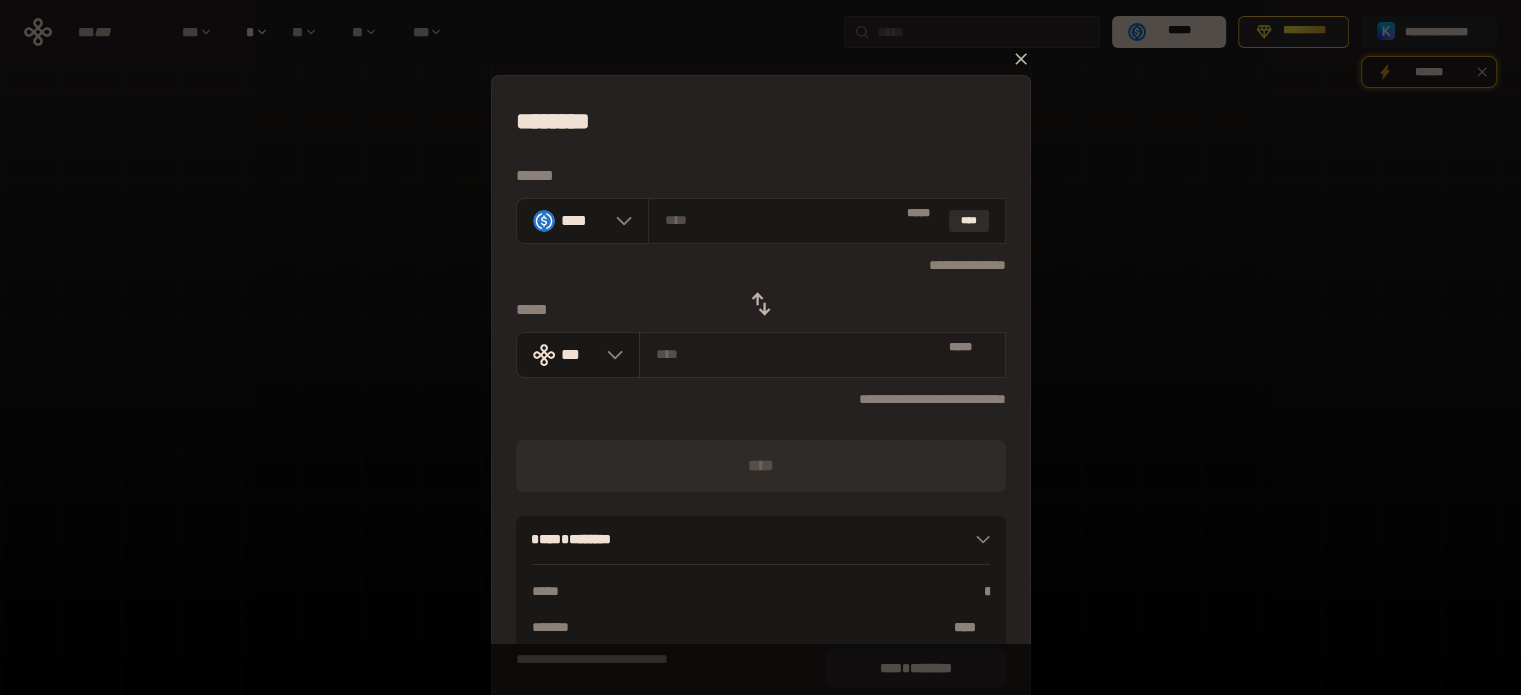 click at bounding box center [798, 354] 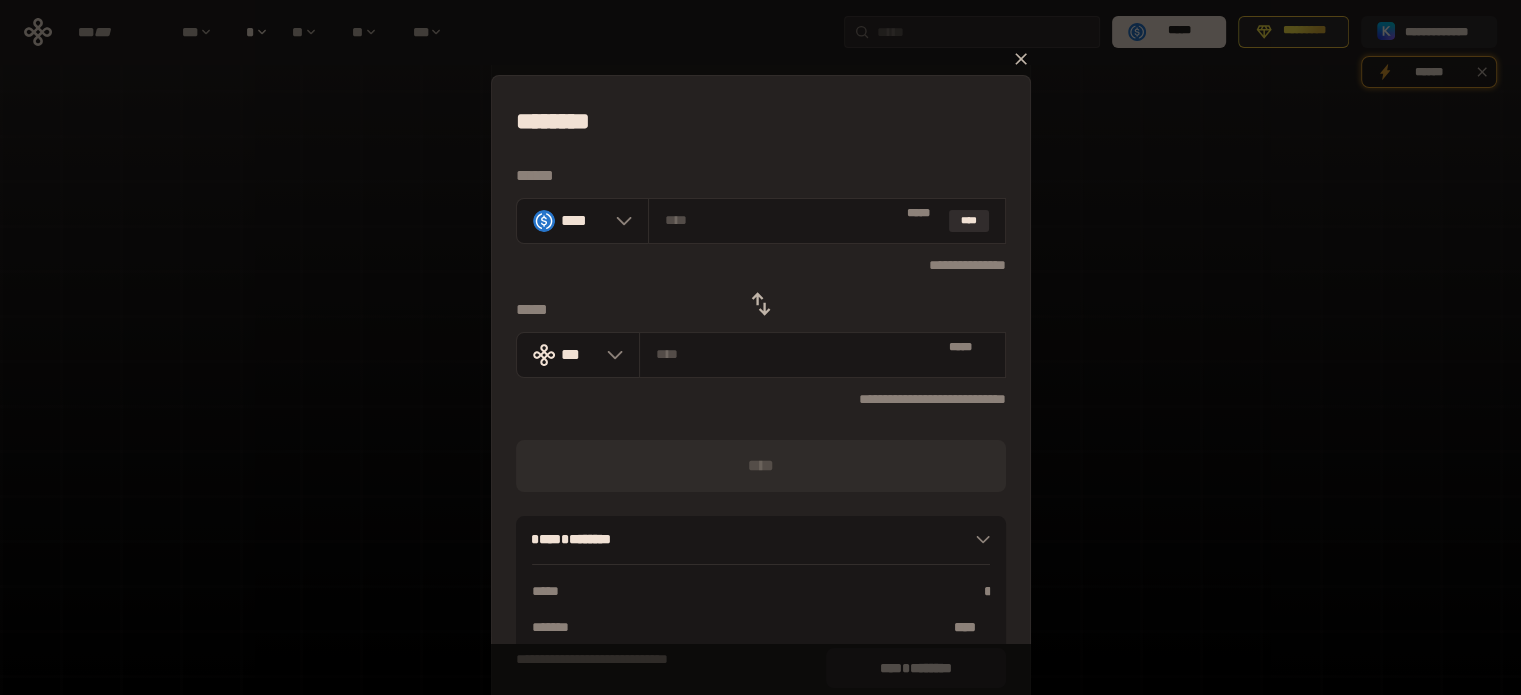 scroll, scrollTop: 0, scrollLeft: 0, axis: both 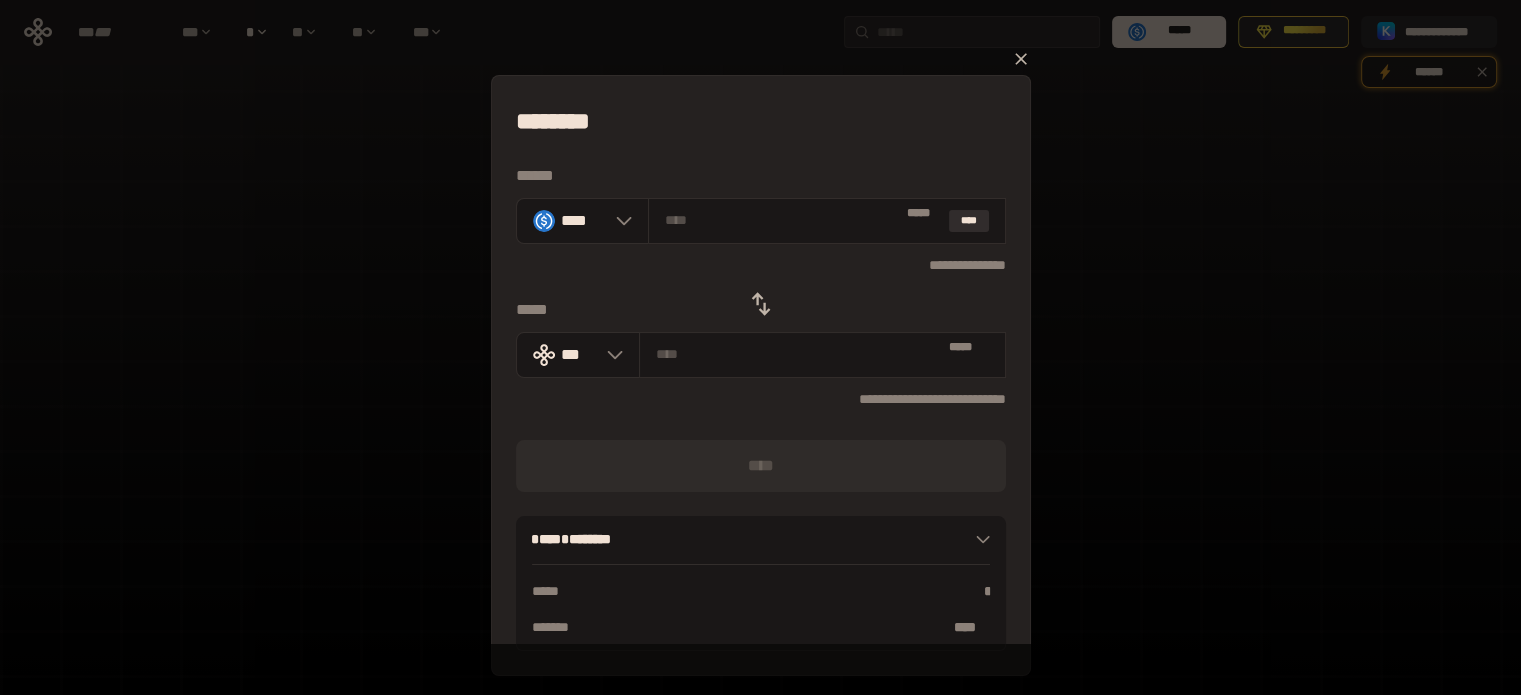 click 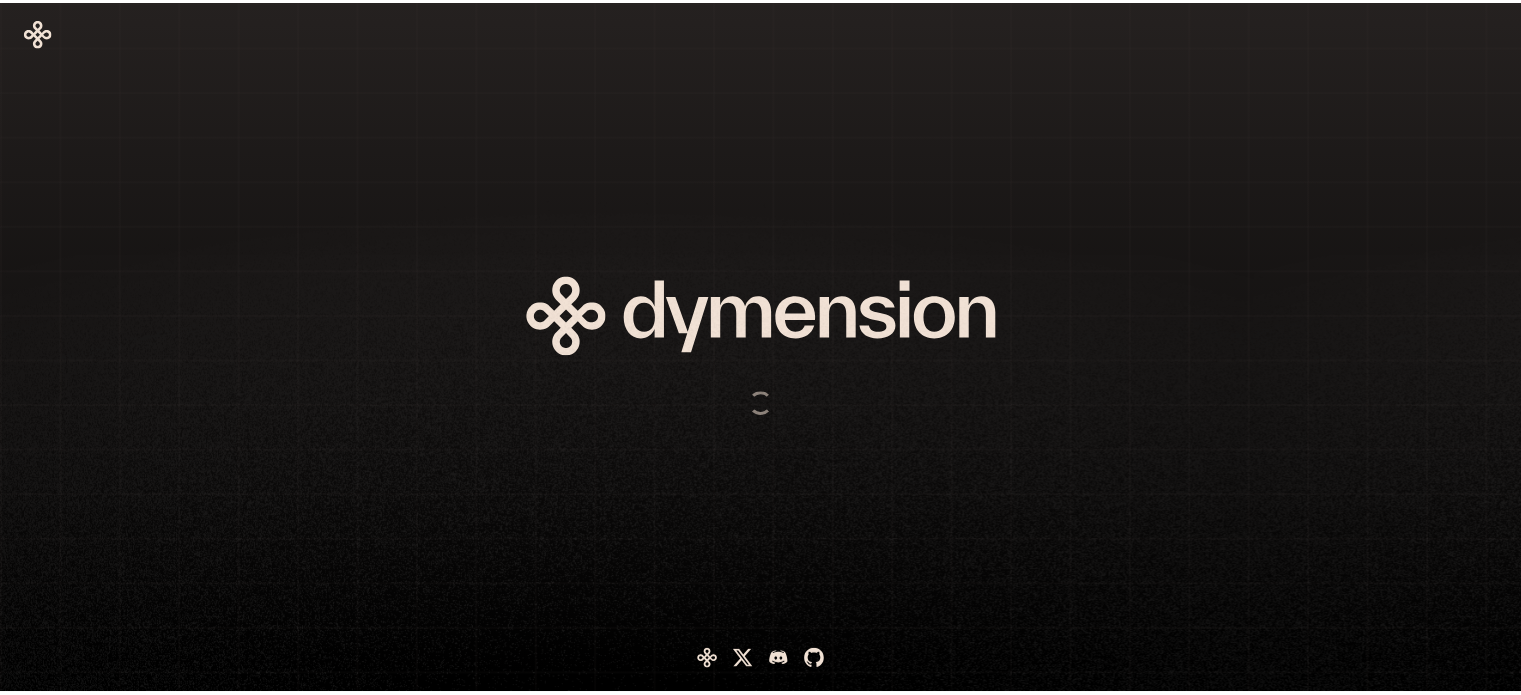 scroll, scrollTop: 0, scrollLeft: 0, axis: both 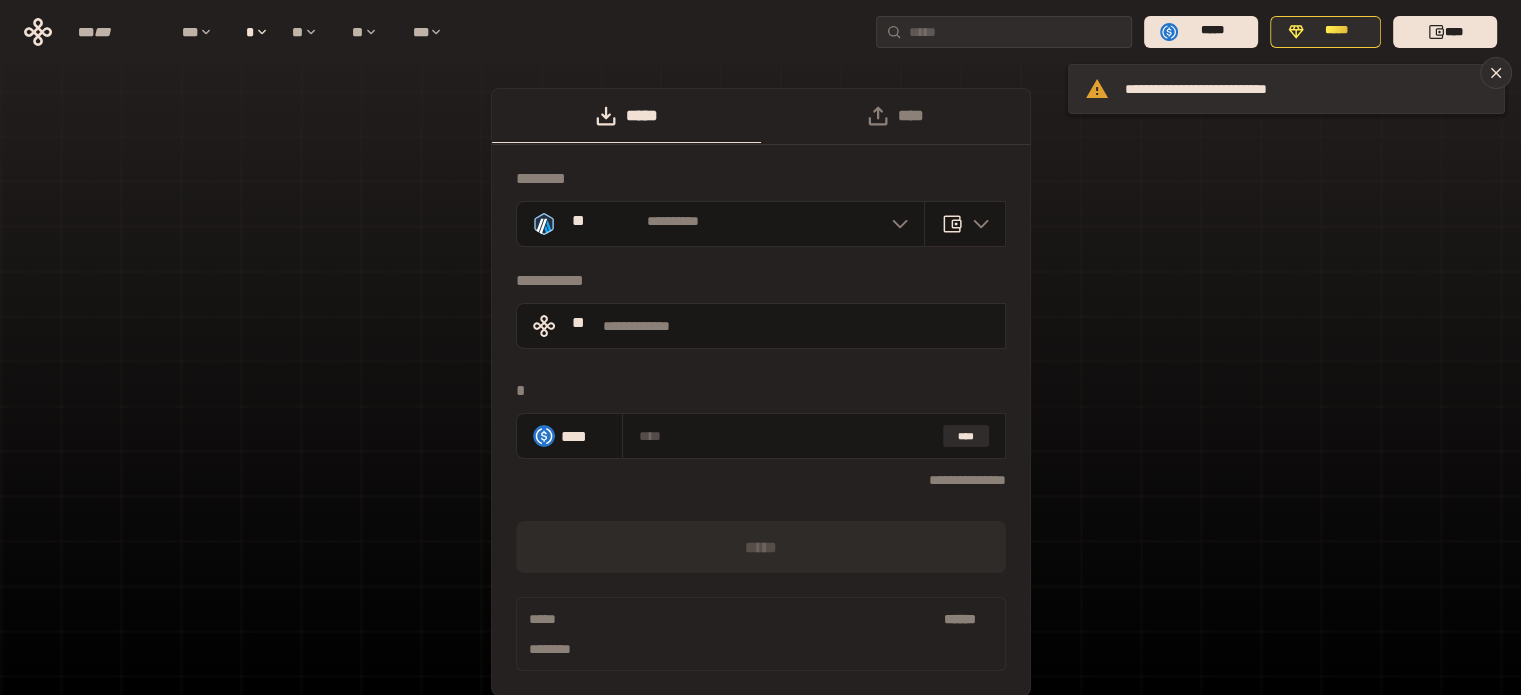 click on "**********" at bounding box center (760, 402) 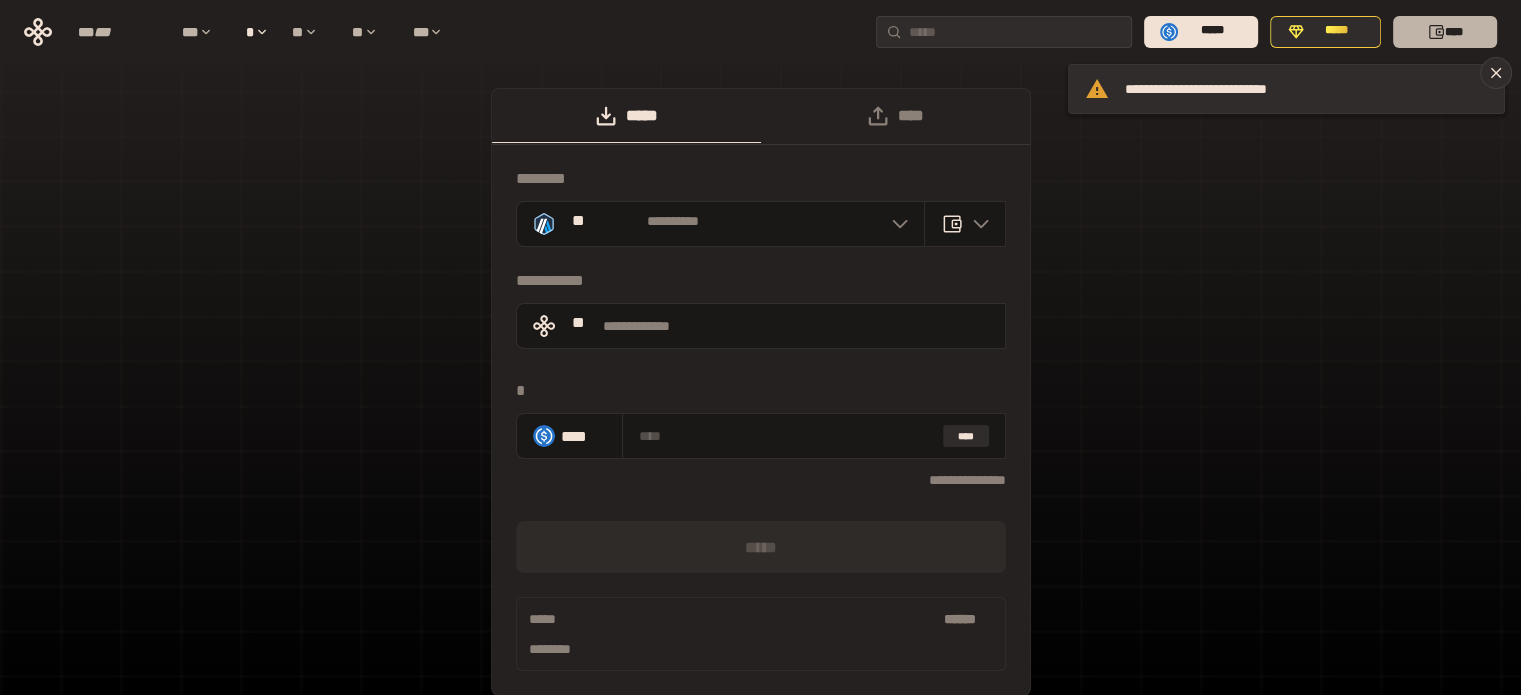 click on "****" at bounding box center (1454, 32) 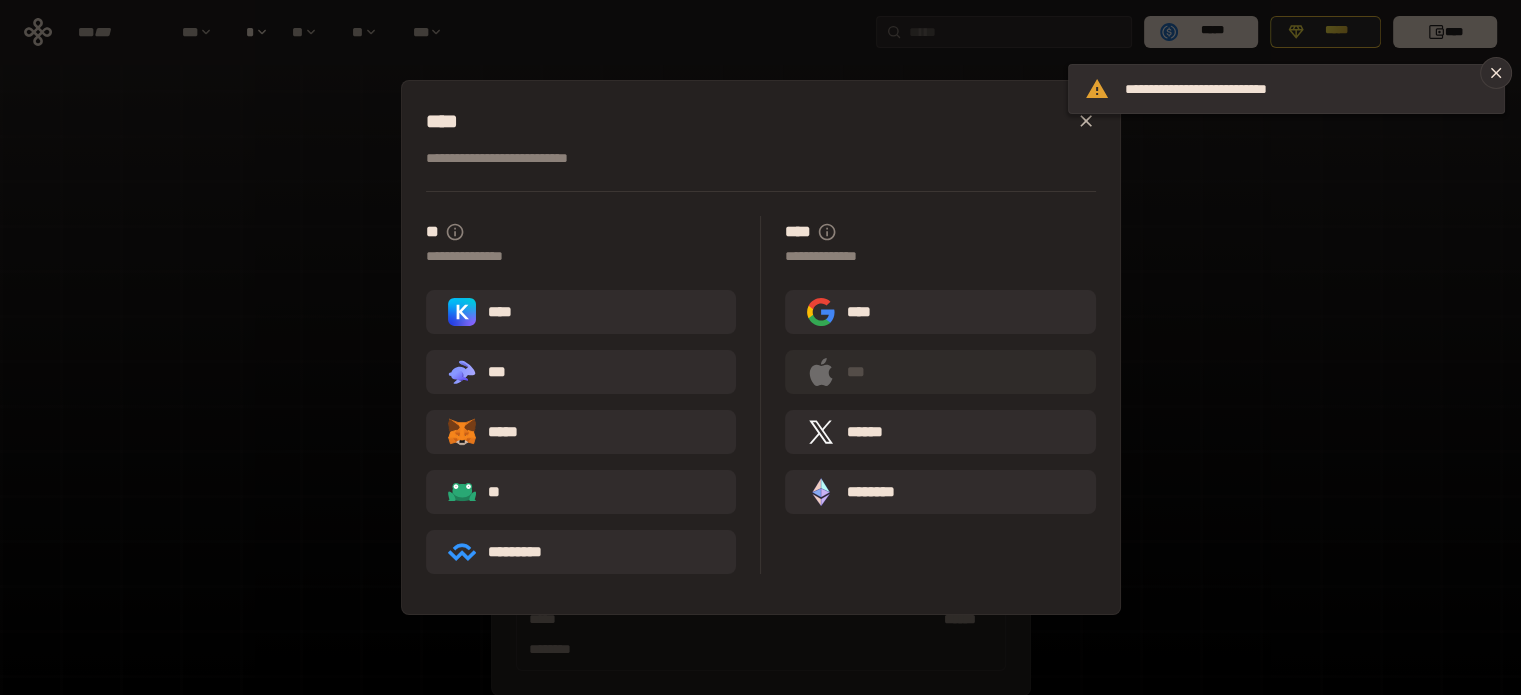 click on "**********" at bounding box center [760, 347] 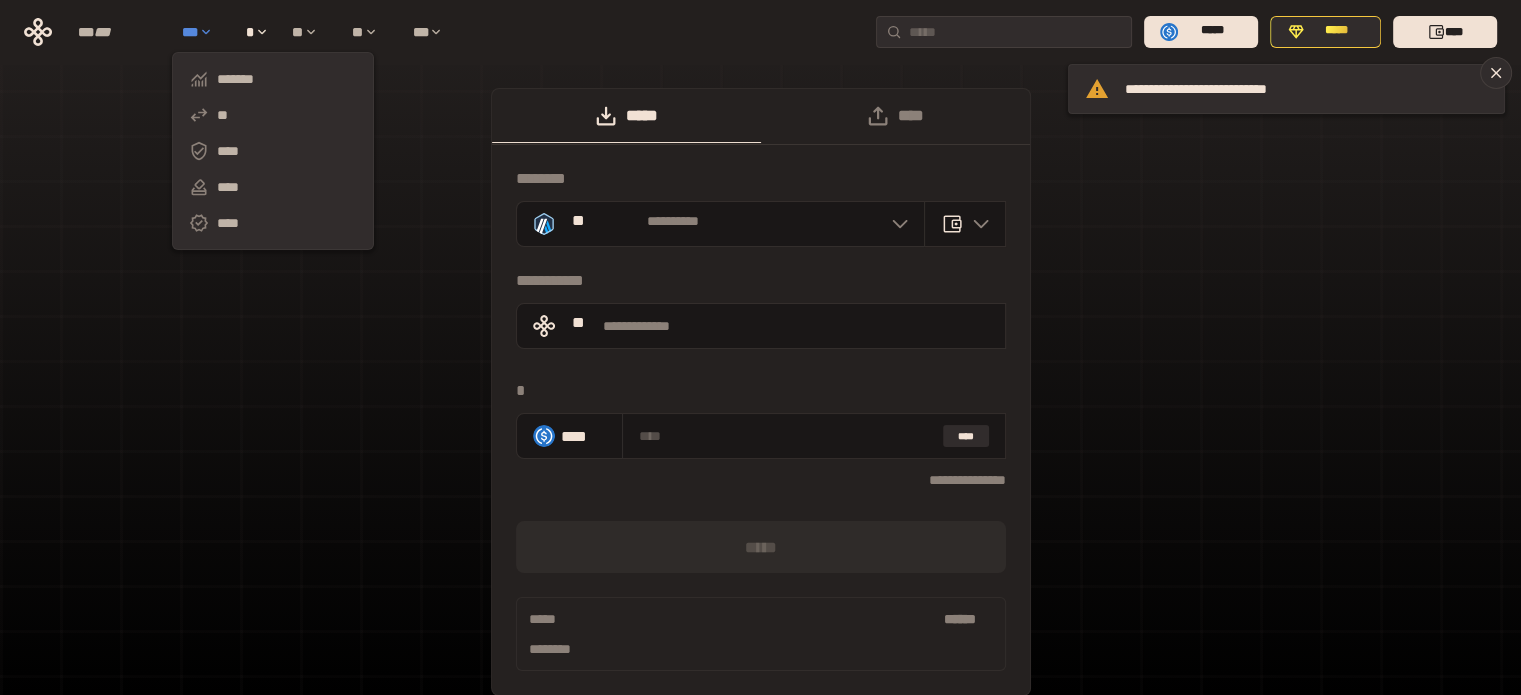 click on "***" at bounding box center (190, 32) 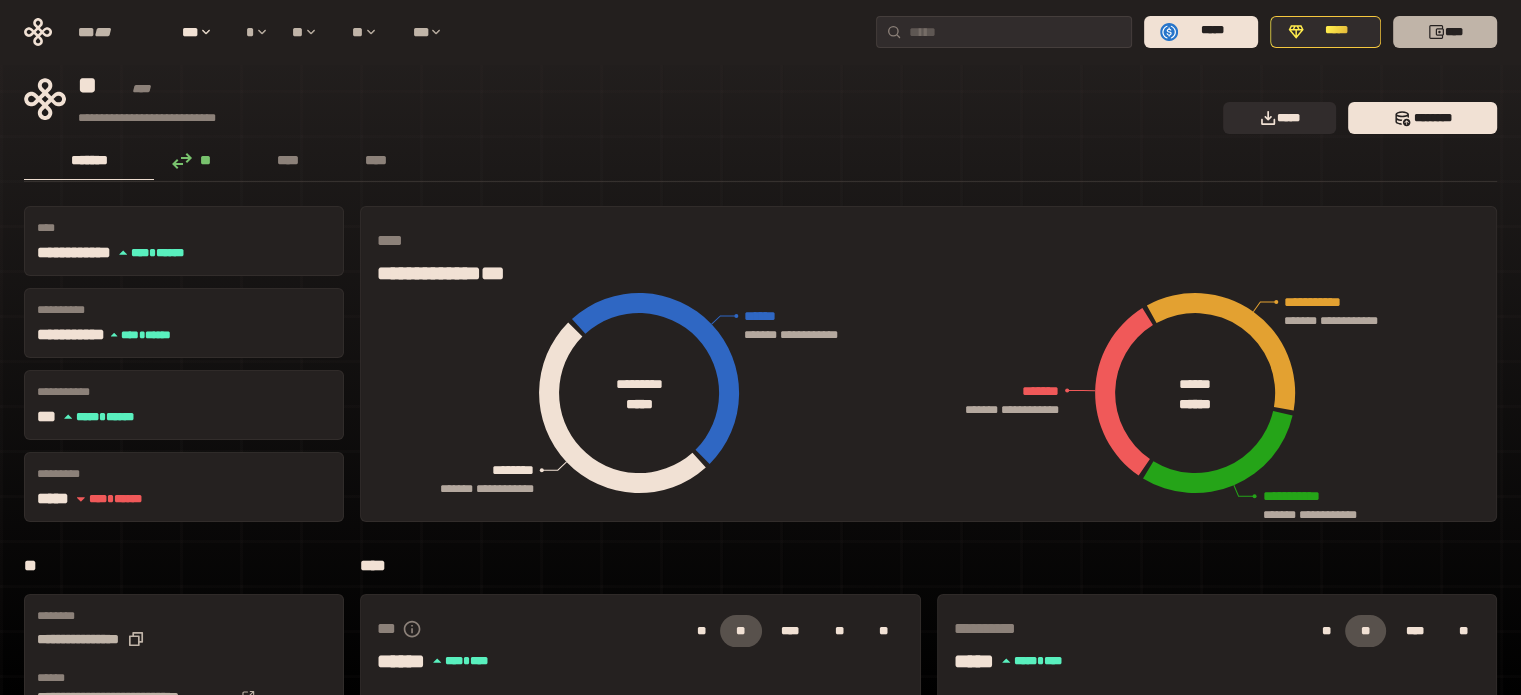 click on "****" at bounding box center (1454, 32) 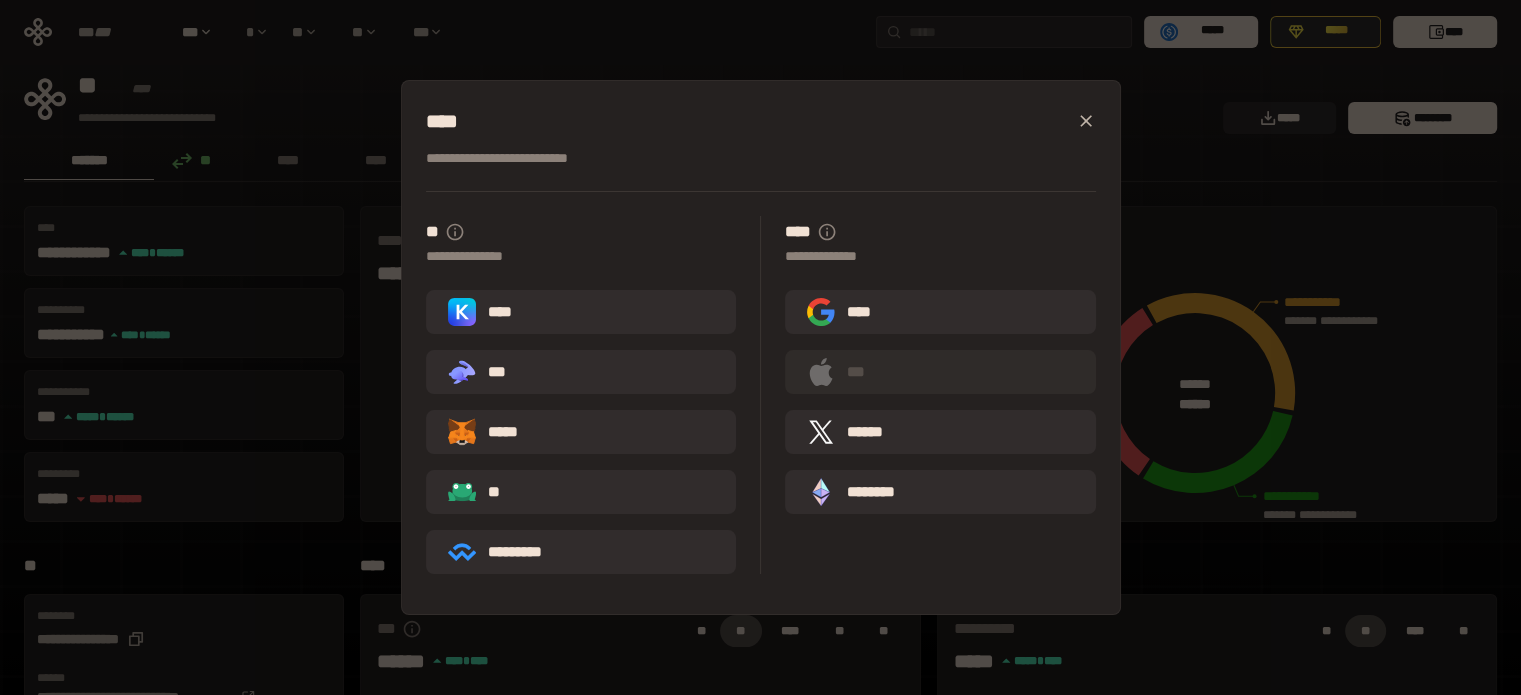 click on "**********" at bounding box center [760, 347] 